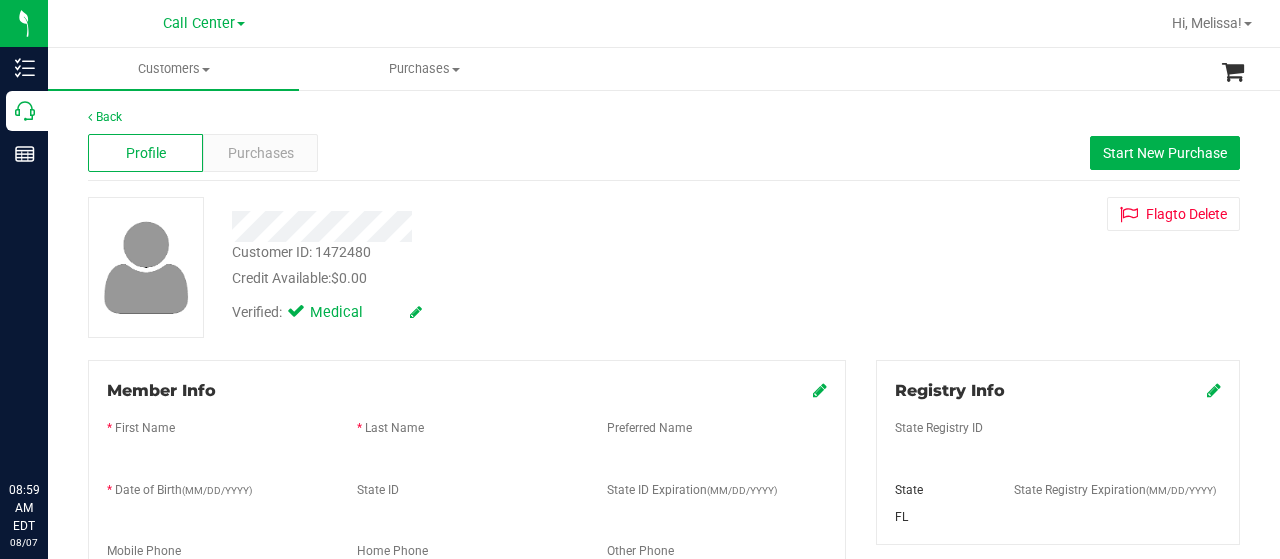 scroll, scrollTop: 0, scrollLeft: 0, axis: both 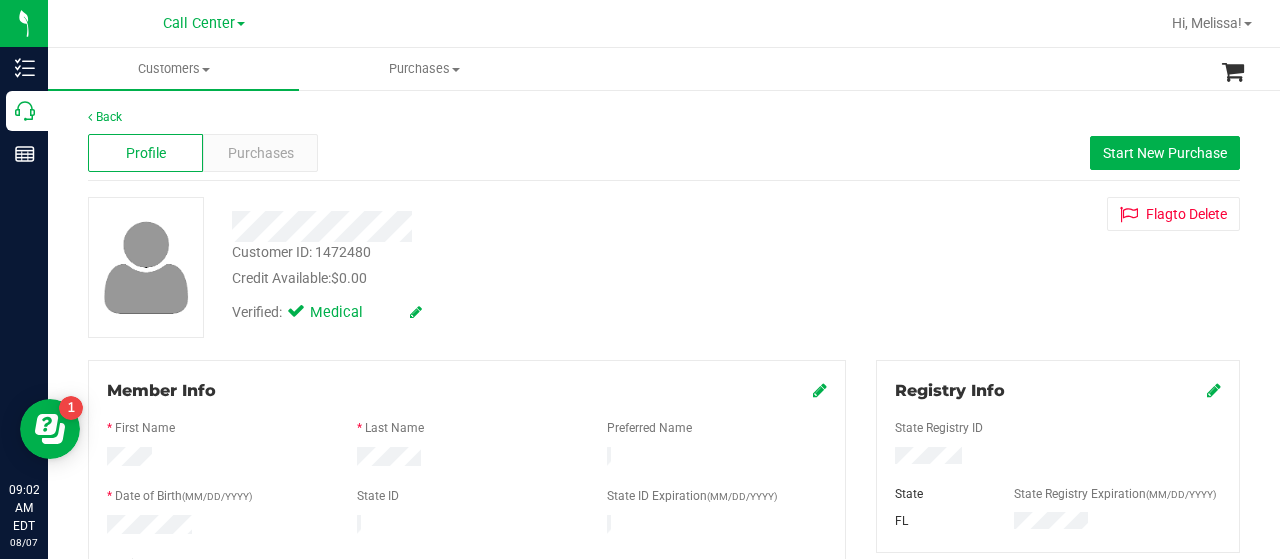 click on "Call Center" at bounding box center [204, 23] 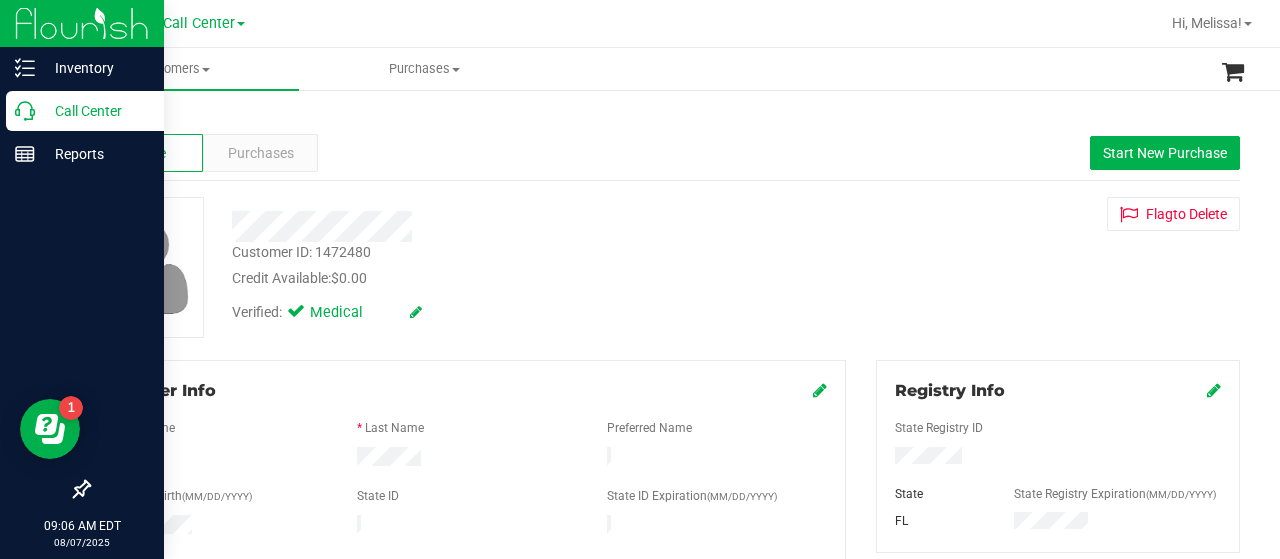 click on "Call Center" at bounding box center [95, 111] 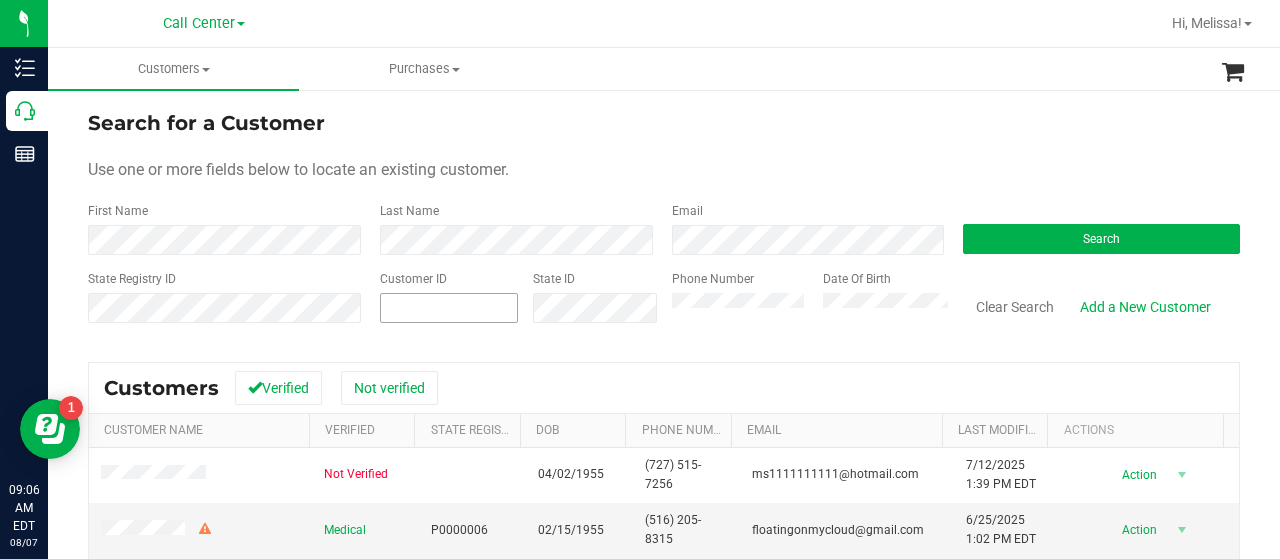 click at bounding box center (449, 308) 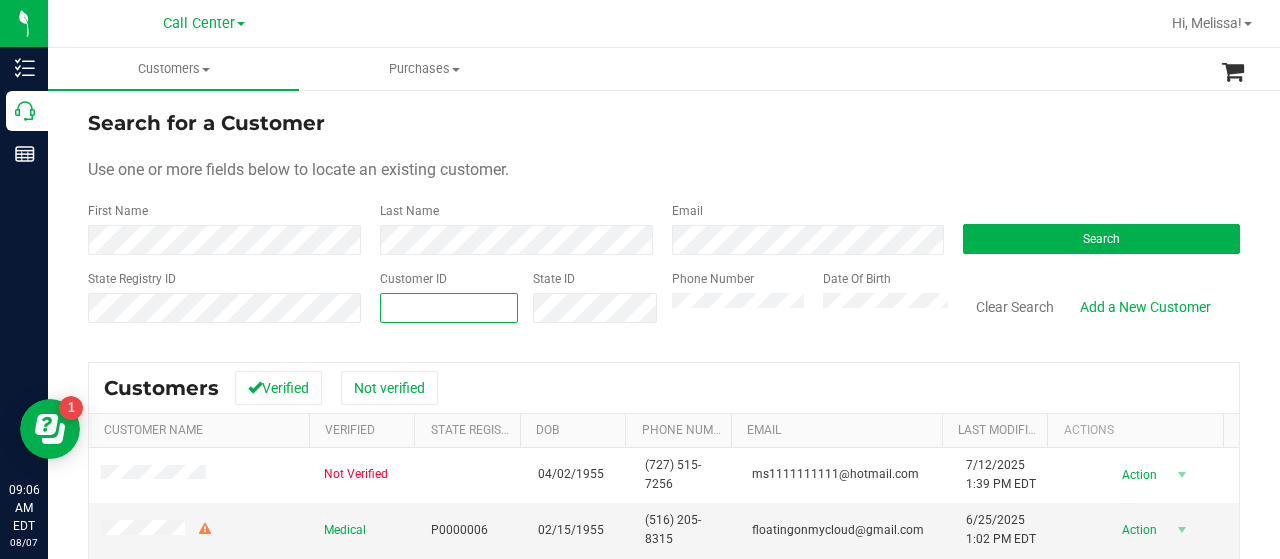 paste on "[NUMBER]" 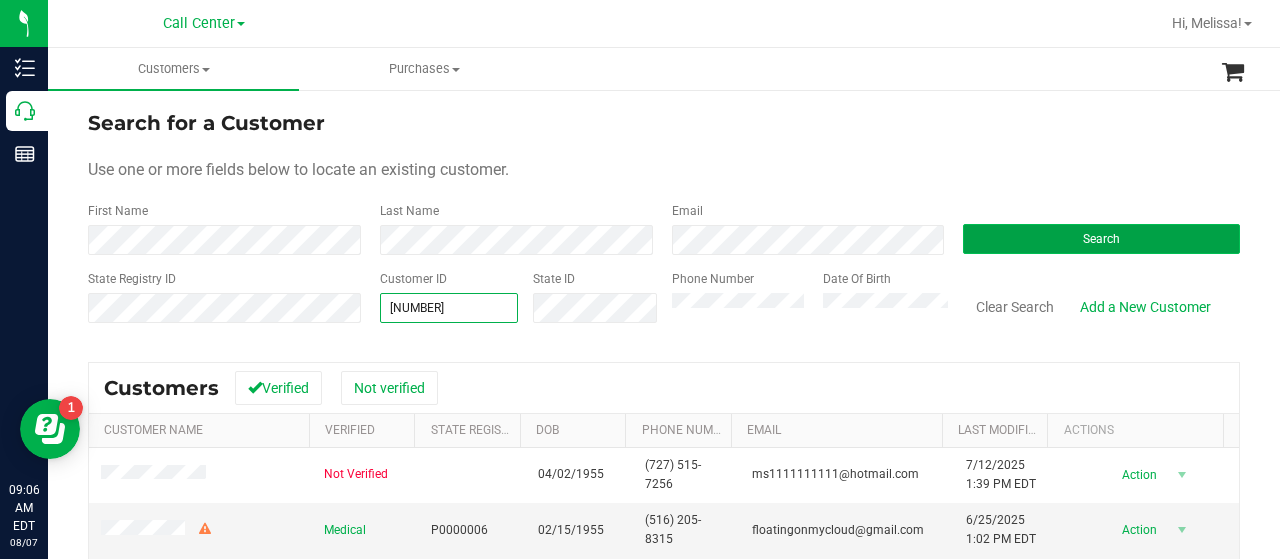 type on "[NUMBER]" 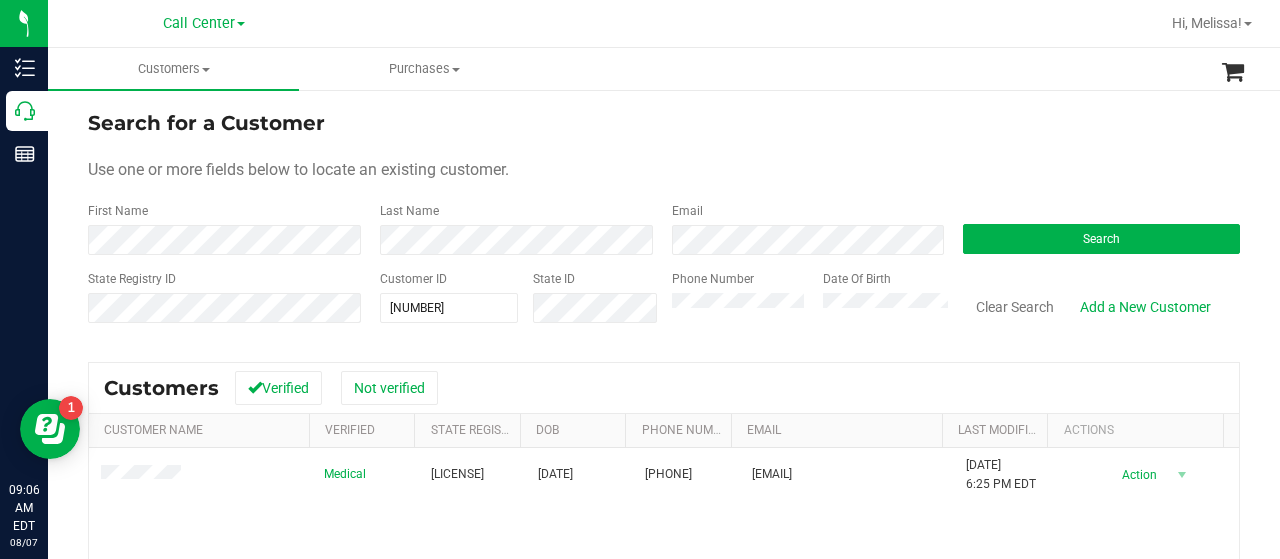 click on "Medical [LICENSE] [DATE] ([PHONE]) [EMAIL] [DATE] [TIME] [TIMEZONE]
Delete Profile
Action Action Create new purchase View profile View purchases" at bounding box center [664, 624] 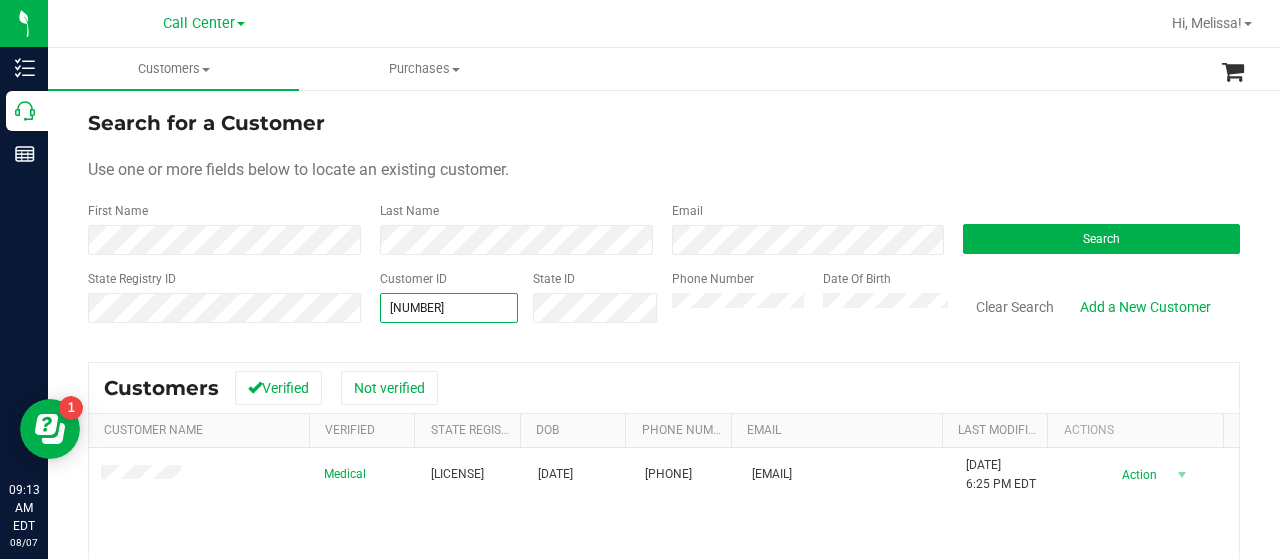 click on "State Registry ID
Customer ID
[NUMBER] [NUMBER]
State ID
Phone Number
Date Of Birth
Clear Search
Add a New Customer" at bounding box center [664, 305] 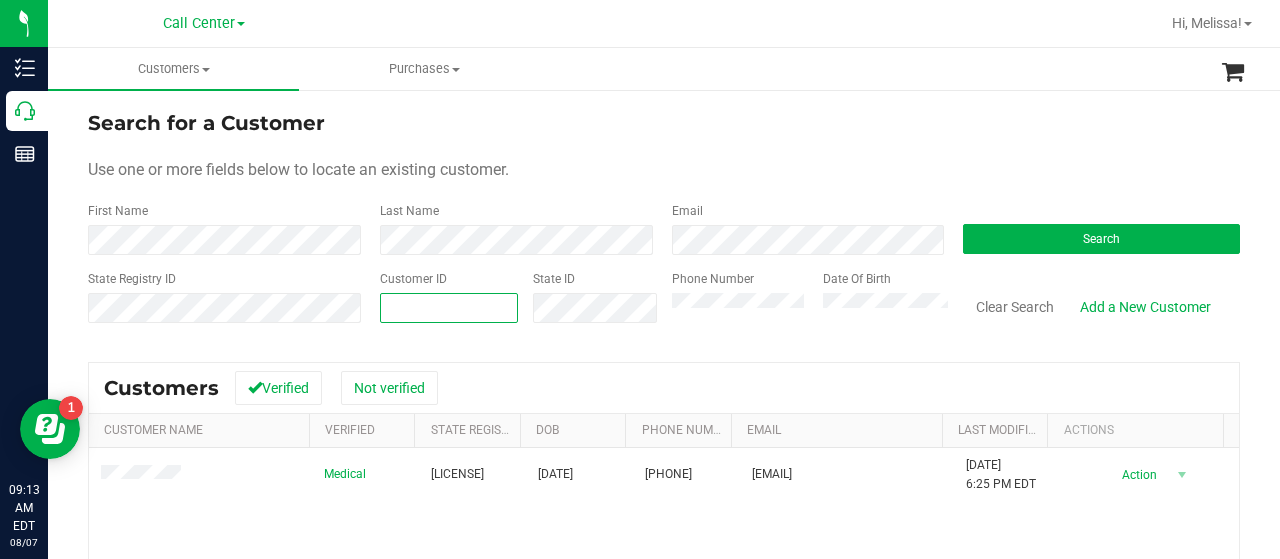 type 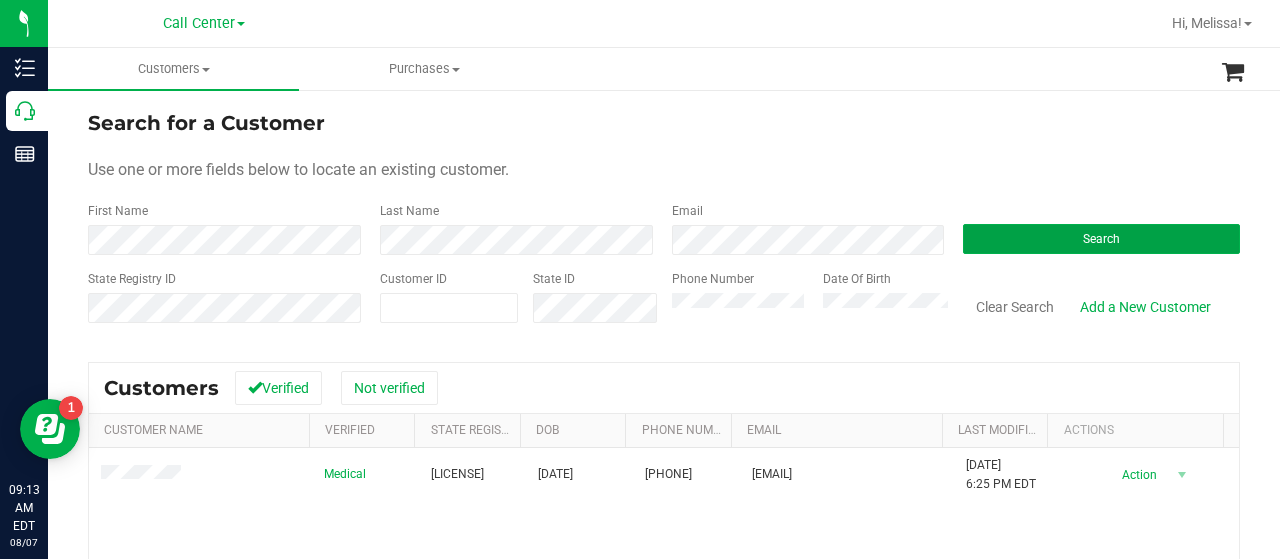 drag, startPoint x: 978, startPoint y: 233, endPoint x: 847, endPoint y: 70, distance: 209.11719 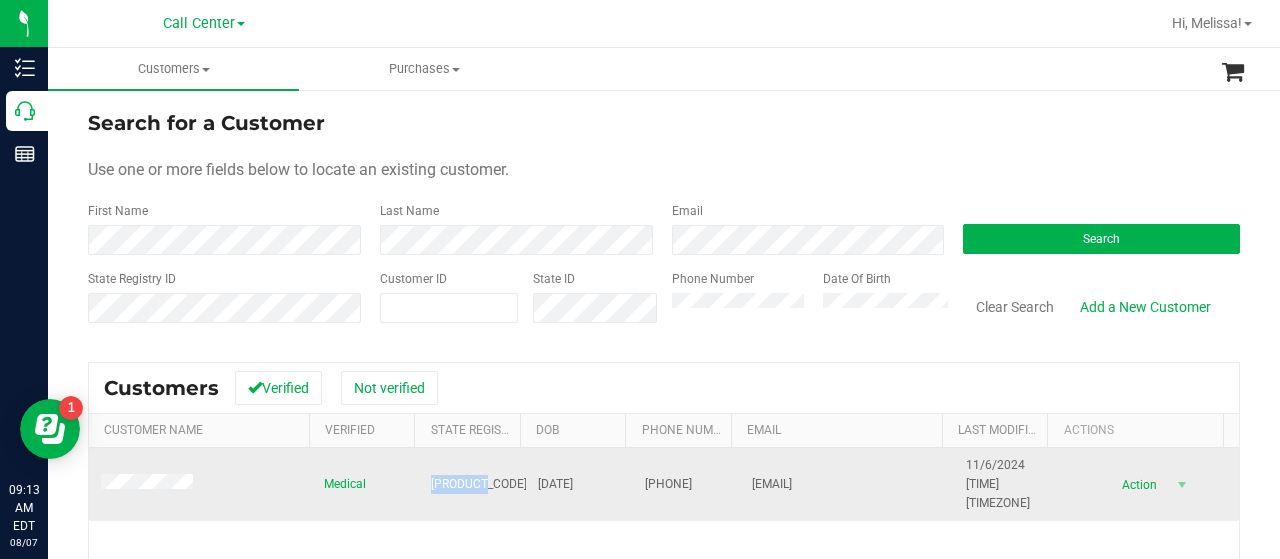 drag, startPoint x: 419, startPoint y: 471, endPoint x: 482, endPoint y: 479, distance: 63.505905 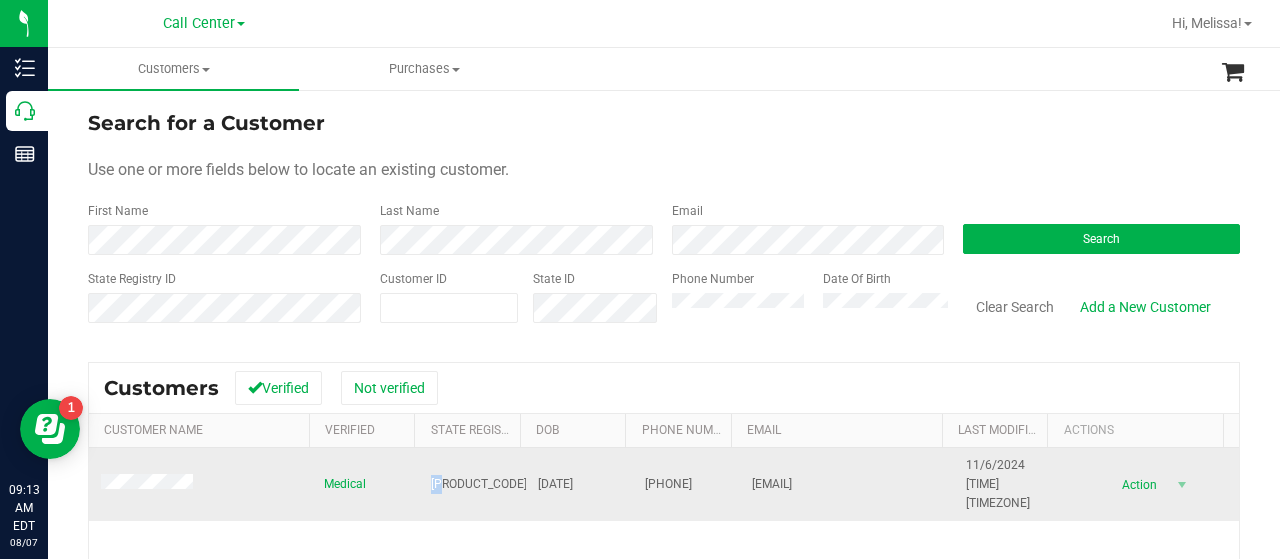 drag, startPoint x: 448, startPoint y: 465, endPoint x: 428, endPoint y: 485, distance: 28.284271 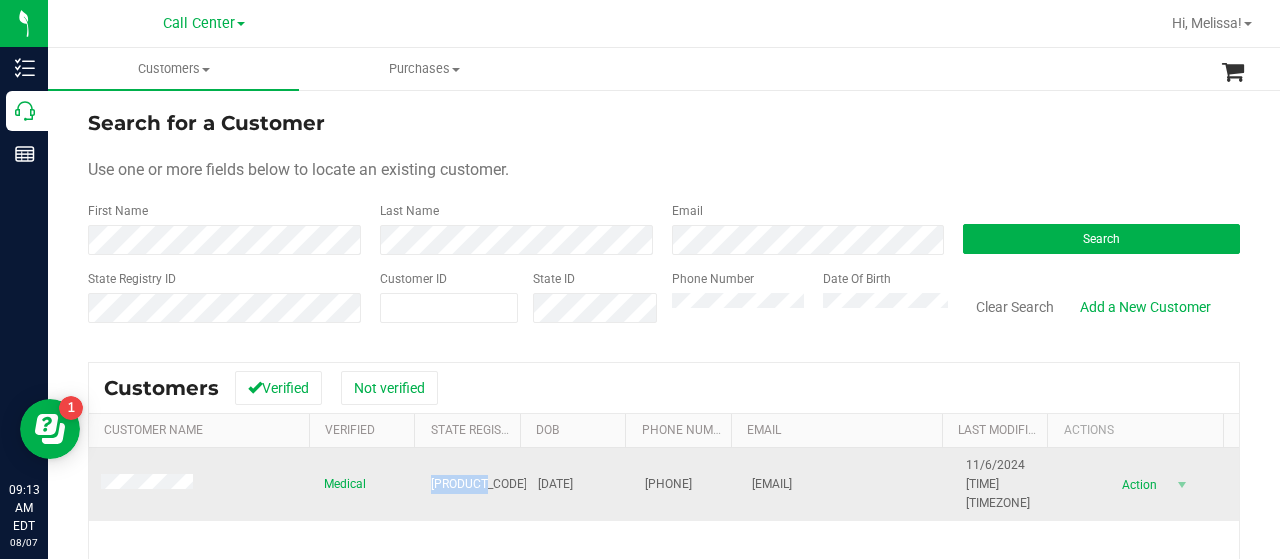 drag, startPoint x: 416, startPoint y: 467, endPoint x: 481, endPoint y: 477, distance: 65.76473 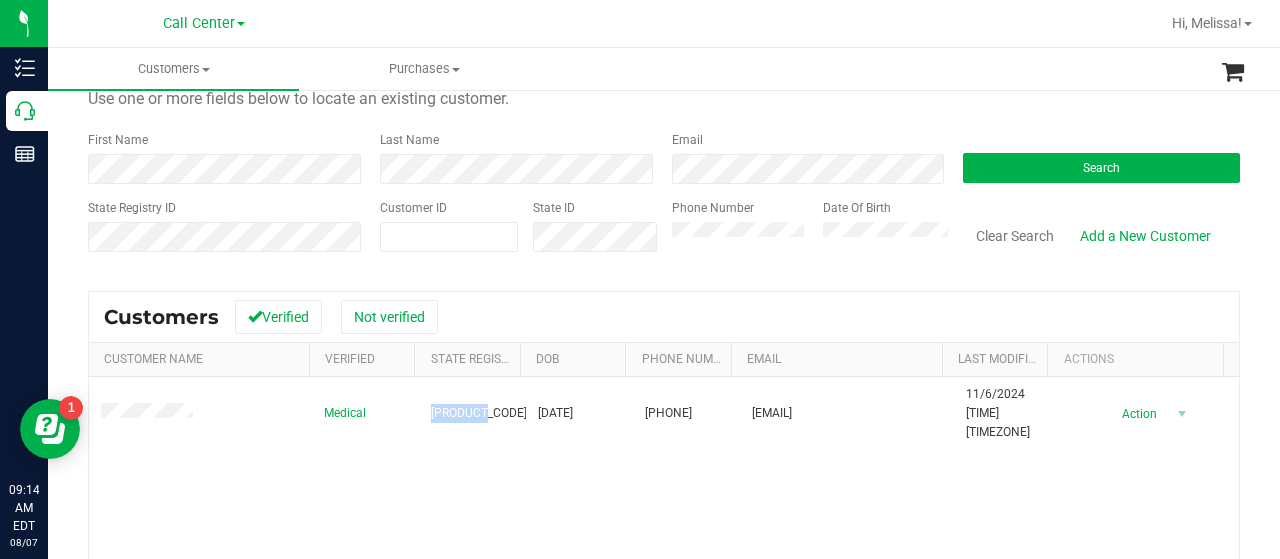 scroll, scrollTop: 100, scrollLeft: 0, axis: vertical 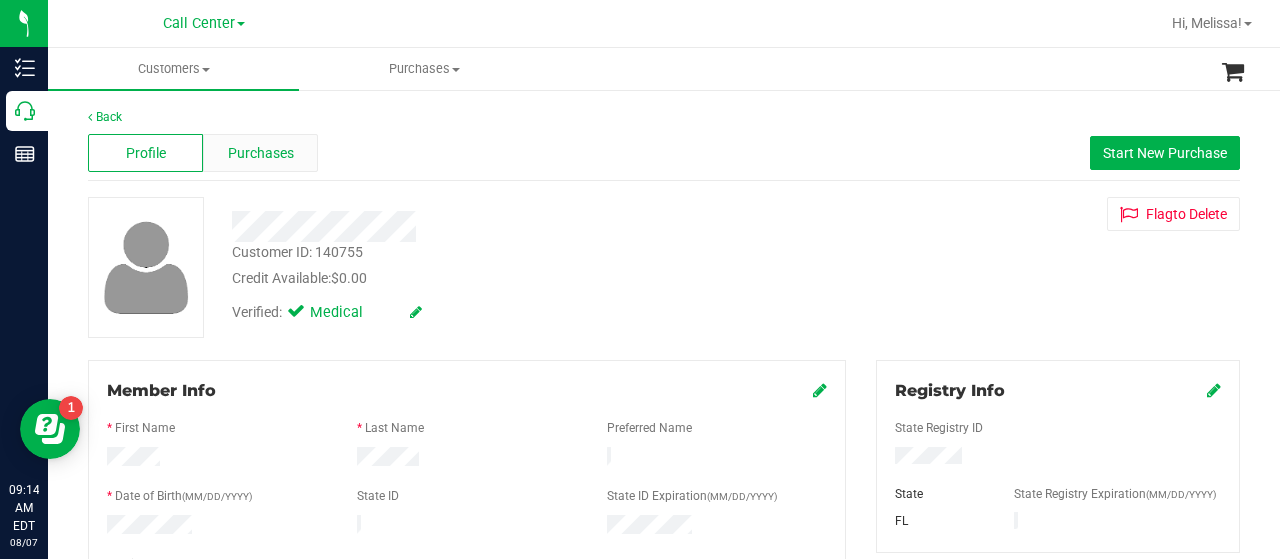 click on "Purchases" at bounding box center [261, 153] 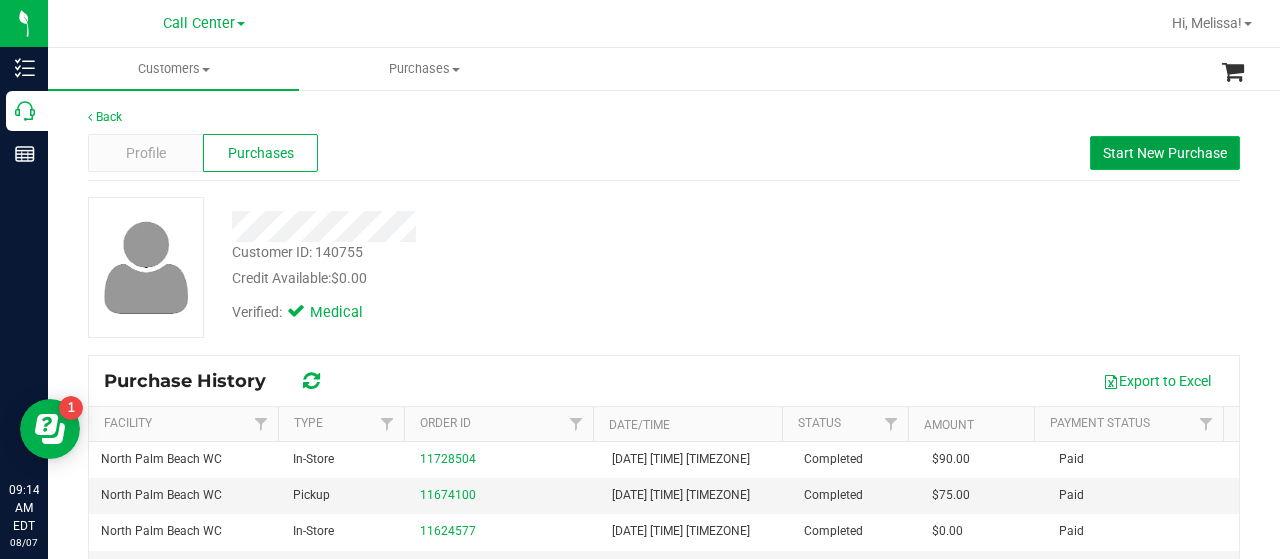 click on "Start New Purchase" at bounding box center (1165, 153) 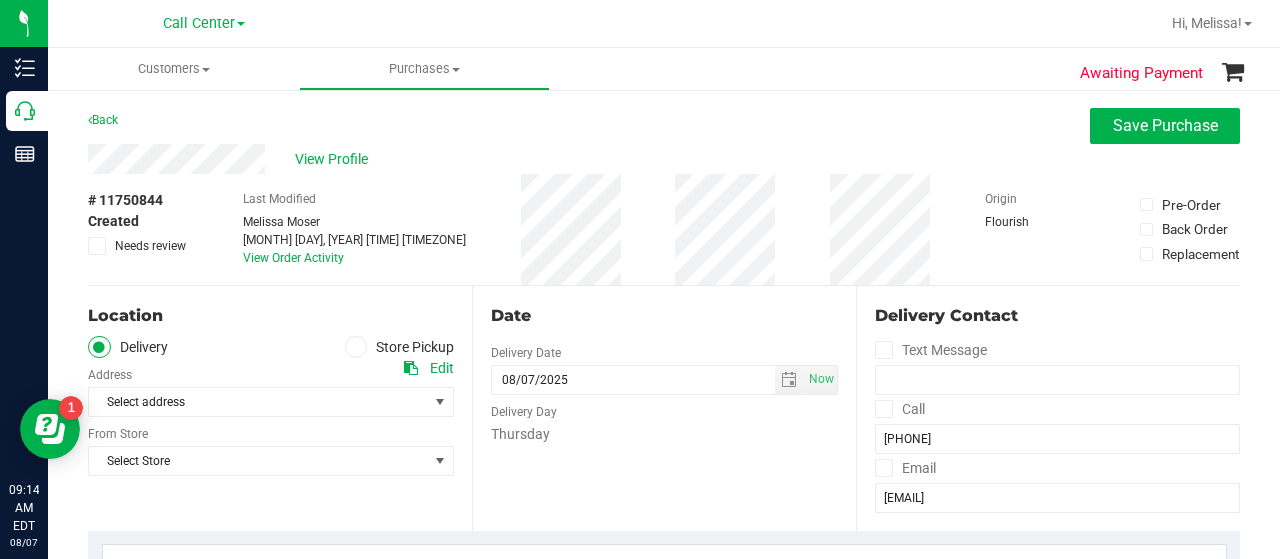 click at bounding box center (356, 347) 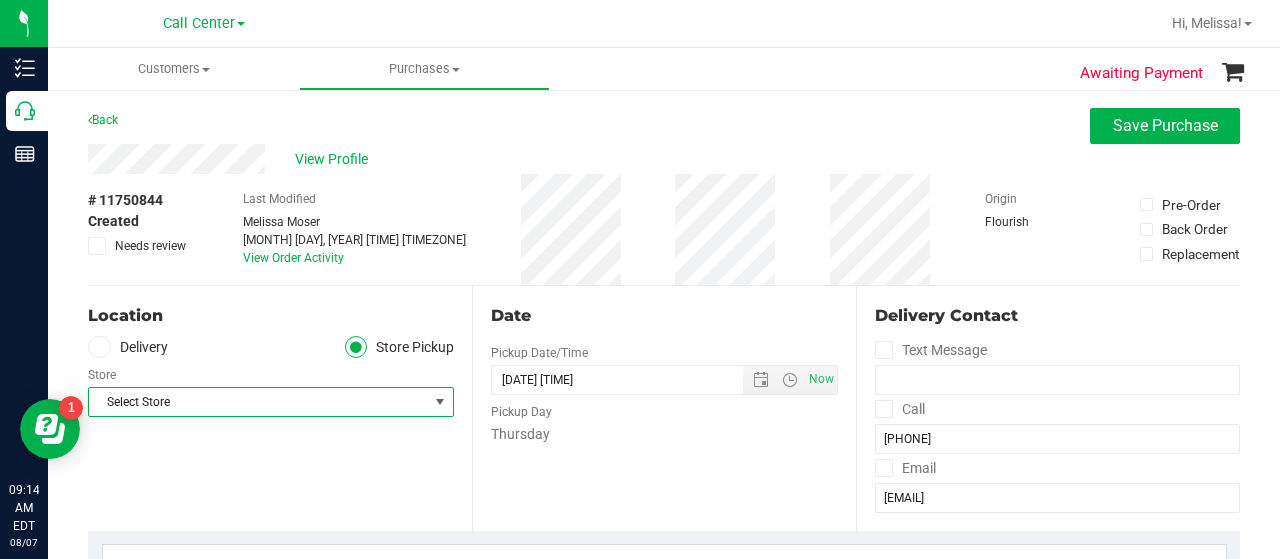 click on "Select Store" at bounding box center (258, 402) 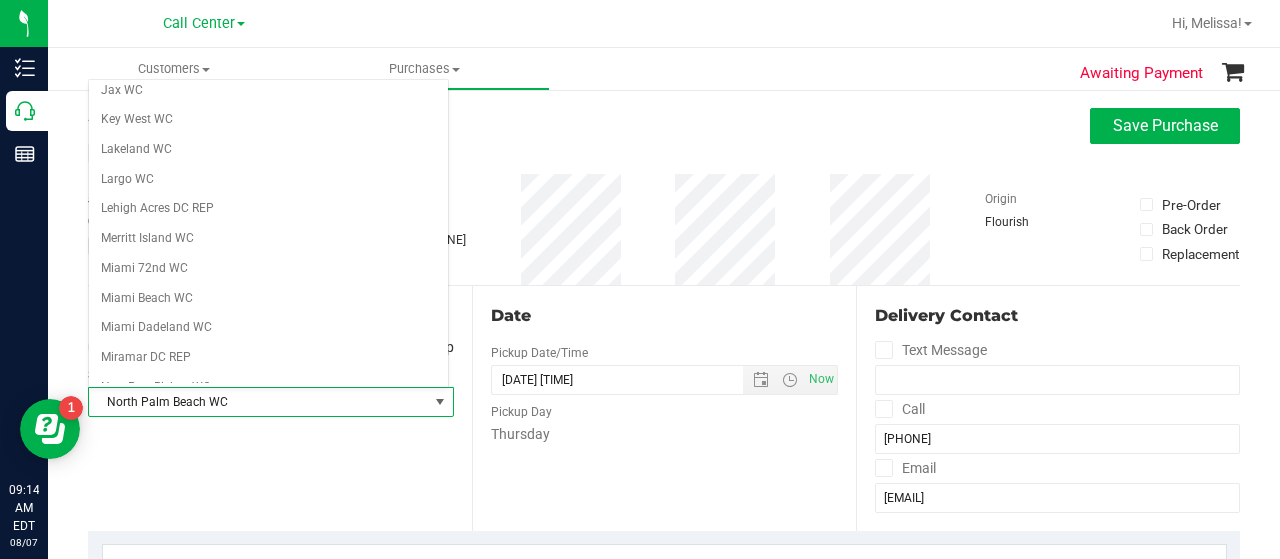 scroll, scrollTop: 542, scrollLeft: 0, axis: vertical 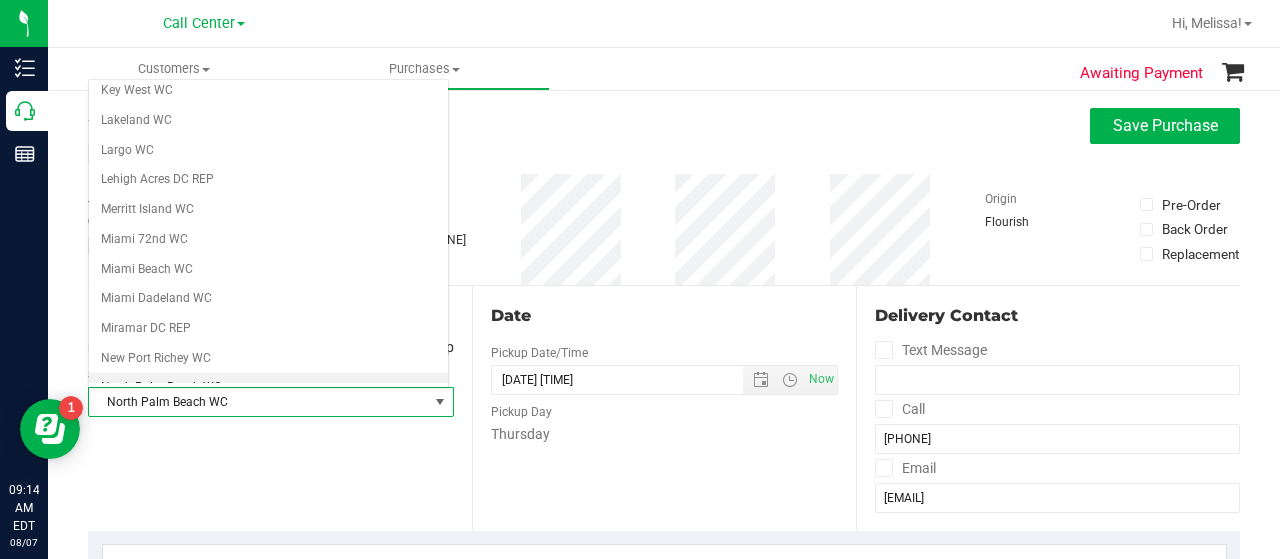 click on "North Palm Beach WC" at bounding box center [268, 388] 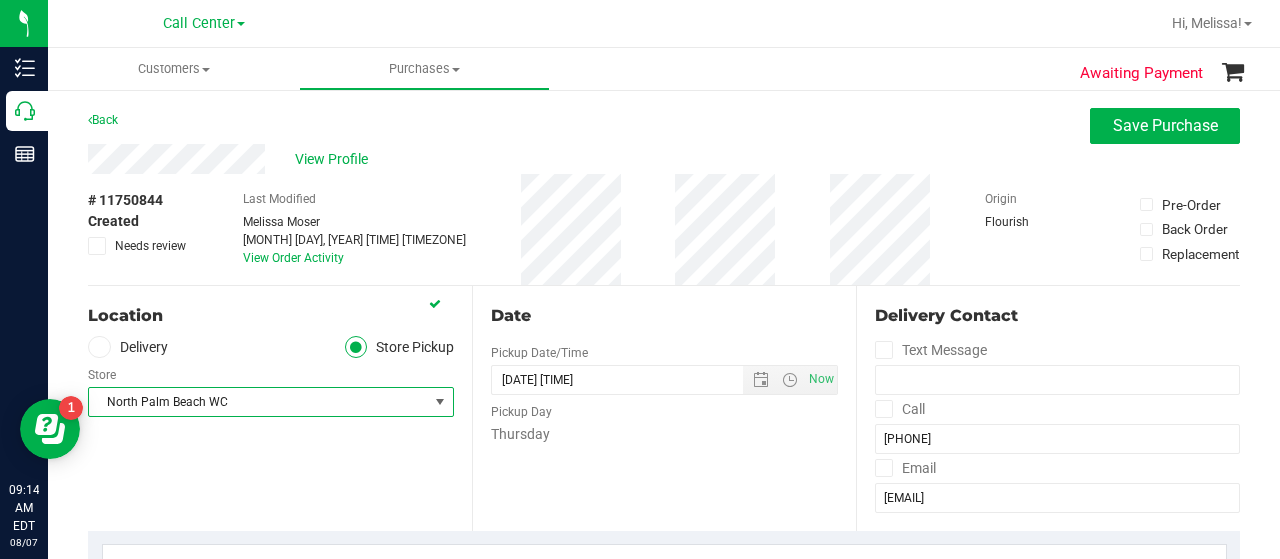 click on "Location
Delivery
Store Pickup
Store
North Palm Beach WC Select Store Bonita Springs WC Boynton Beach WC Bradenton WC Brandon WC Brooksville WC Call Center Clermont WC Crestview WC Deerfield Beach WC Delray Beach WC Deltona WC Ft Walton Beach WC Ft. Lauderdale WC Ft. Myers WC Gainesville WC Jax Atlantic WC JAX DC REP Jax WC Key West WC Lakeland WC Largo WC Lehigh Acres DC REP Merritt Island WC Miami 72nd WC Miami Beach WC Miami Dadeland WC Miramar DC REP New Port Richey WC North Palm Beach WC North Port WC Ocala WC Orange Park WC Orlando Colonial WC Orlando DC REP Orlando WC Oviedo WC Palm Bay WC Palm Coast WC Panama City WC Pensacola WC Tampa WC" at bounding box center (280, 408) 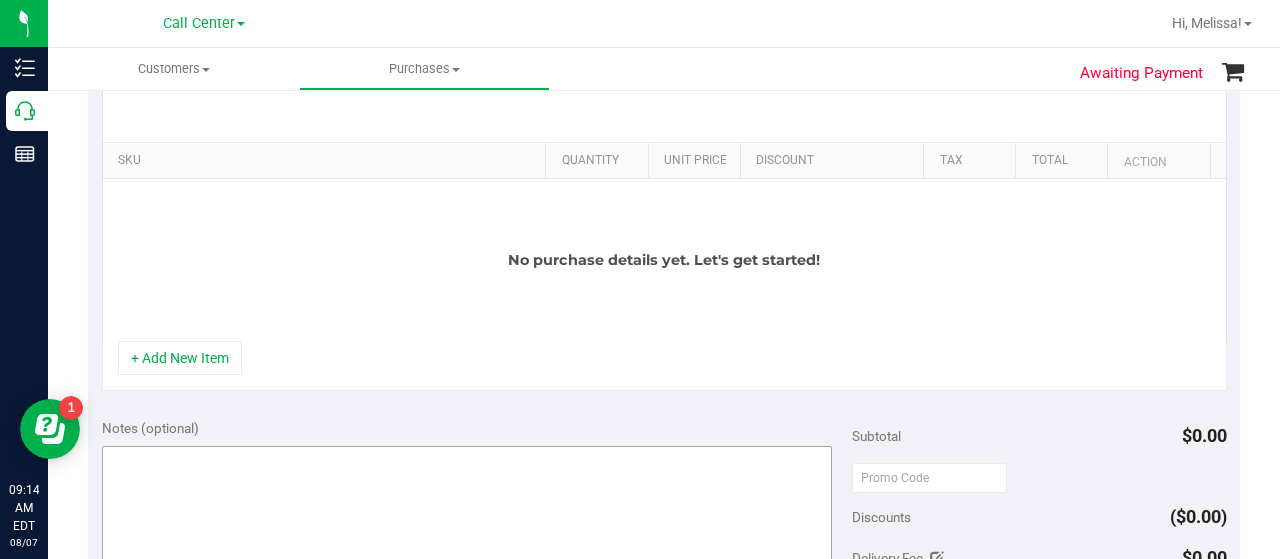 scroll, scrollTop: 500, scrollLeft: 0, axis: vertical 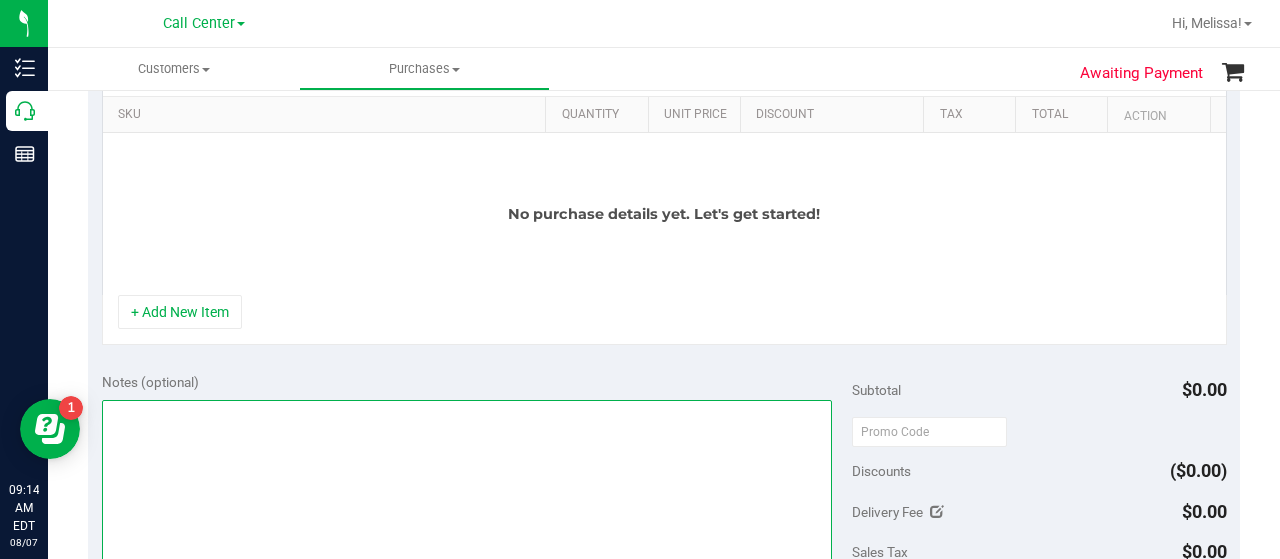 click at bounding box center [467, 496] 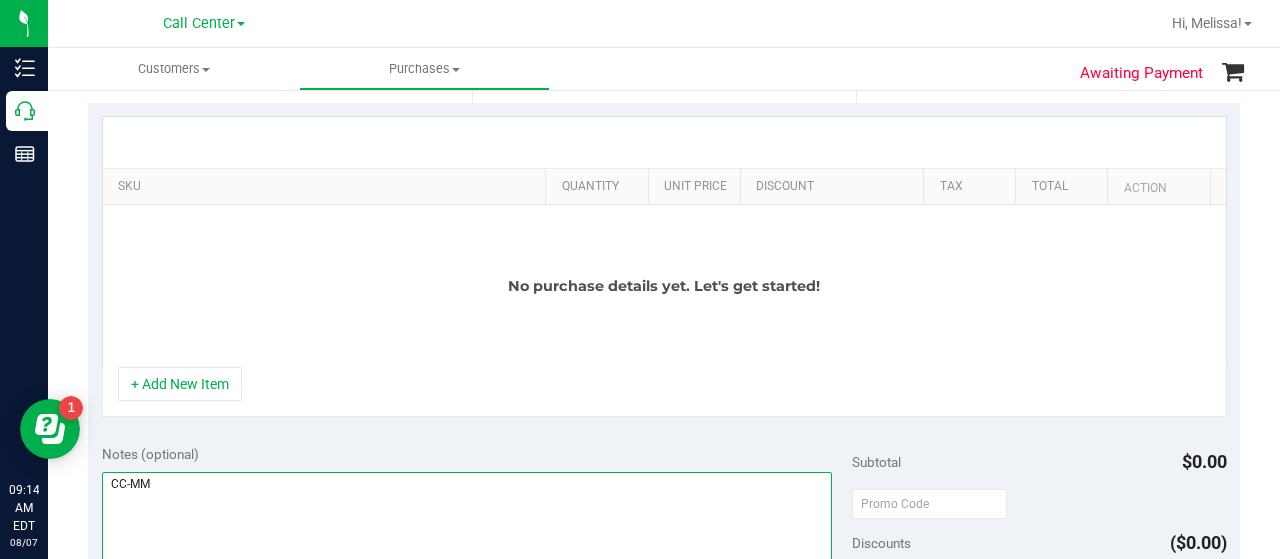 scroll, scrollTop: 400, scrollLeft: 0, axis: vertical 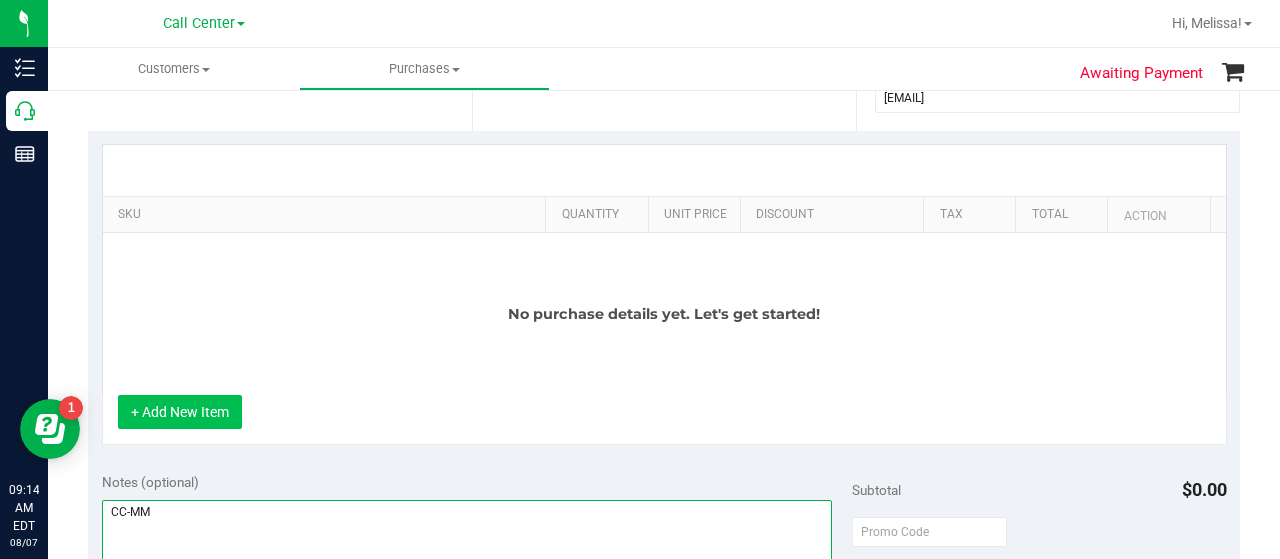 type on "CC-MM" 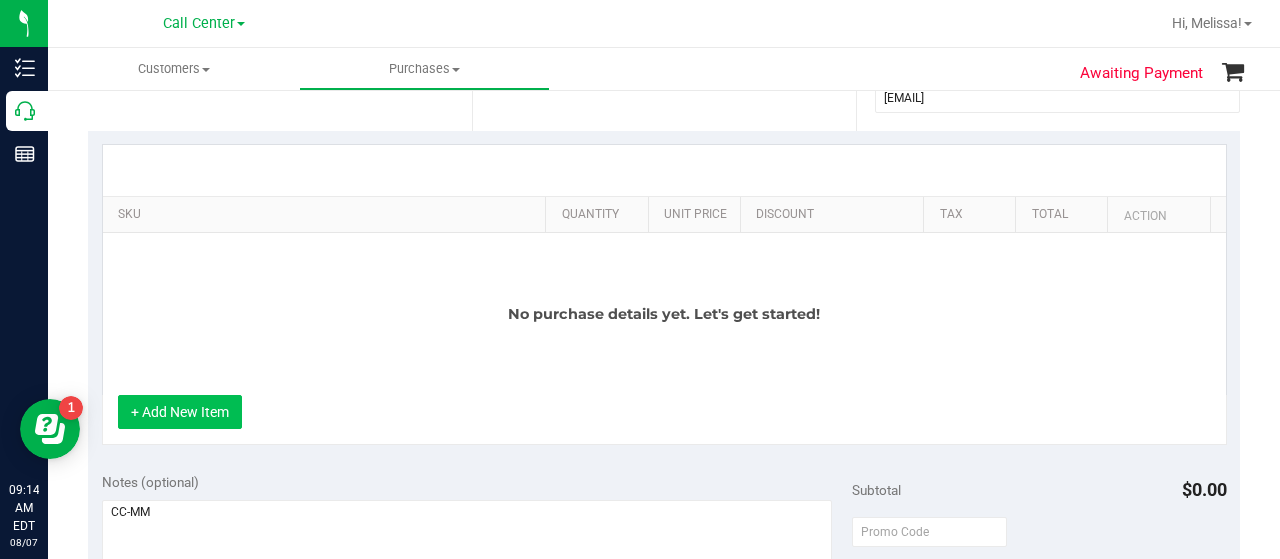 click on "+ Add New Item" at bounding box center (180, 412) 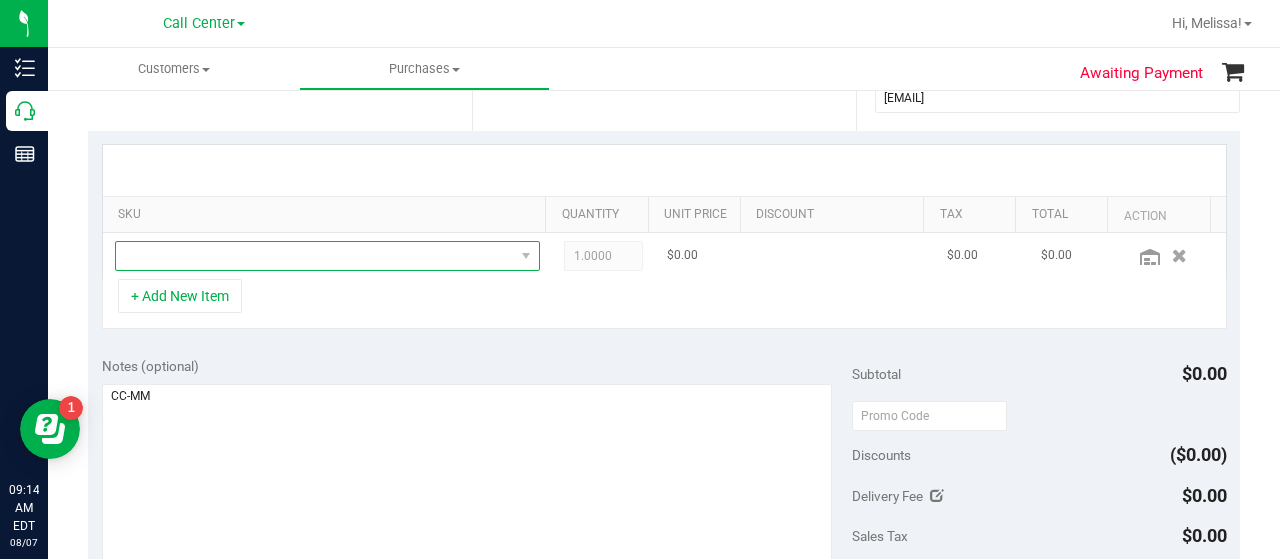 click at bounding box center (315, 256) 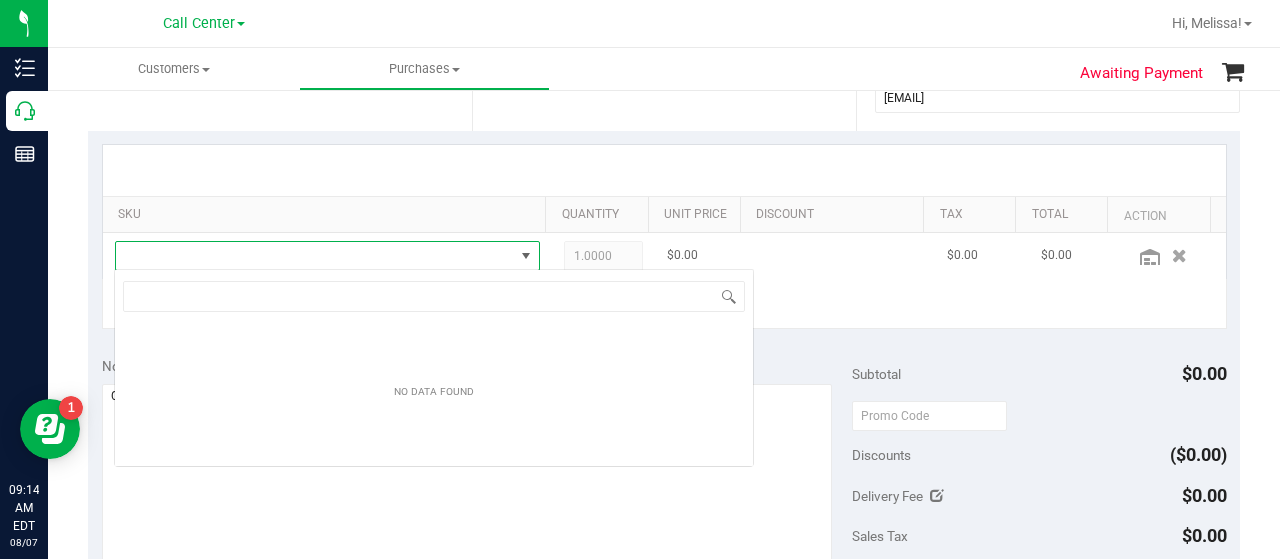 scroll, scrollTop: 99970, scrollLeft: 99586, axis: both 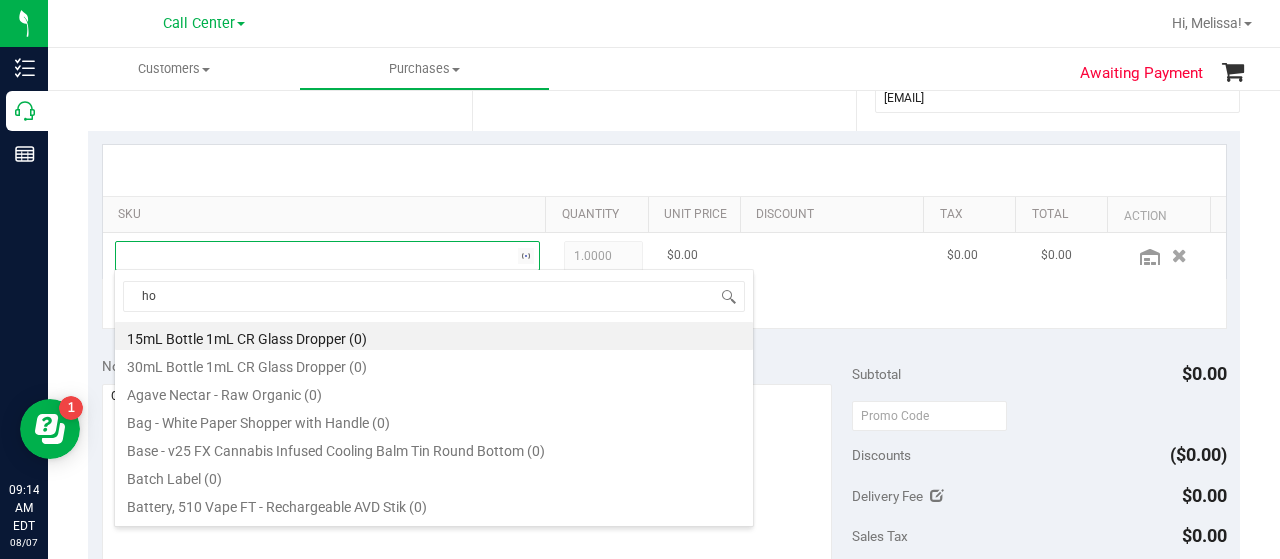 type on "hot" 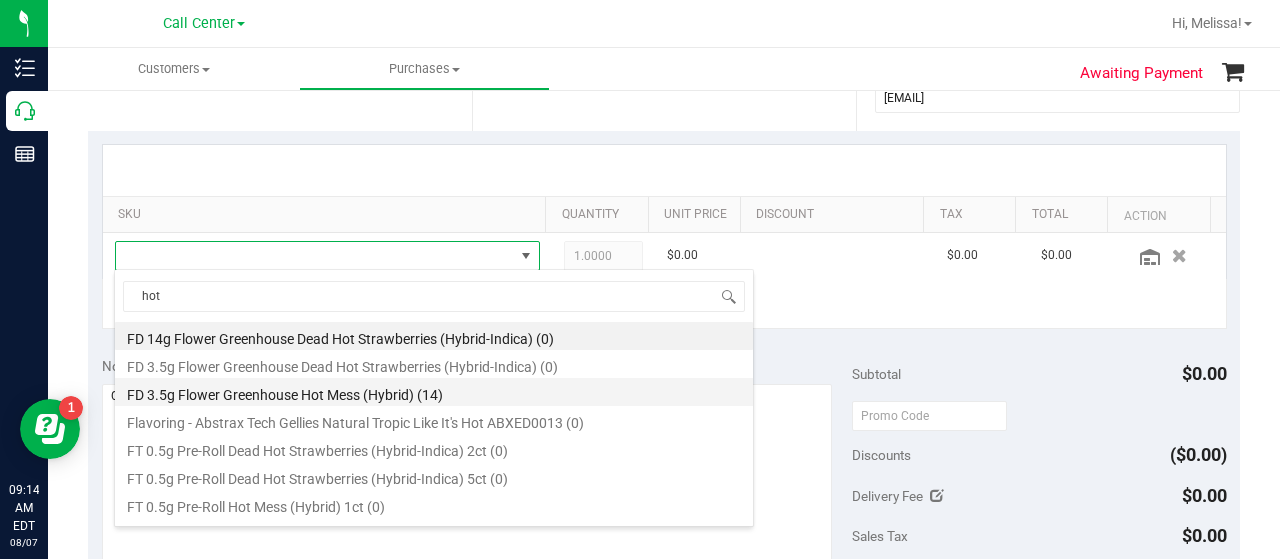 click on "FD 3.5g Flower Greenhouse Hot Mess (Hybrid) (14)" at bounding box center (434, 392) 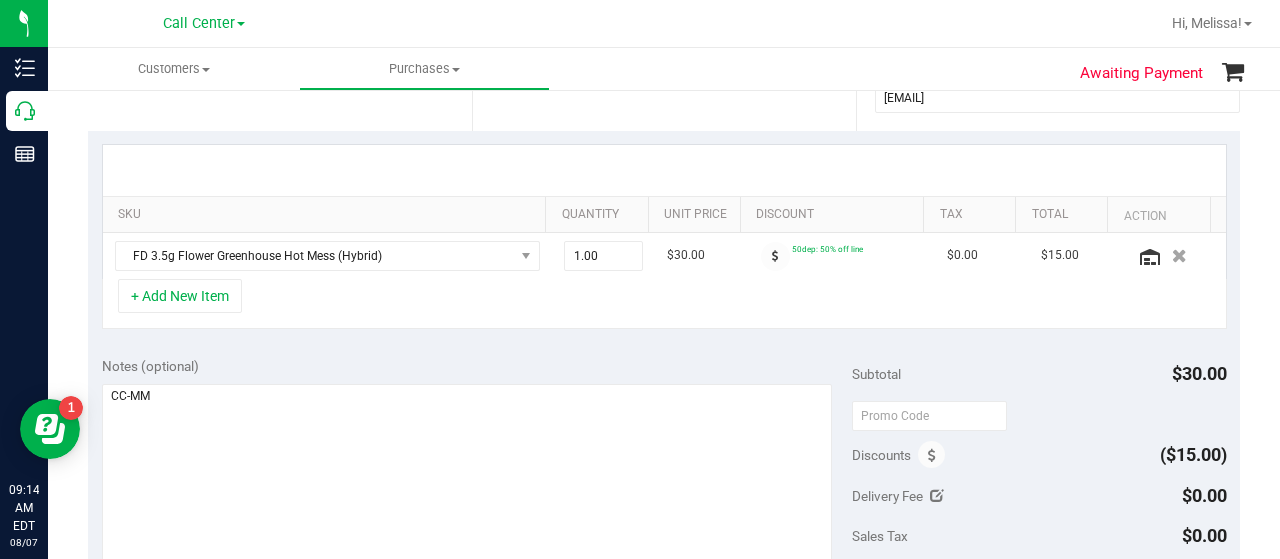 click on "+ Add New Item" at bounding box center [664, 304] 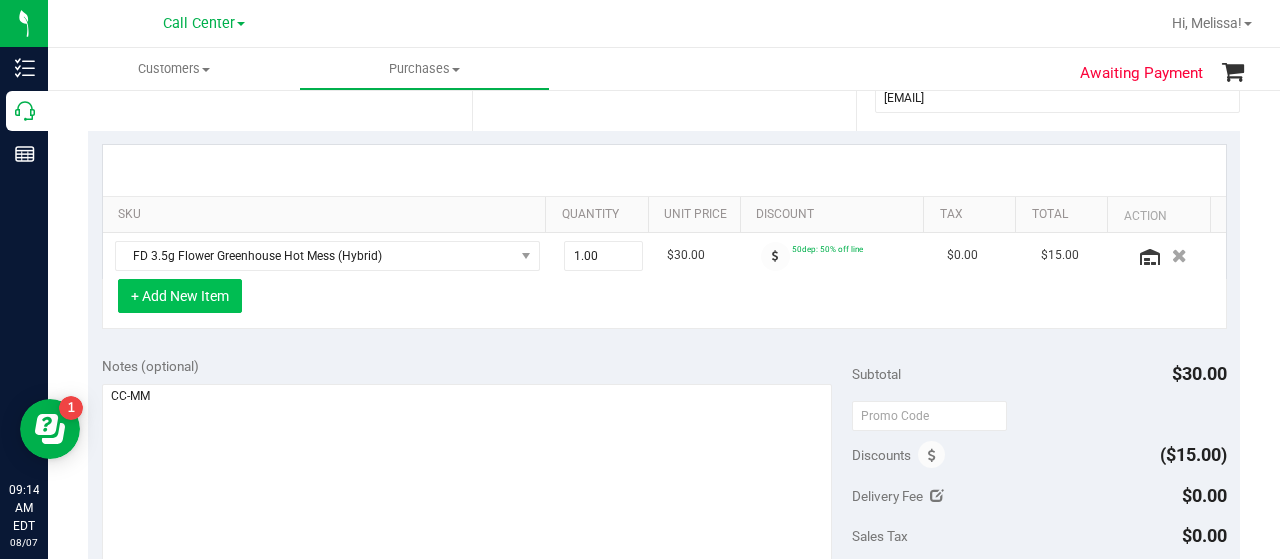 click on "+ Add New Item" at bounding box center (180, 296) 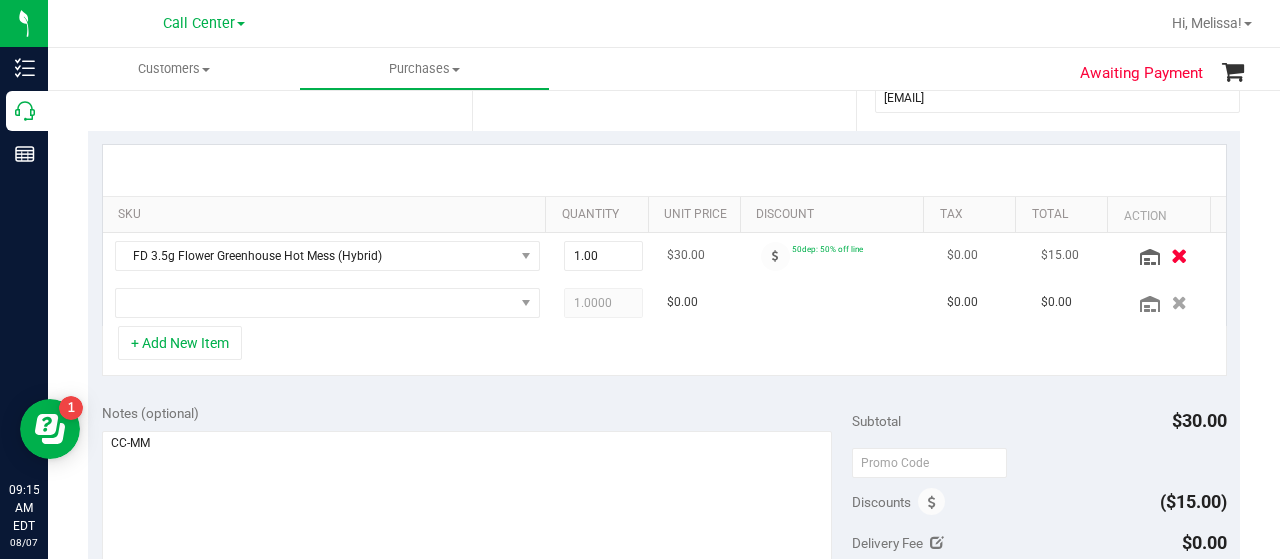 click at bounding box center [1179, 255] 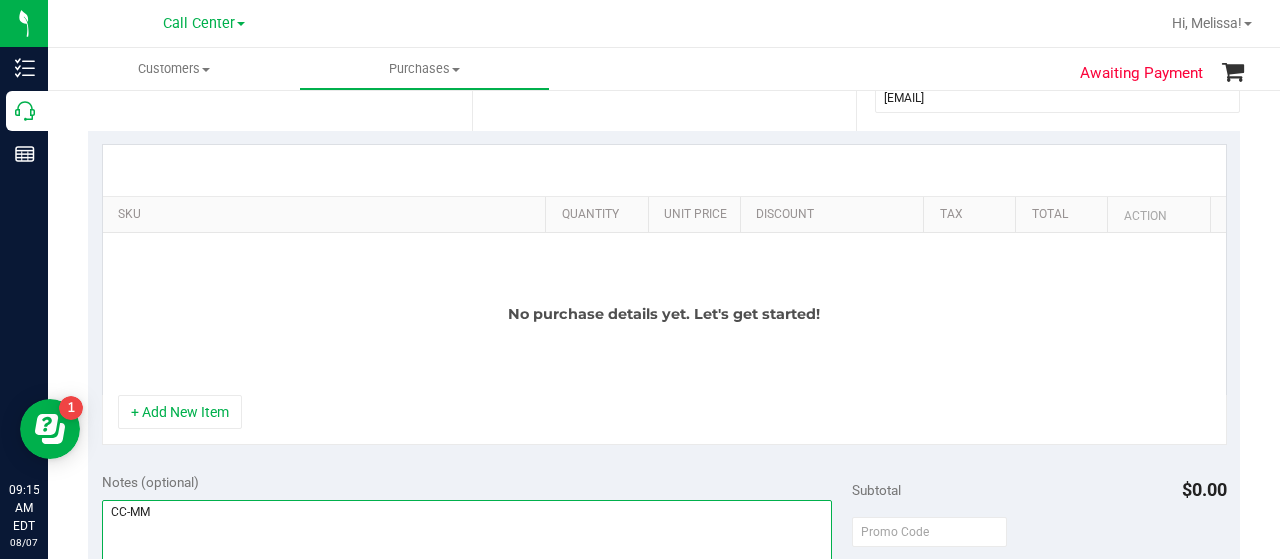 drag, startPoint x: 207, startPoint y: 519, endPoint x: 70, endPoint y: 517, distance: 137.0146 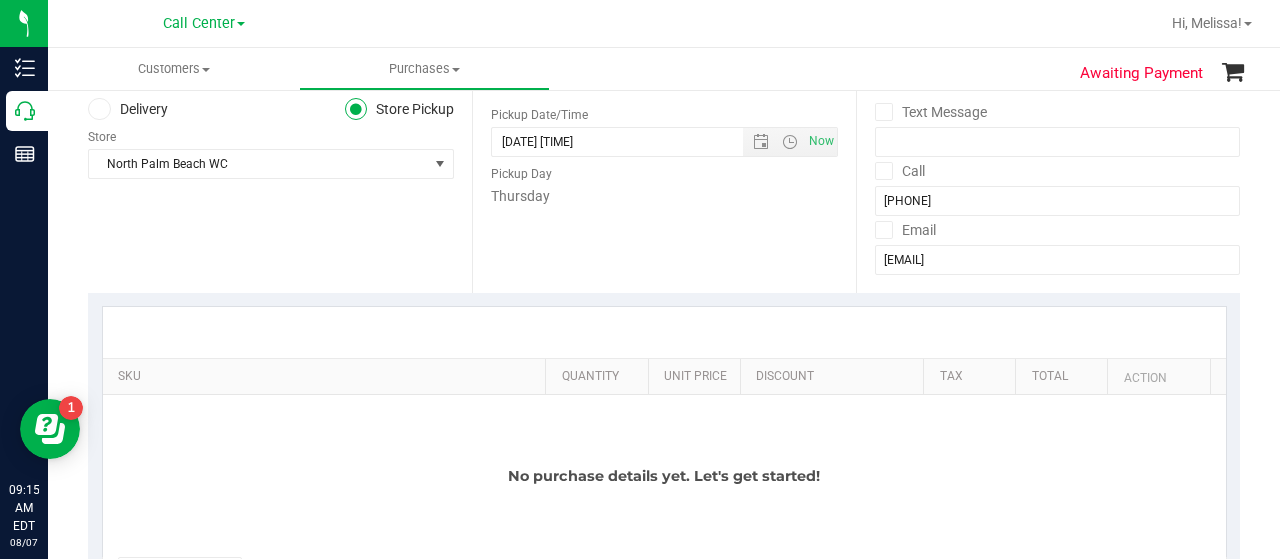 scroll, scrollTop: 0, scrollLeft: 0, axis: both 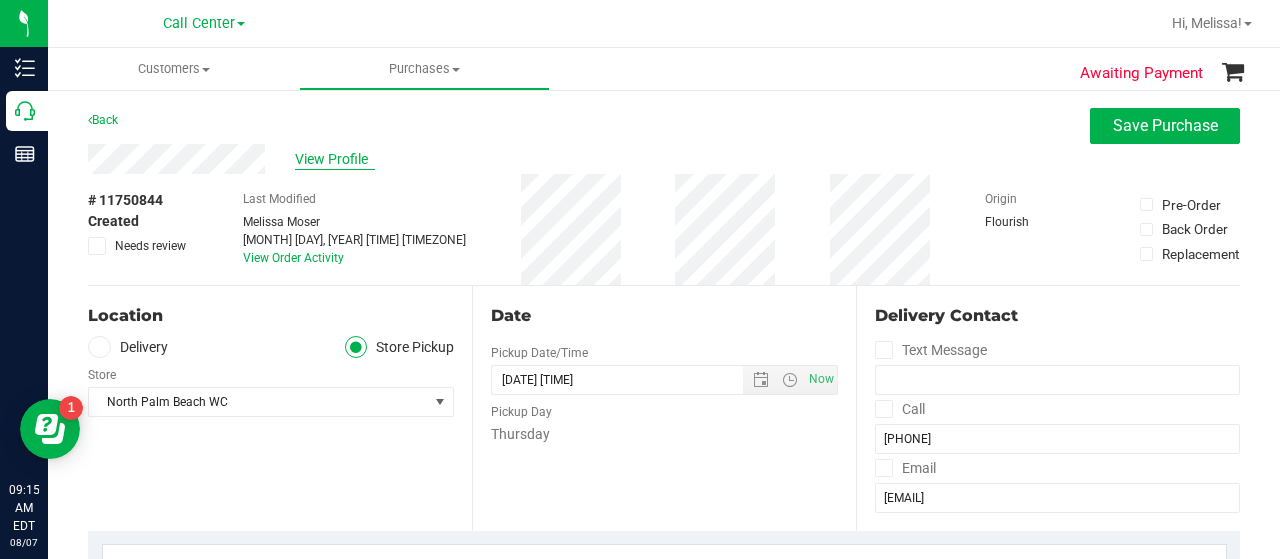 type 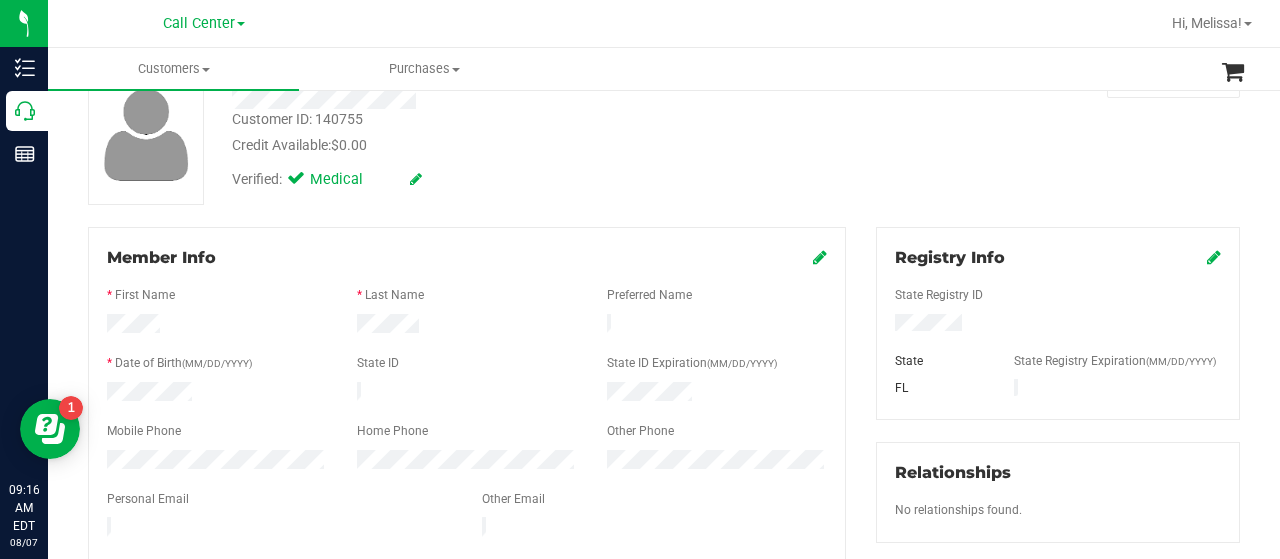 scroll, scrollTop: 0, scrollLeft: 0, axis: both 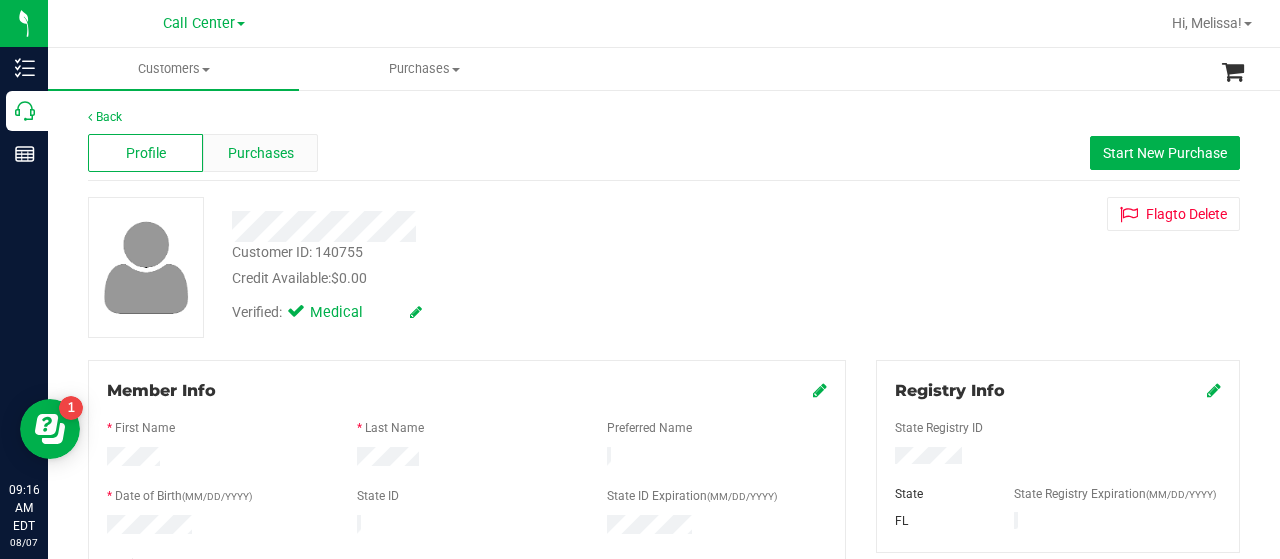 click on "Purchases" at bounding box center [261, 153] 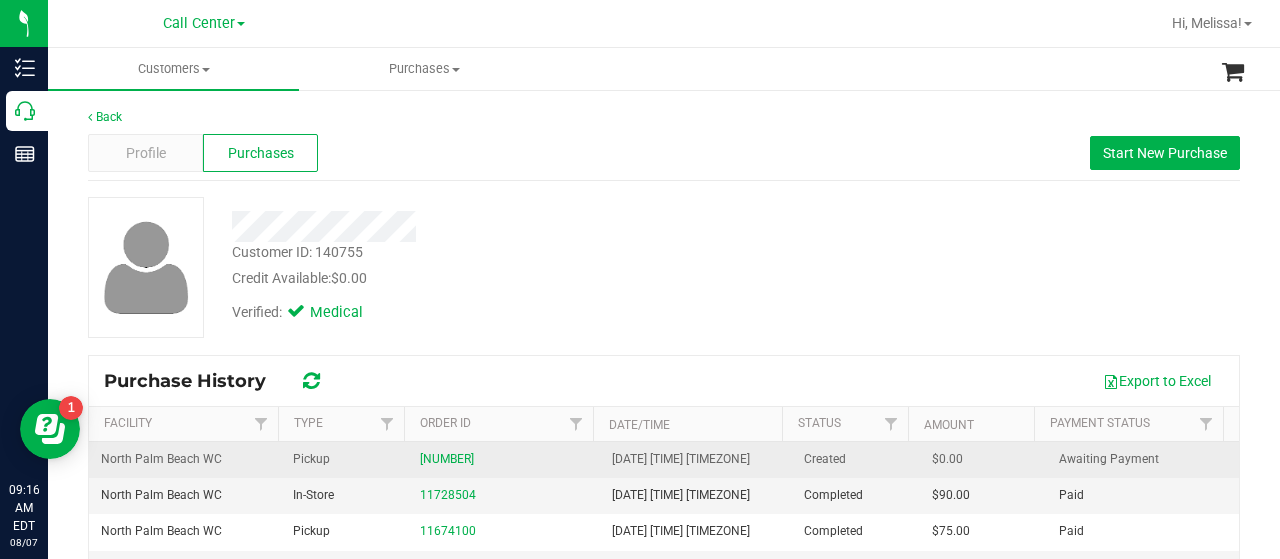 click on "[NUMBER]" at bounding box center [504, 459] 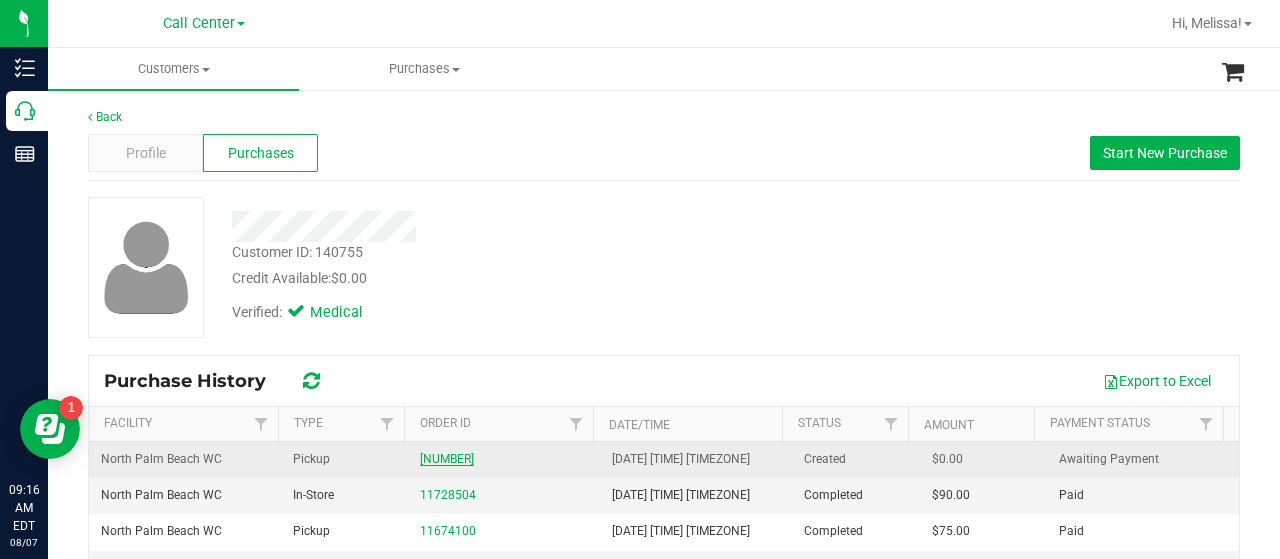 click on "[NUMBER]" at bounding box center [447, 459] 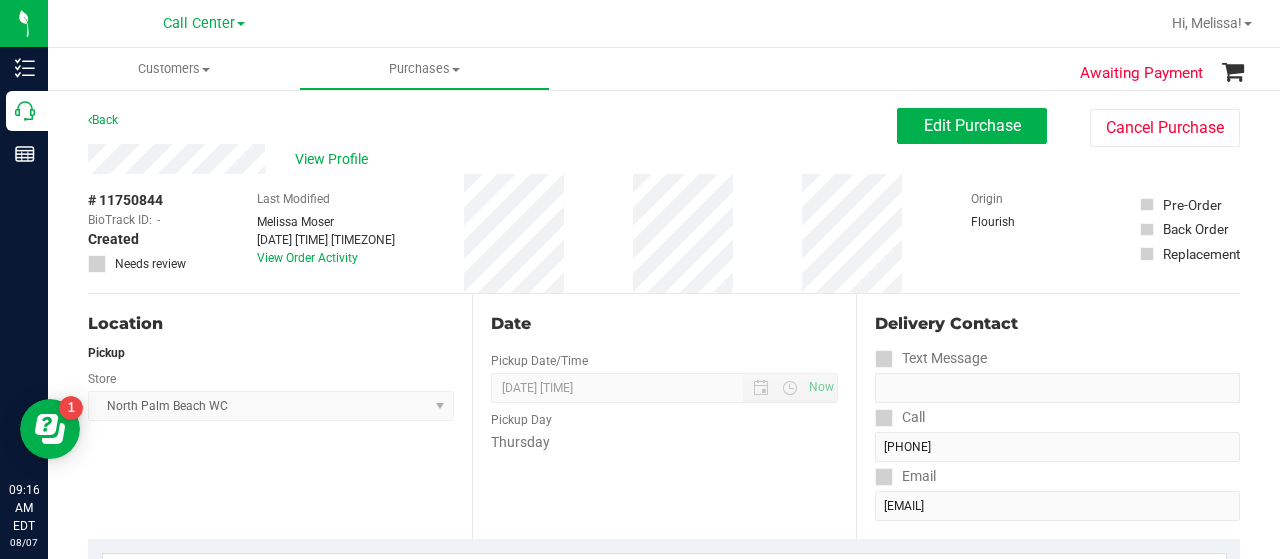 click on "Awaiting Payment
Edit Purchase
Cancel Purchase
View Profile
# 11750844
BioTrack ID:
-
Created
Needs review" at bounding box center [664, 835] 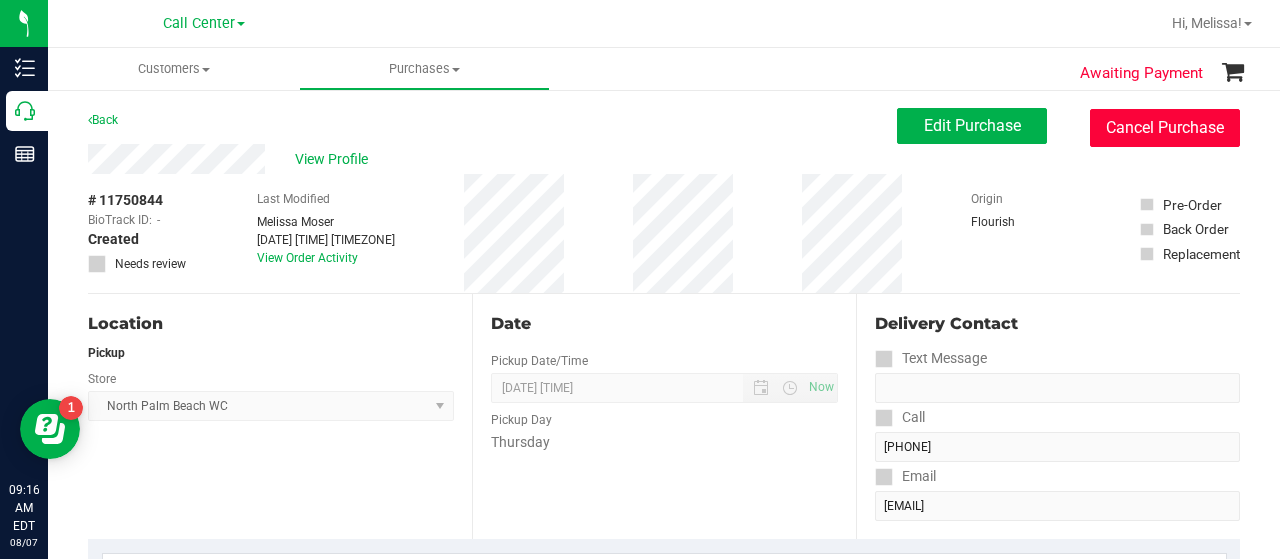 click on "Cancel Purchase" at bounding box center (1165, 128) 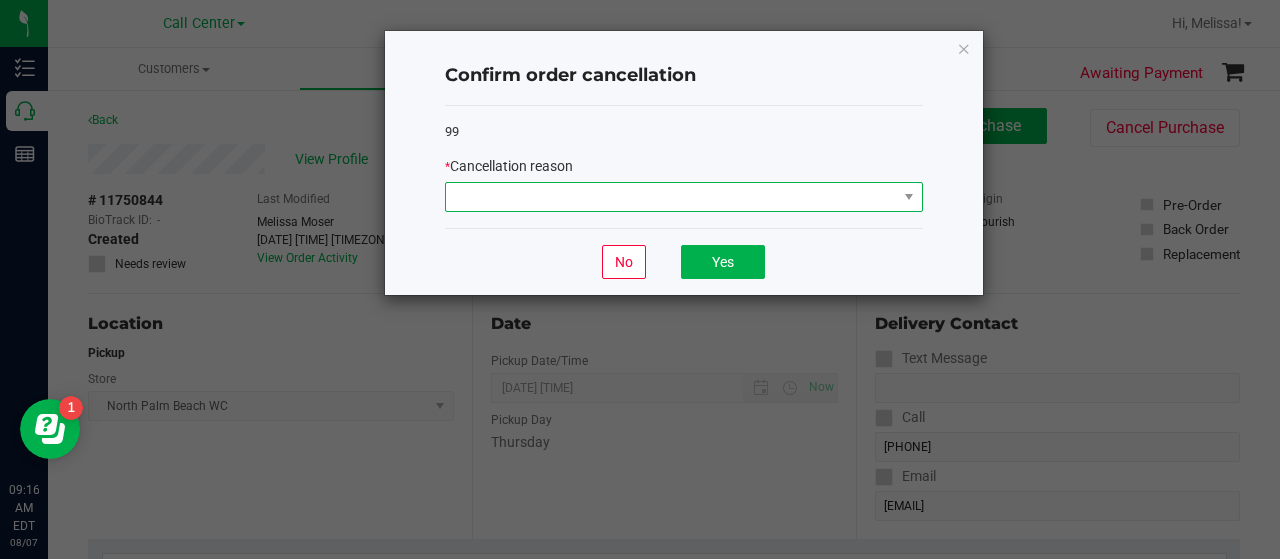 click at bounding box center (671, 197) 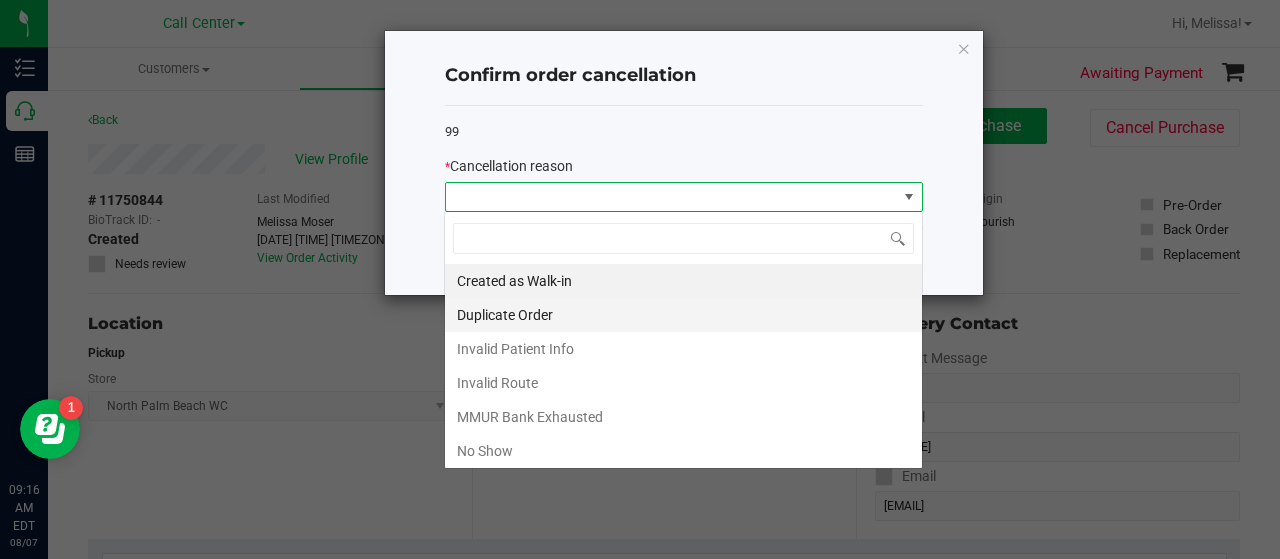 scroll, scrollTop: 99970, scrollLeft: 99521, axis: both 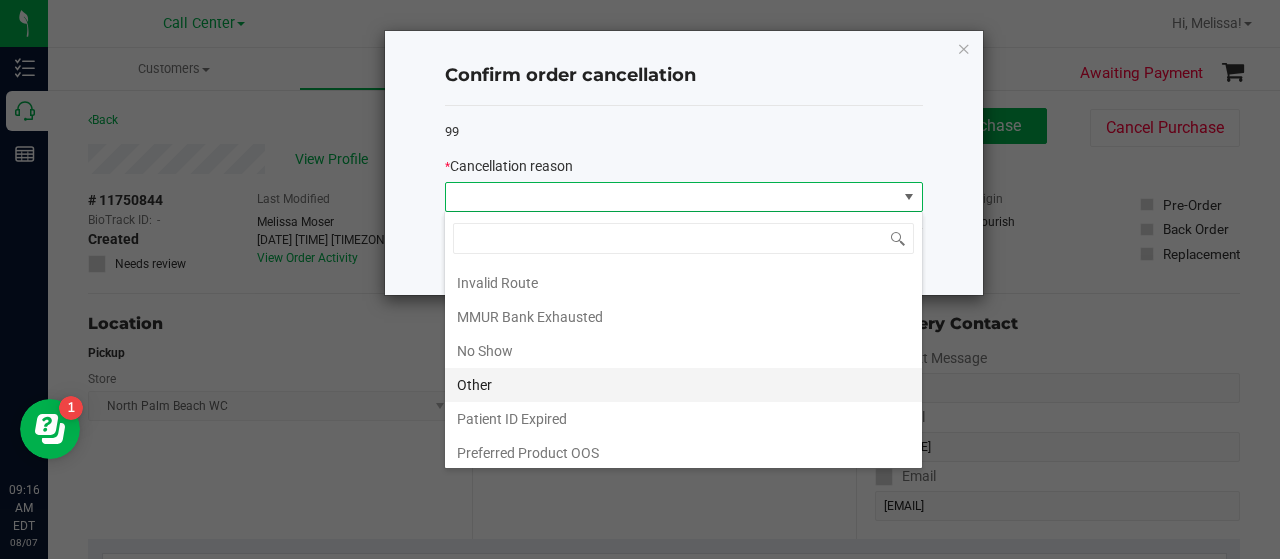 click on "Other" at bounding box center (683, 385) 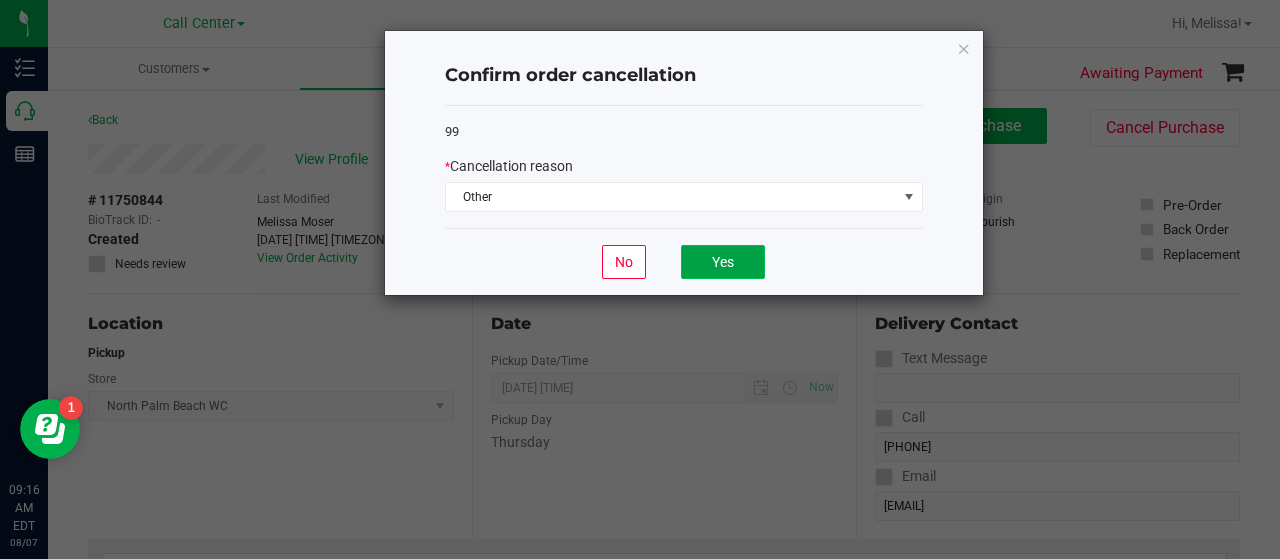 click on "Yes" 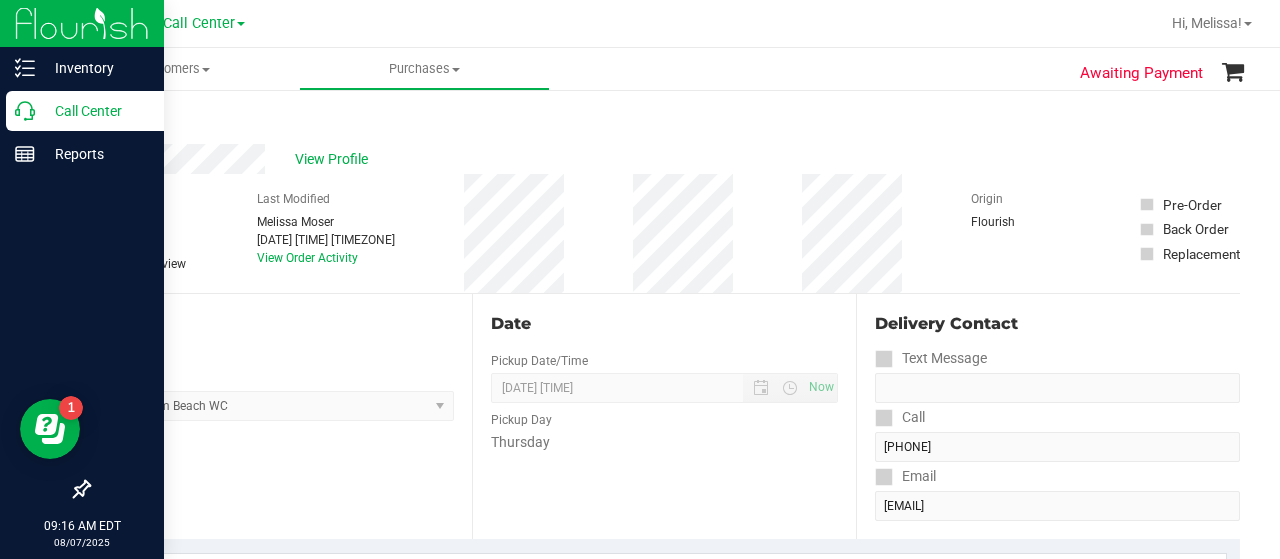 click on "Call Center" at bounding box center [85, 111] 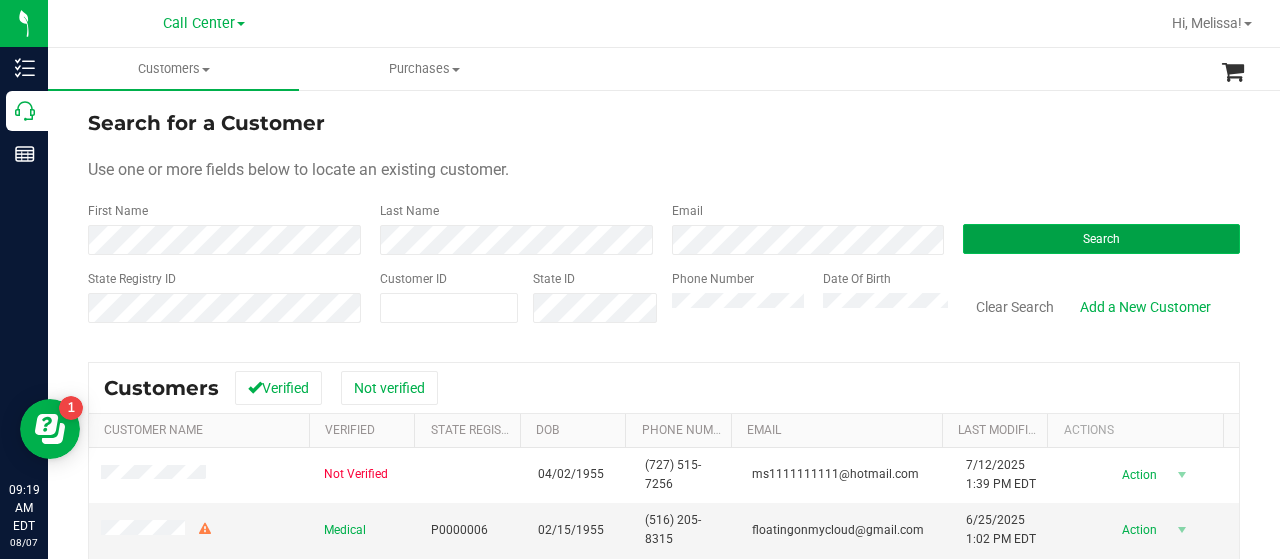 click on "Search" at bounding box center [1101, 239] 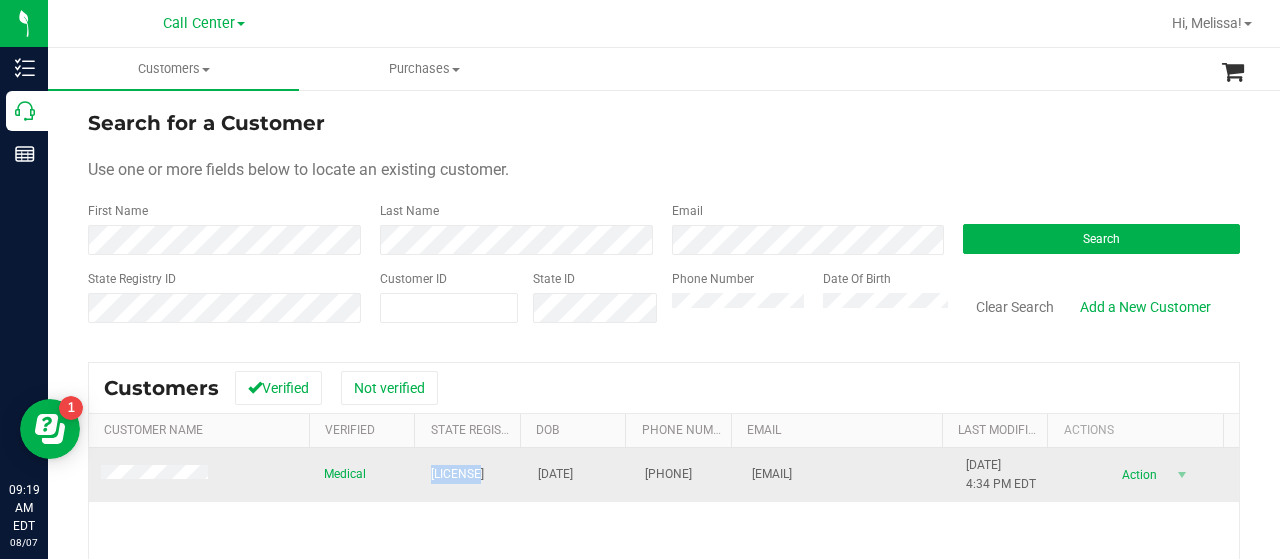 drag, startPoint x: 422, startPoint y: 473, endPoint x: 489, endPoint y: 480, distance: 67.36468 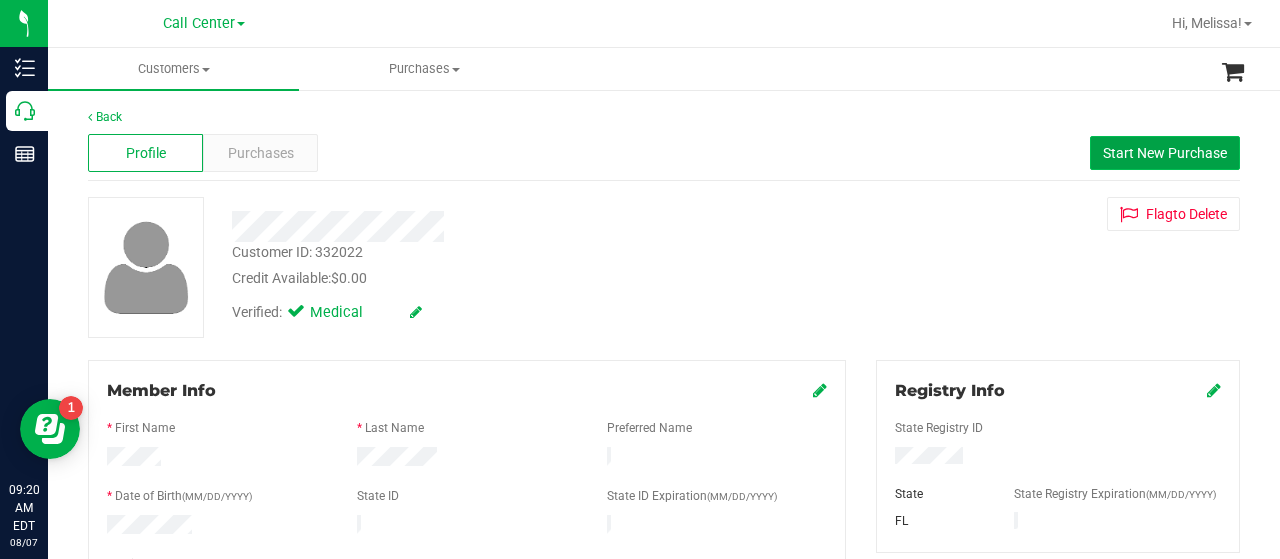 click on "Start New Purchase" at bounding box center (1165, 153) 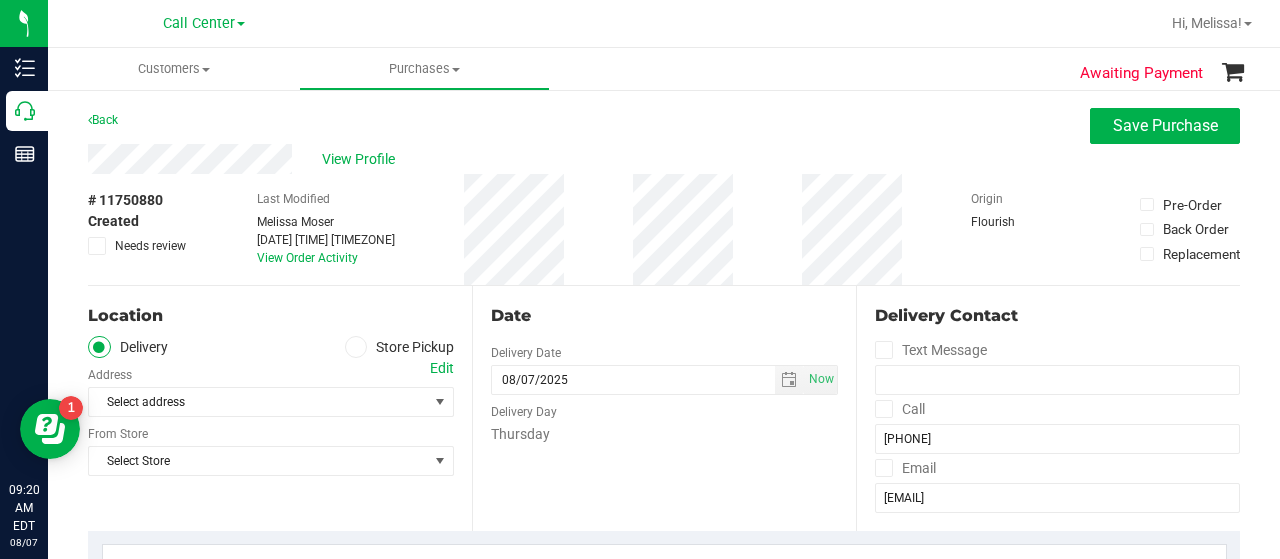 click on "Delivery
Store Pickup" at bounding box center (271, 347) 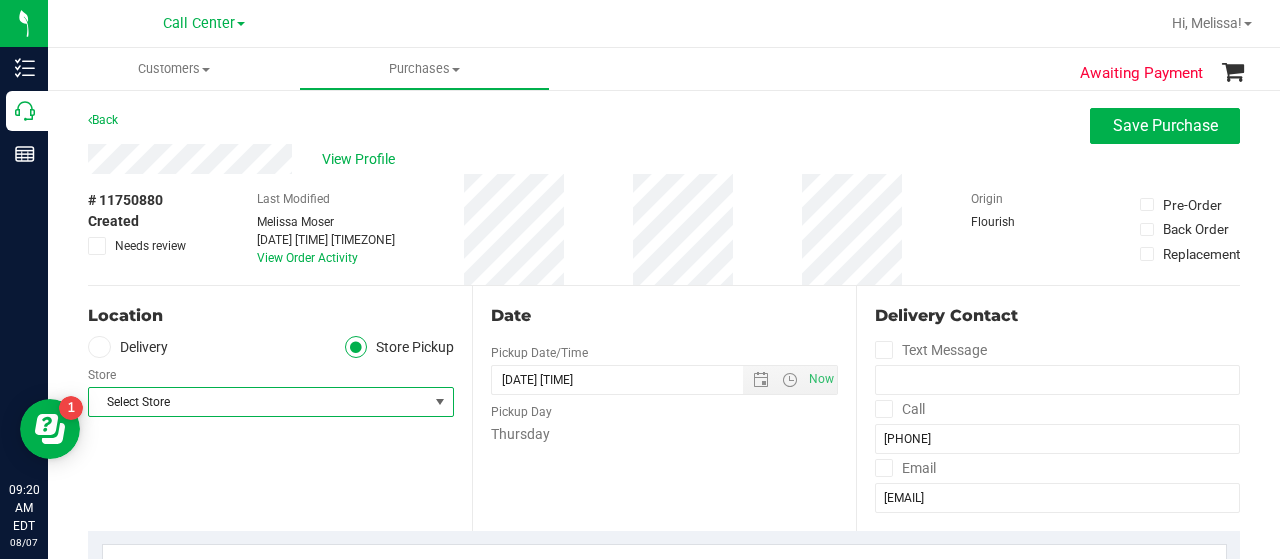 click on "Select Store" at bounding box center (258, 402) 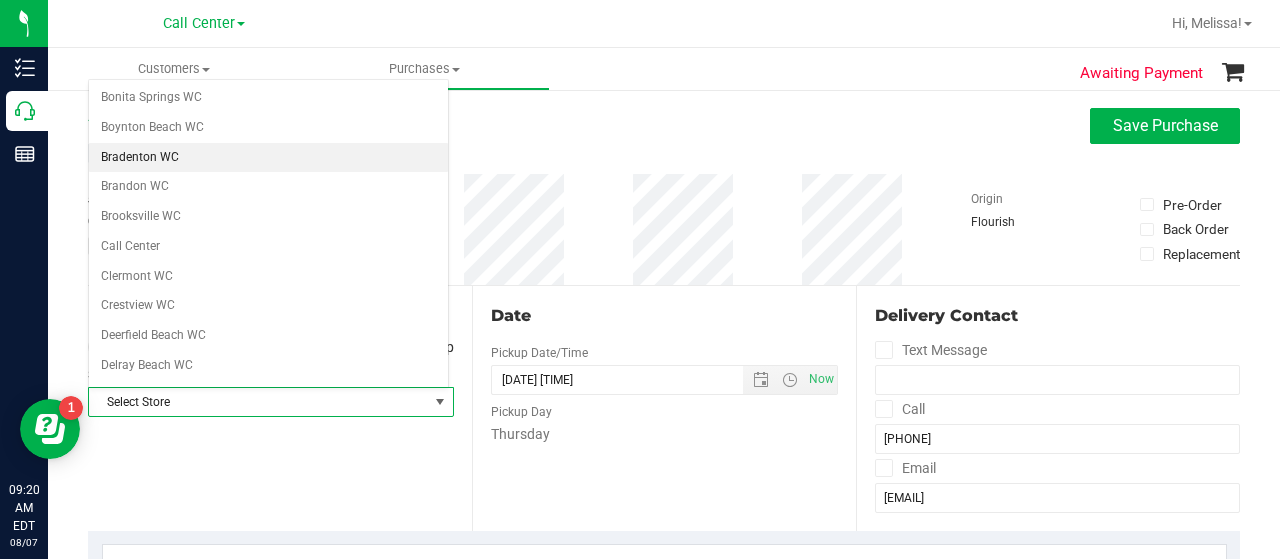 click on "Bradenton WC" at bounding box center [268, 158] 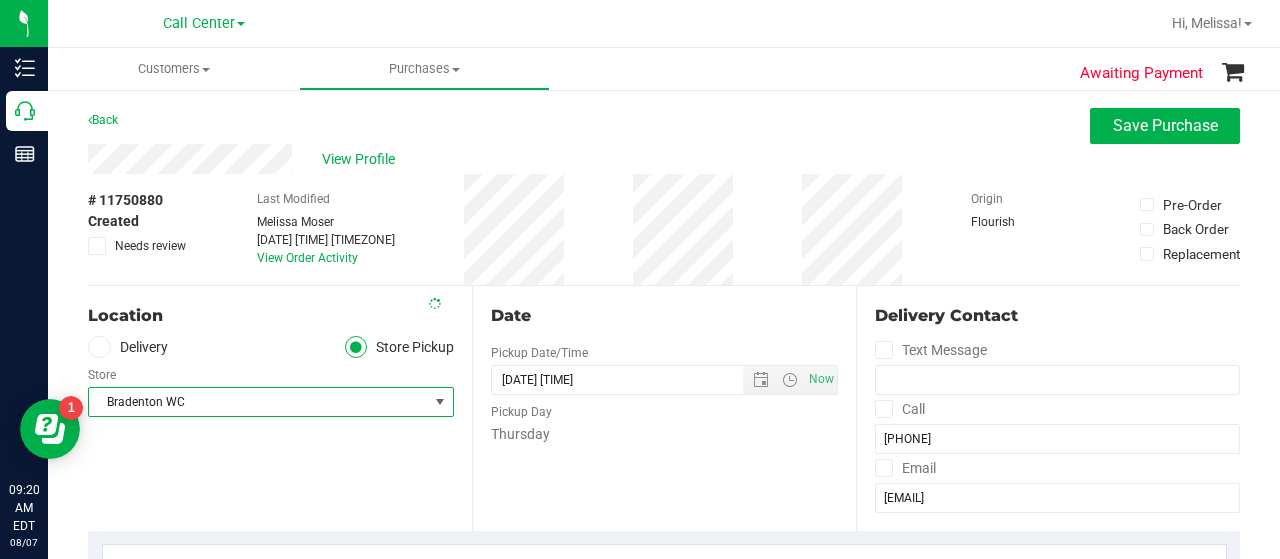 click on "Location
Delivery
Store Pickup
Store
Bradenton WC Select Store Bonita Springs WC Boynton Beach WC Bradenton WC Brandon WC Brooksville WC Call Center Clermont WC Crestview WC Deerfield Beach WC Delray Beach WC Deltona WC Ft Walton Beach WC Ft. Lauderdale WC Ft. Myers WC Gainesville WC Jax Atlantic WC JAX DC REP Jax WC Key West WC Lakeland WC Largo WC Lehigh Acres DC REP Merritt Island WC Miami 72nd WC Miami Beach WC Miami Dadeland WC Miramar DC REP New Port Richey WC North Palm Beach WC North Port WC Ocala WC Orange Park WC Orlando Colonial WC Orlando DC REP Orlando WC Oviedo WC Palm Bay WC Palm Coast WC Panama City WC Pensacola WC Port Orange WC" at bounding box center [280, 408] 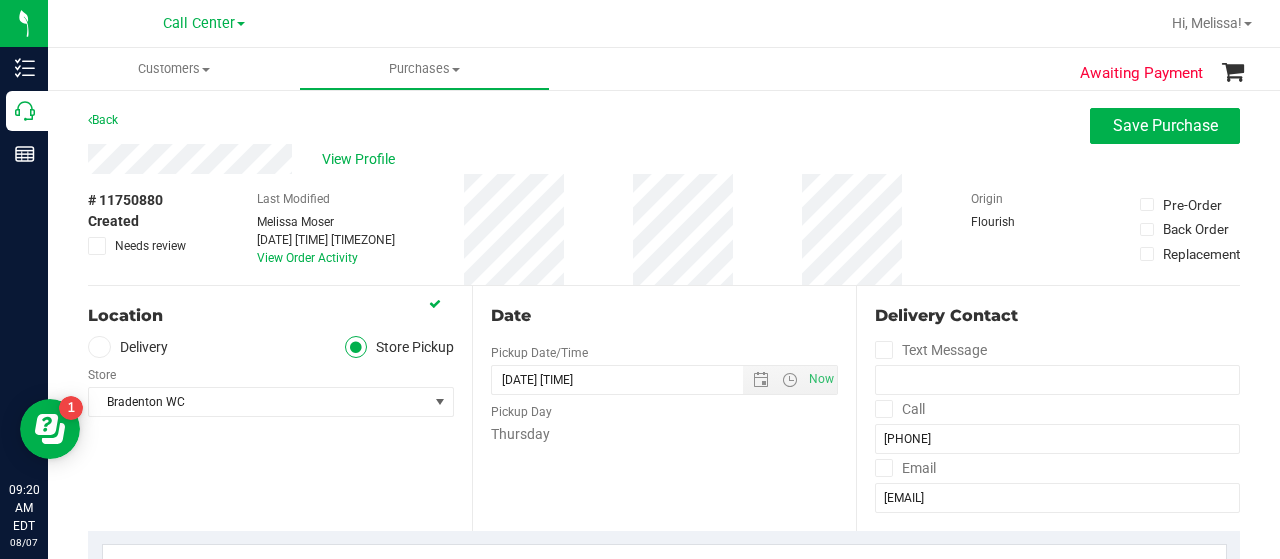 scroll, scrollTop: 400, scrollLeft: 0, axis: vertical 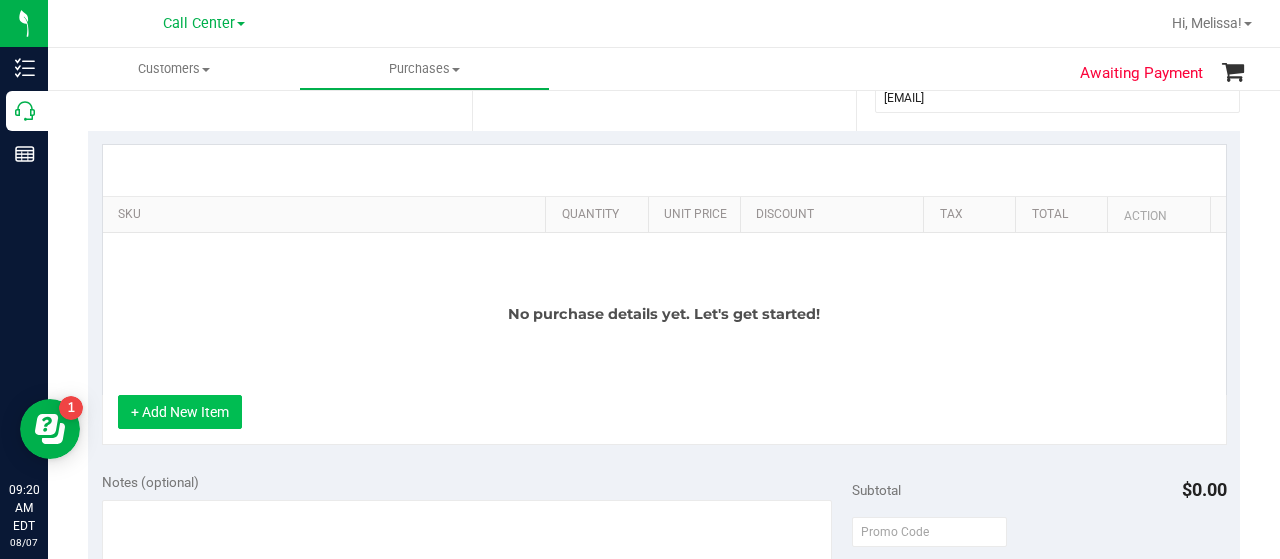 click on "+ Add New Item" at bounding box center (180, 412) 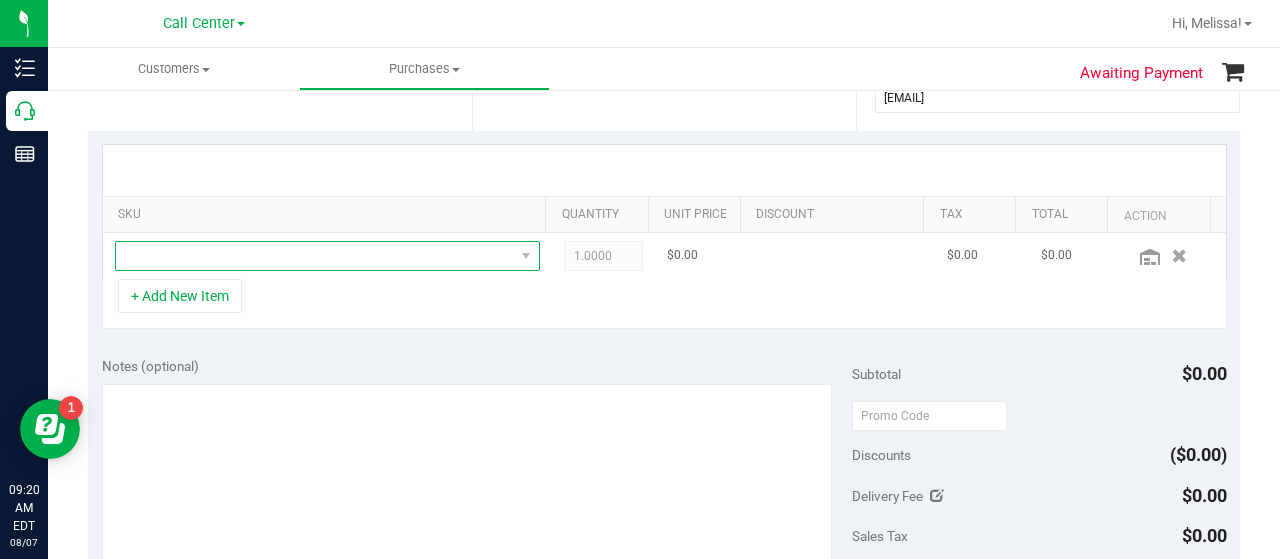 click at bounding box center [315, 256] 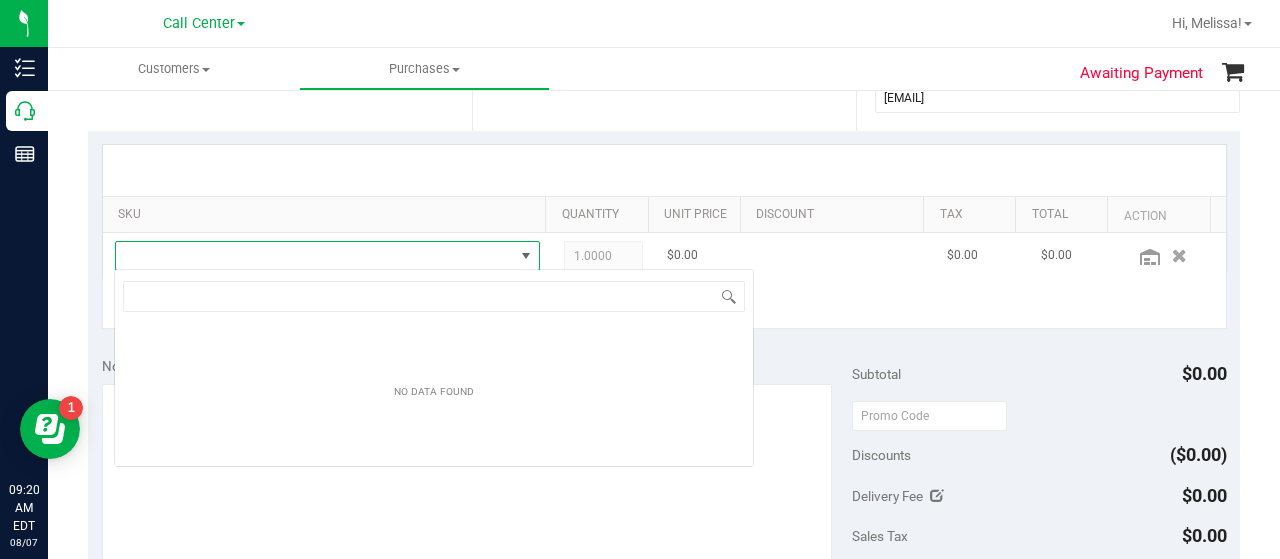 scroll, scrollTop: 99970, scrollLeft: 99586, axis: both 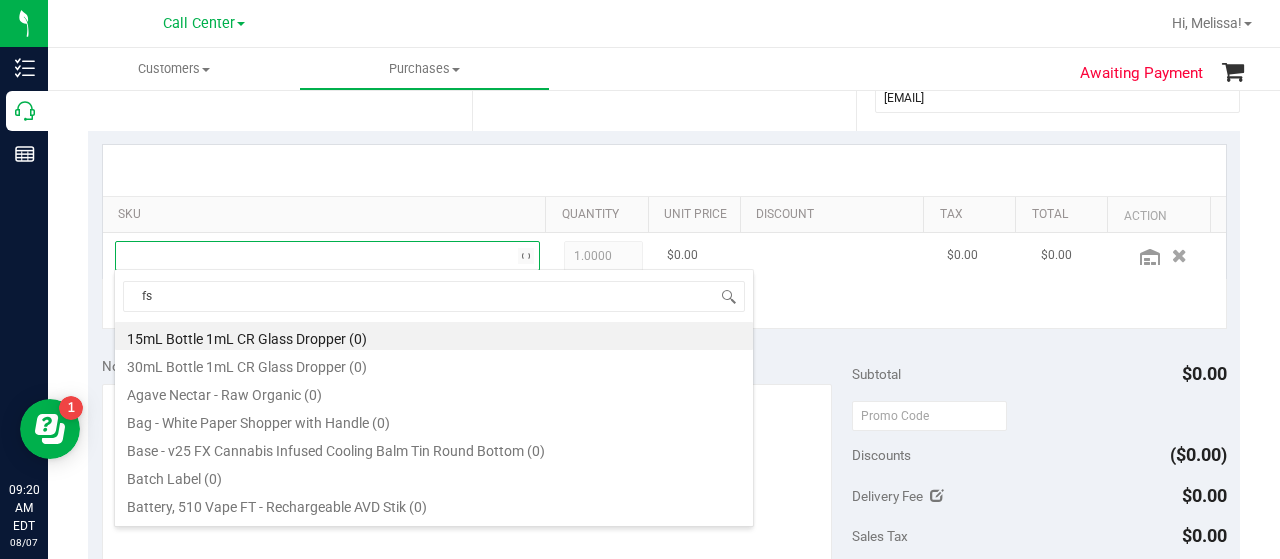 type on "fso" 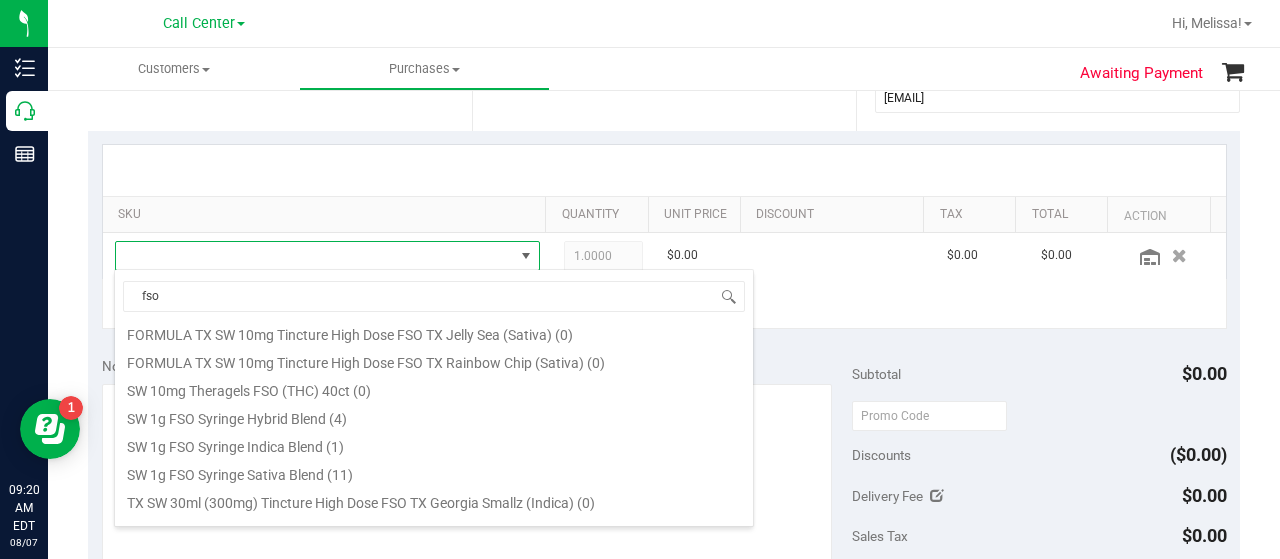 scroll, scrollTop: 400, scrollLeft: 0, axis: vertical 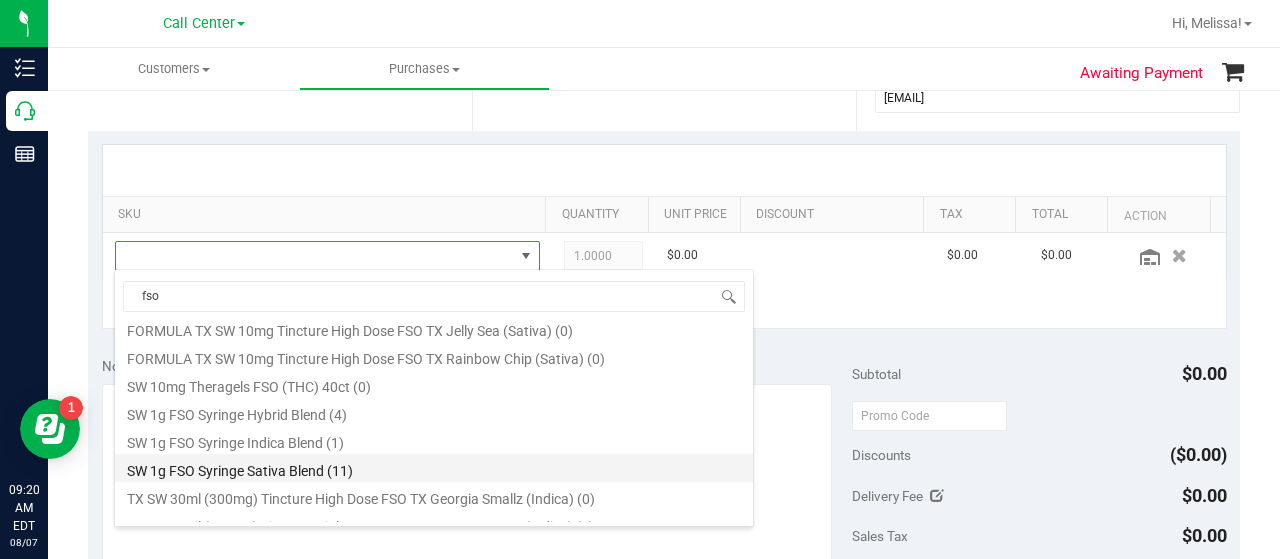 click on "SW 1g FSO Syringe Sativa Blend (11)" at bounding box center [434, 468] 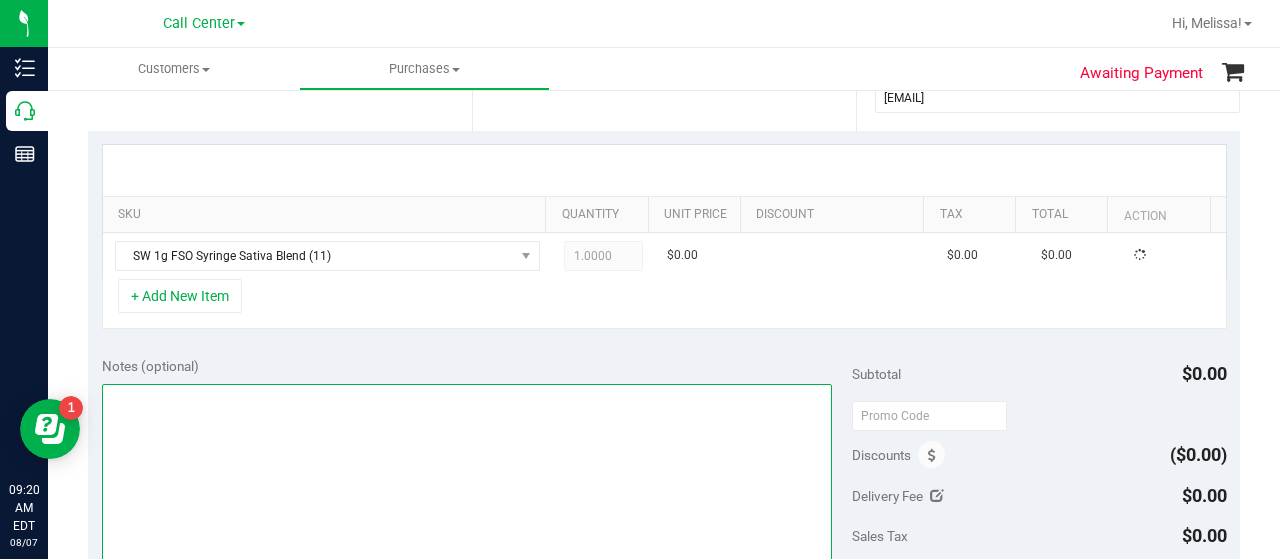 click at bounding box center (467, 480) 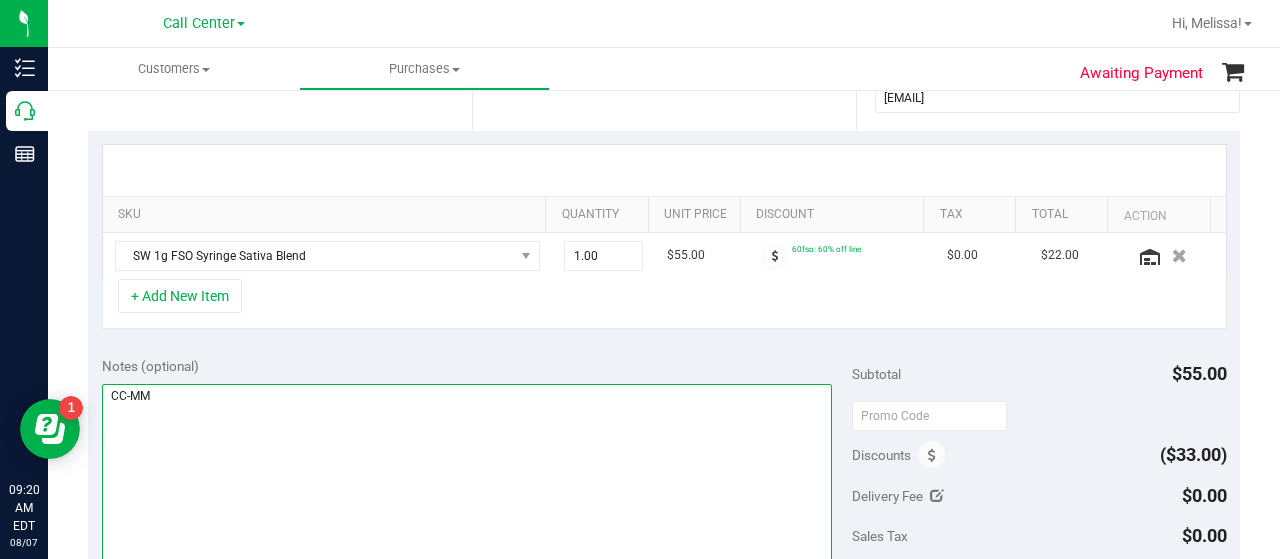type on "CC-MM" 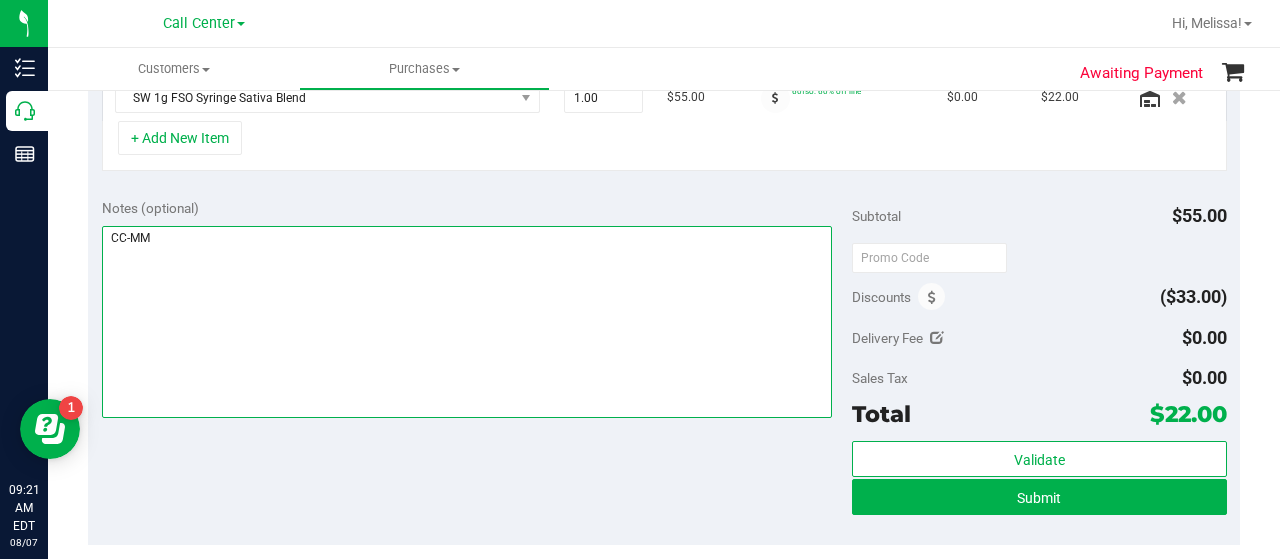 scroll, scrollTop: 600, scrollLeft: 0, axis: vertical 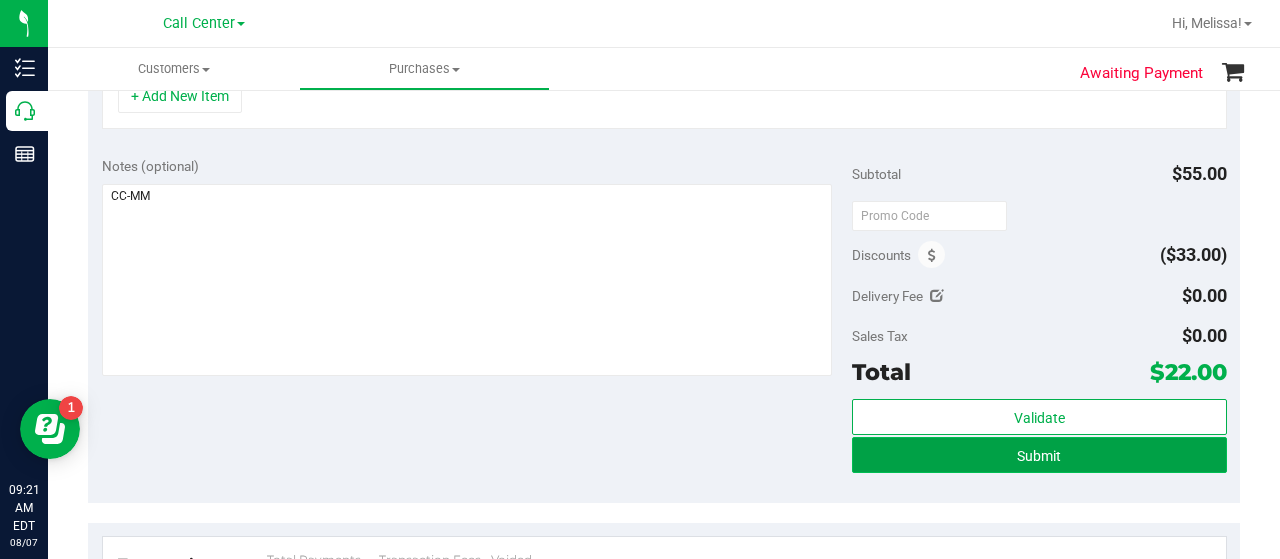 click on "Submit" at bounding box center (1039, 455) 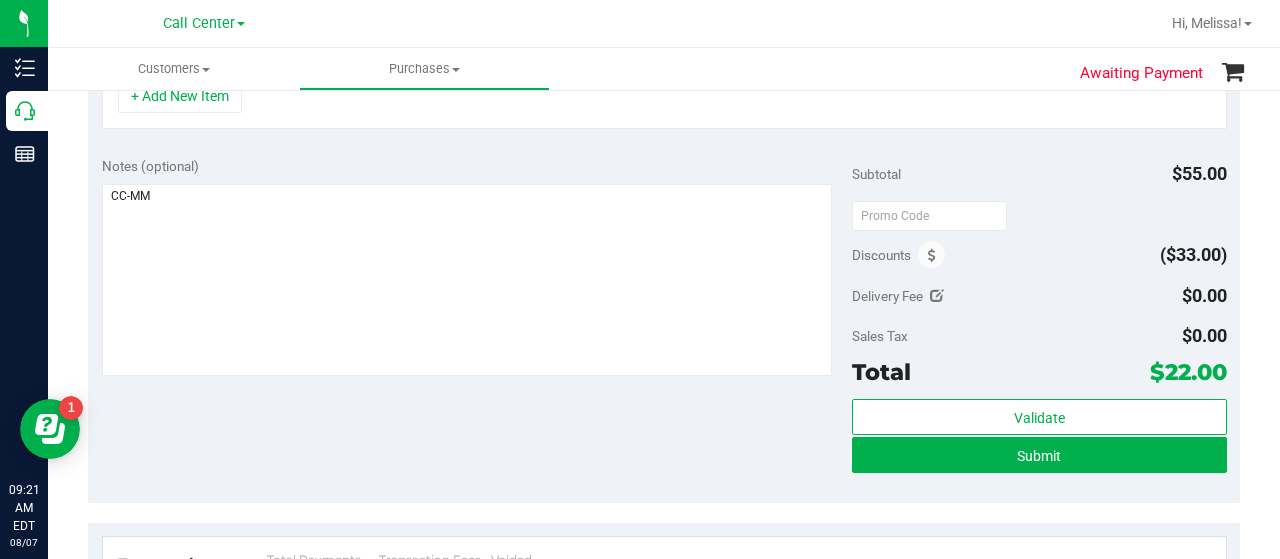 scroll, scrollTop: 568, scrollLeft: 0, axis: vertical 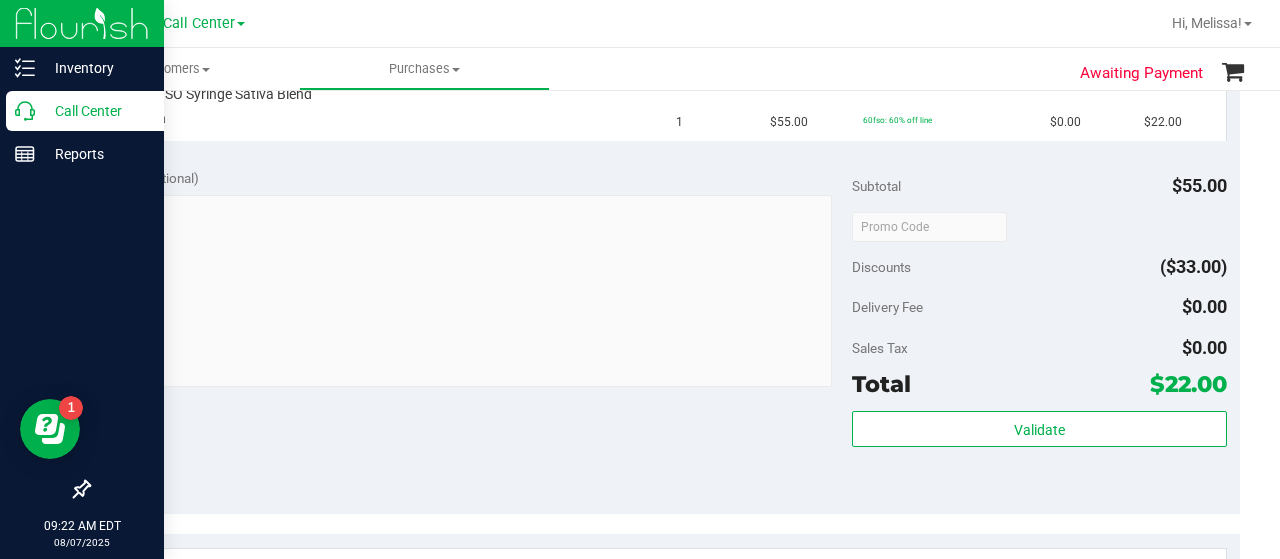click on "Call Center" at bounding box center (95, 111) 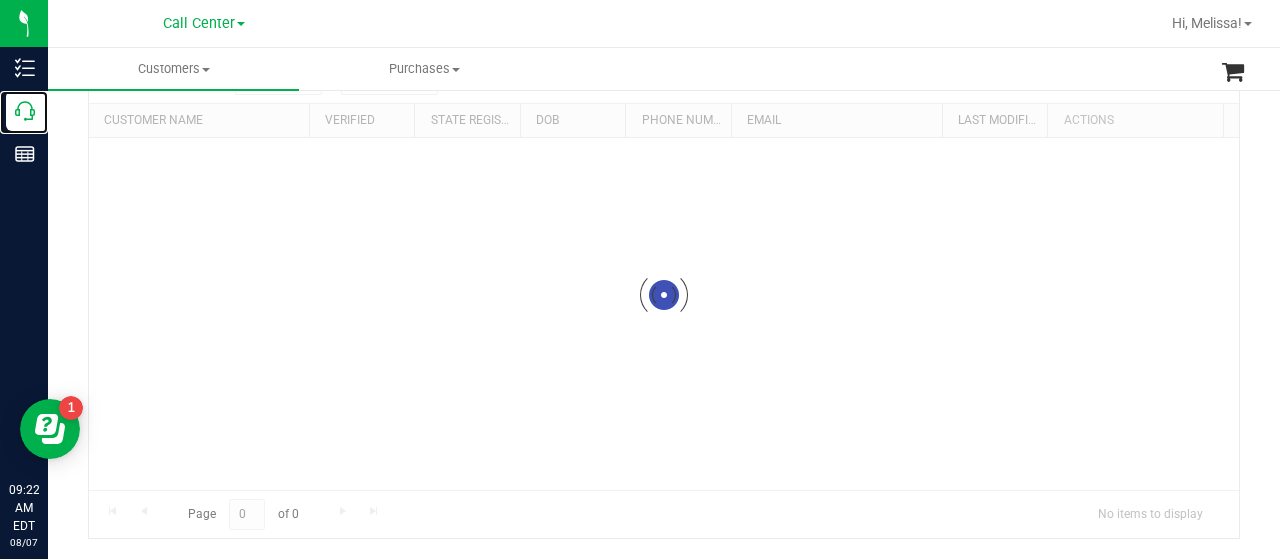 scroll, scrollTop: 0, scrollLeft: 0, axis: both 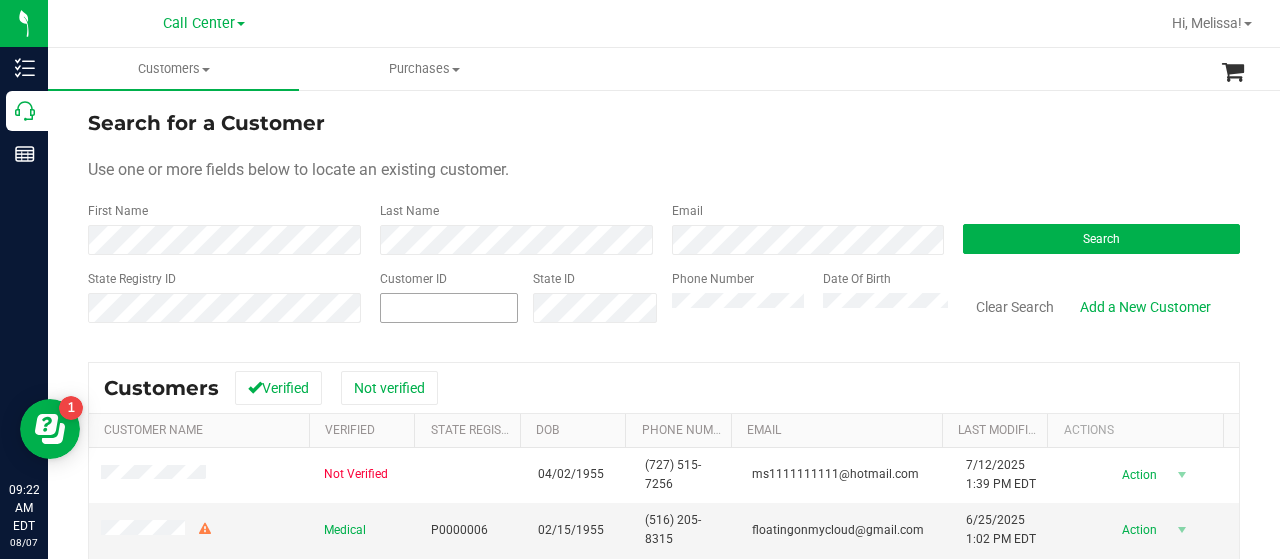 click at bounding box center [0, 0] 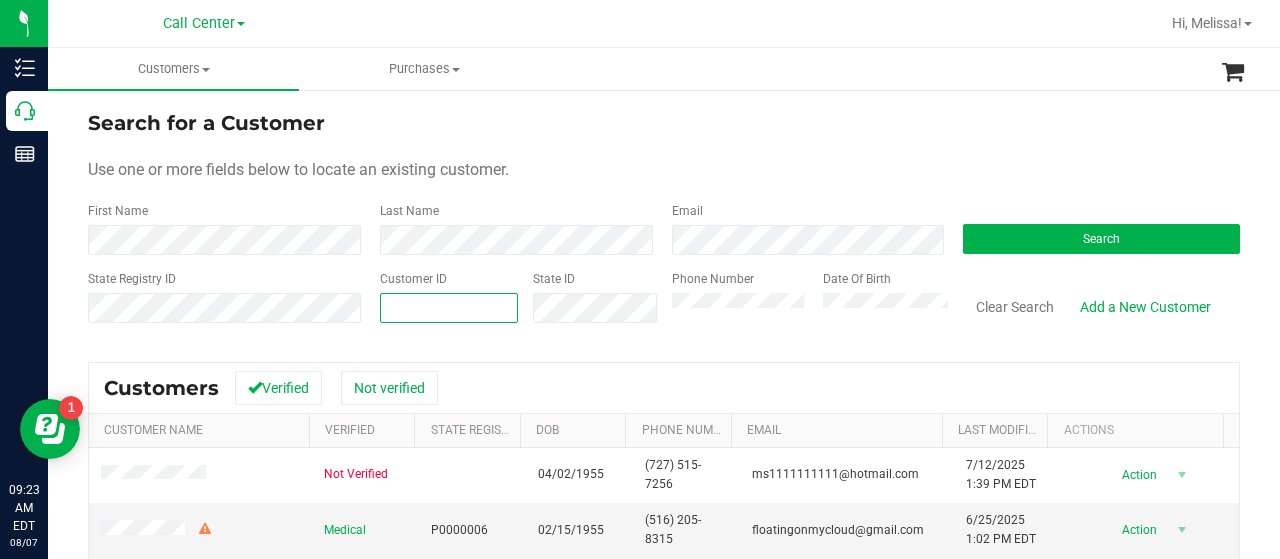 paste on "50070" 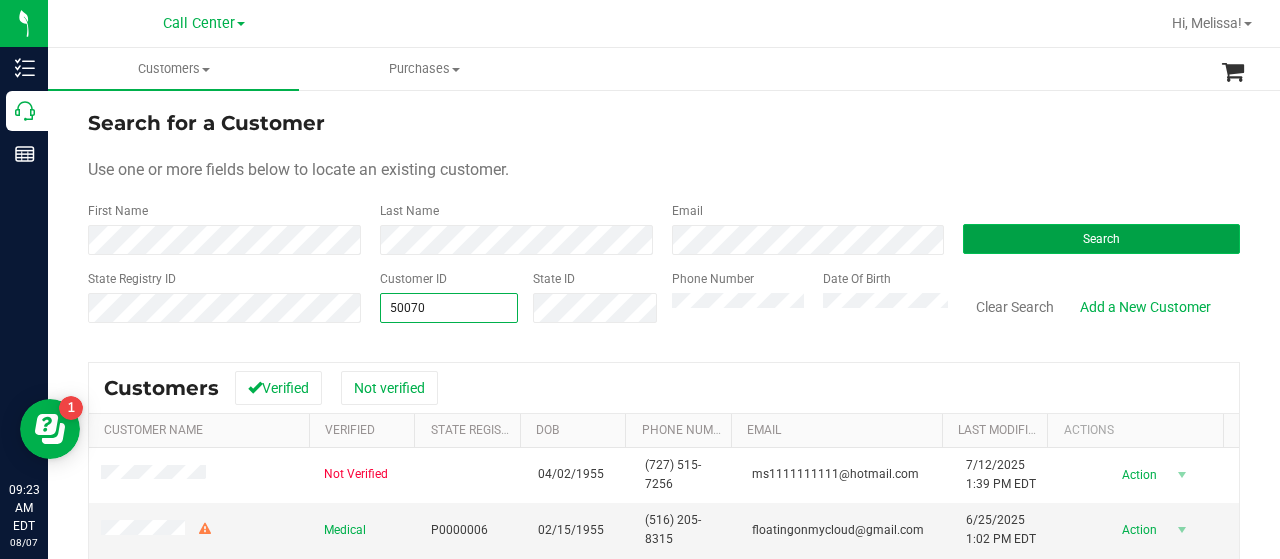 type on "50070" 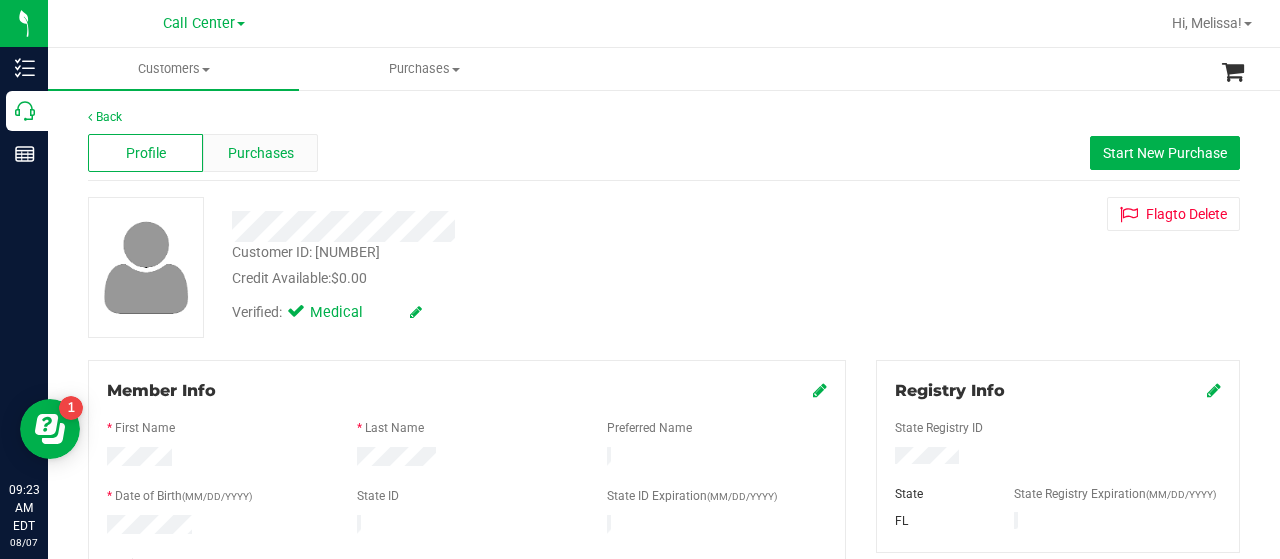 click on "Purchases" at bounding box center [260, 153] 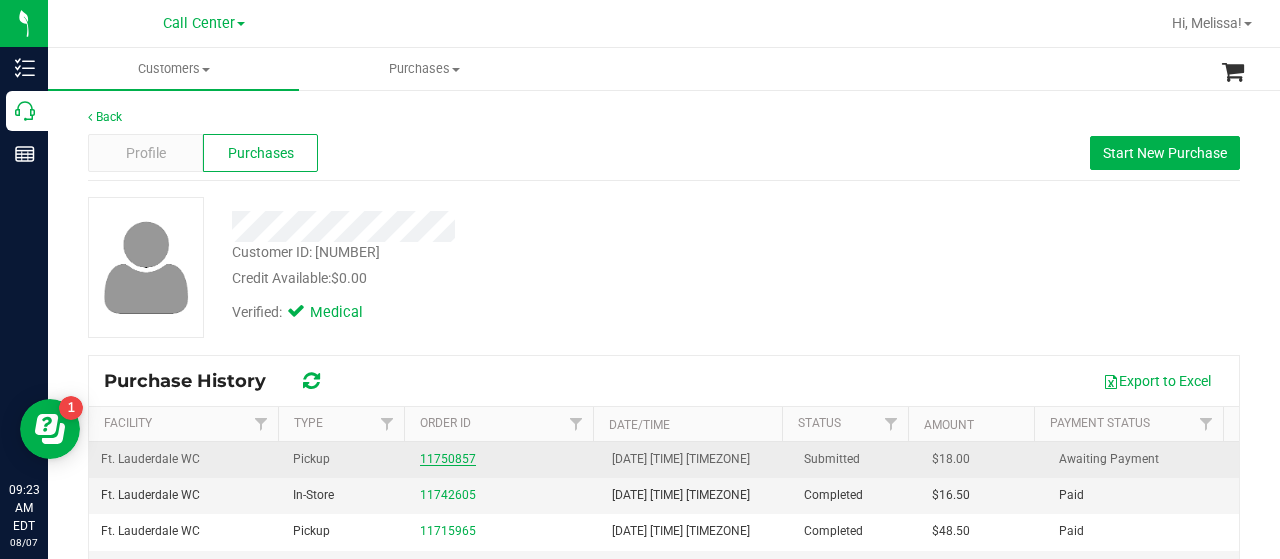 click on "11750857" at bounding box center [448, 459] 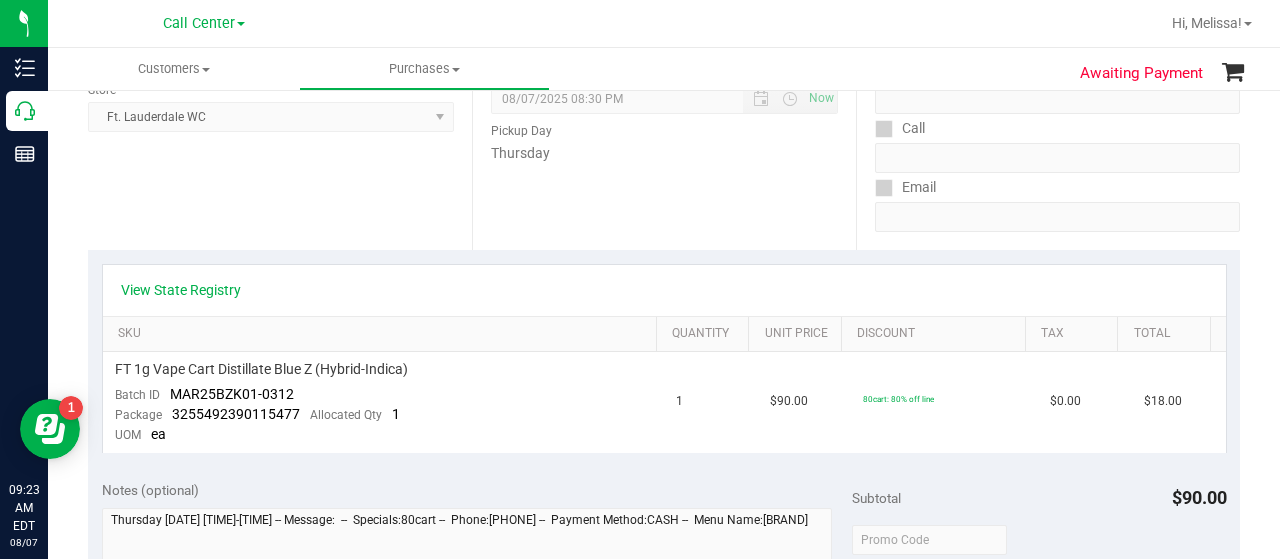 scroll, scrollTop: 400, scrollLeft: 0, axis: vertical 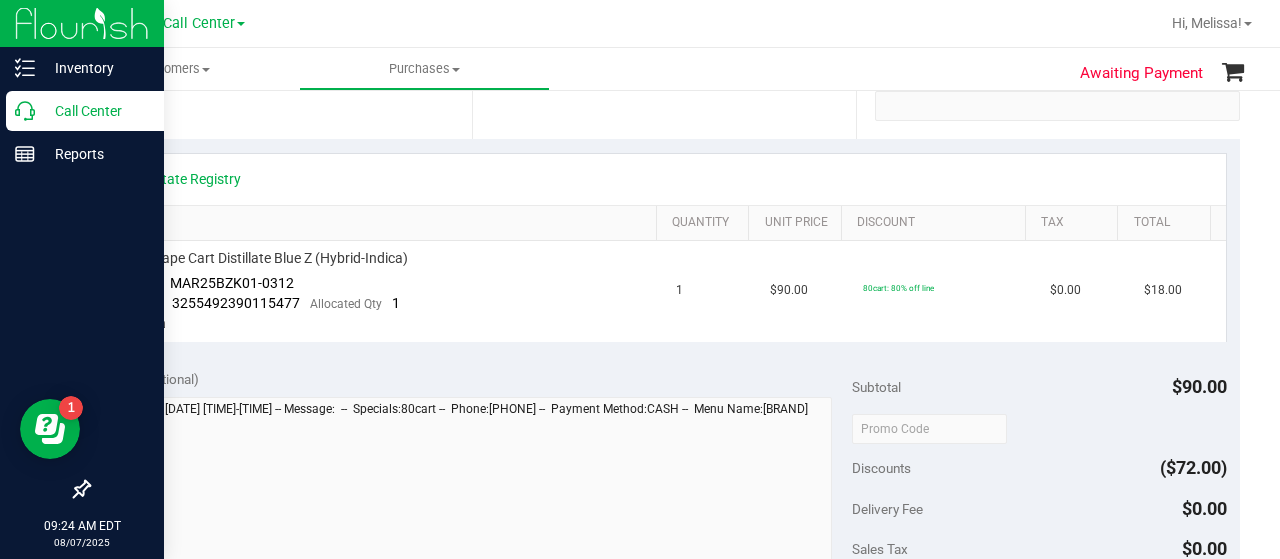 click 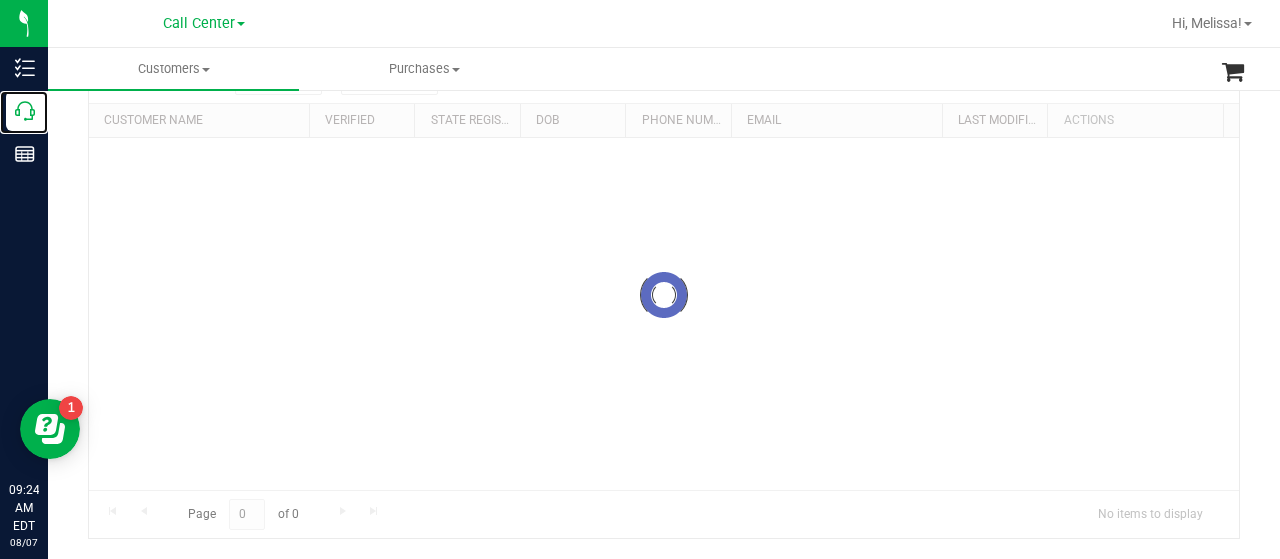 scroll, scrollTop: 0, scrollLeft: 0, axis: both 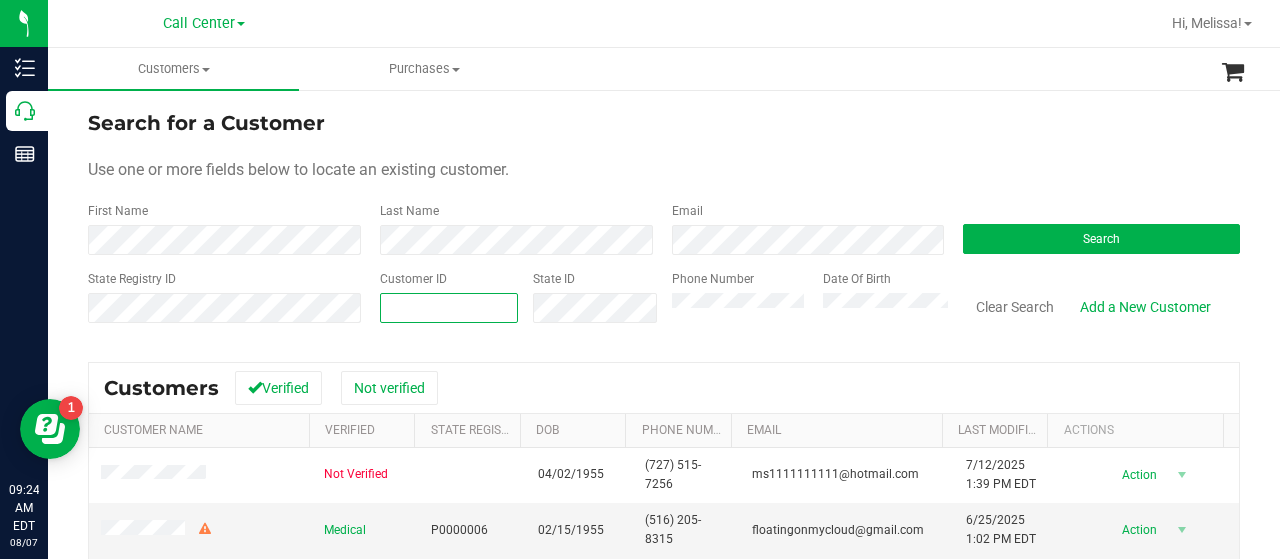 click at bounding box center (449, 308) 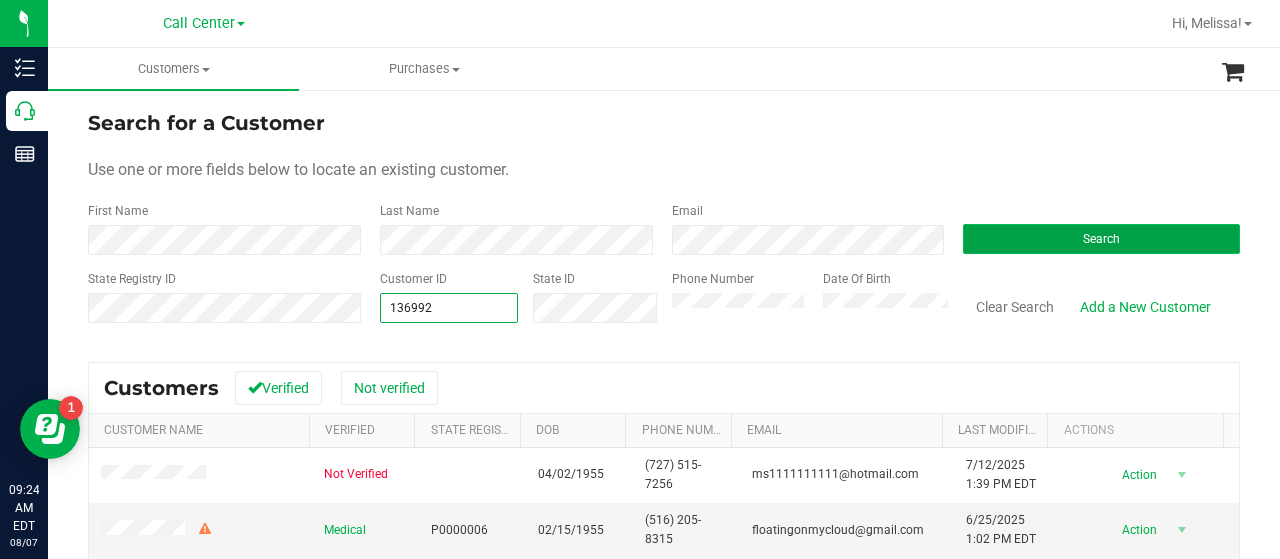 type on "136992" 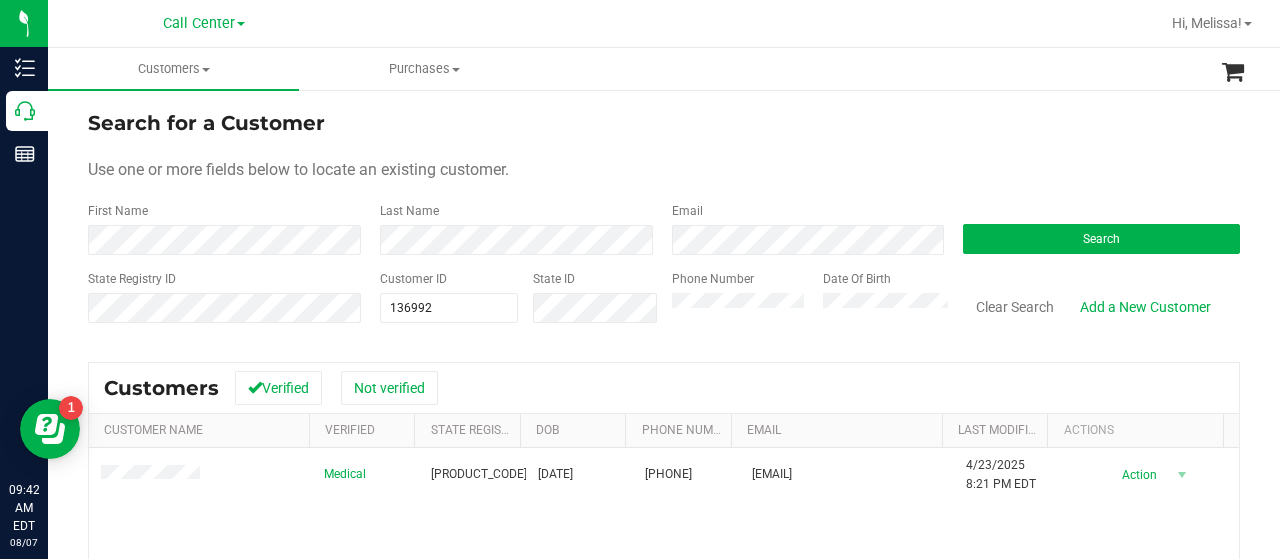 click on "First Name" at bounding box center (226, 228) 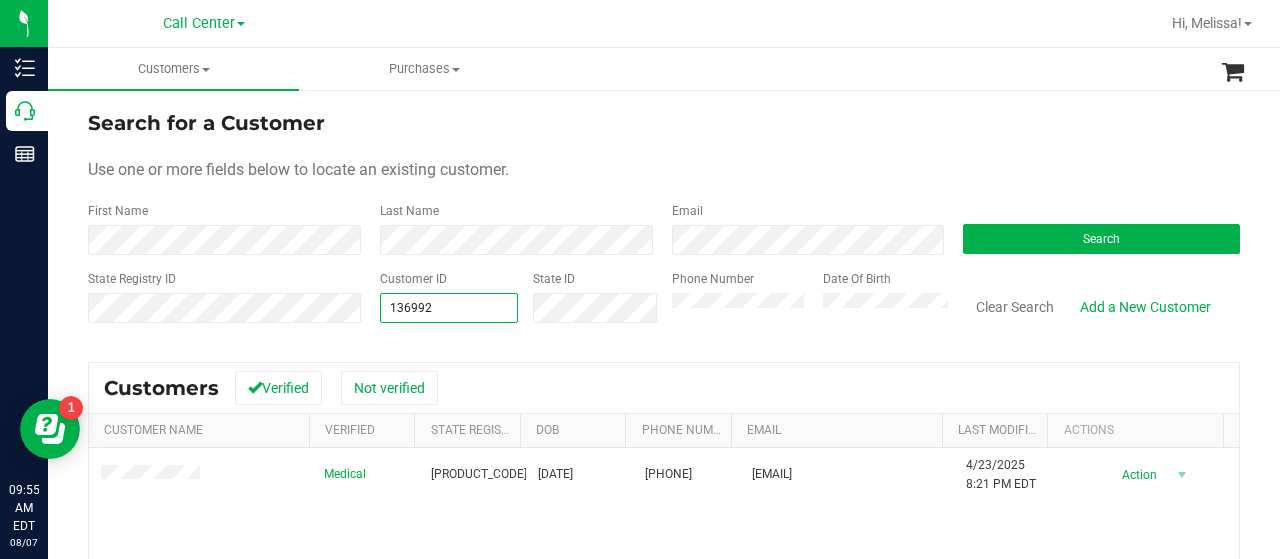click on "State Registry ID
Customer ID
[NUMBER] [NUMBER]
State ID
Phone Number
Date Of Birth
Clear Search
Add a New Customer" at bounding box center (664, 305) 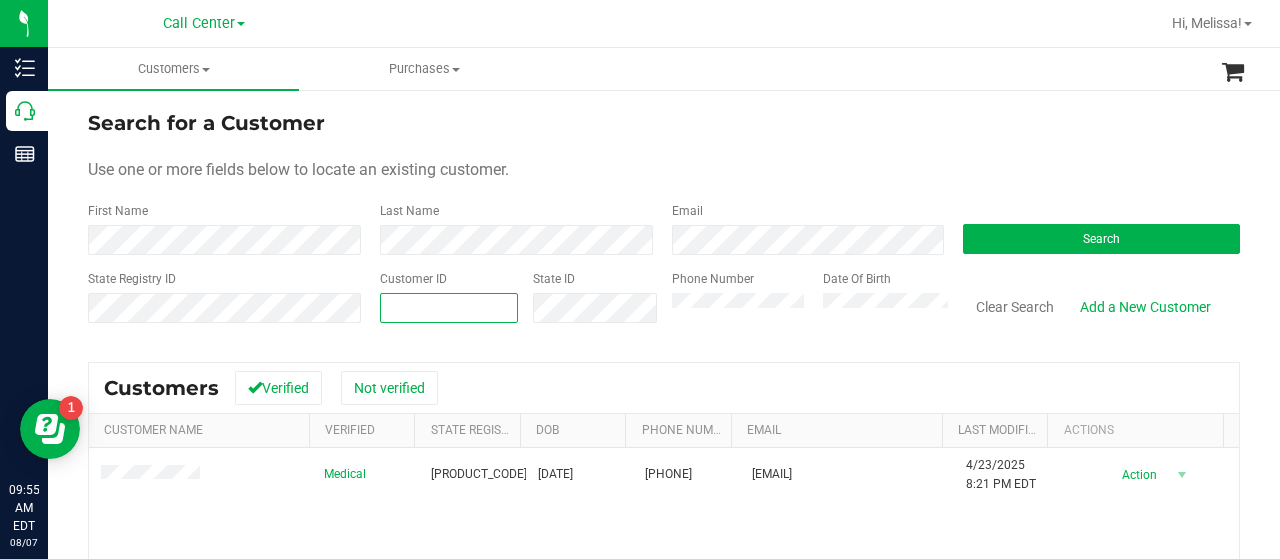 click at bounding box center (449, 308) 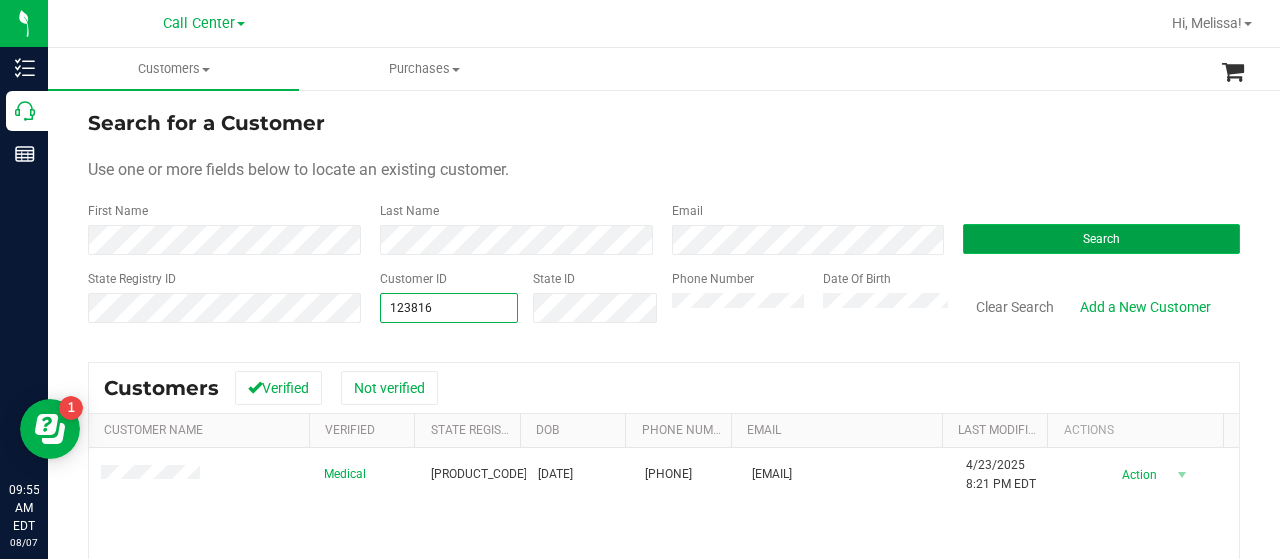 type on "123816" 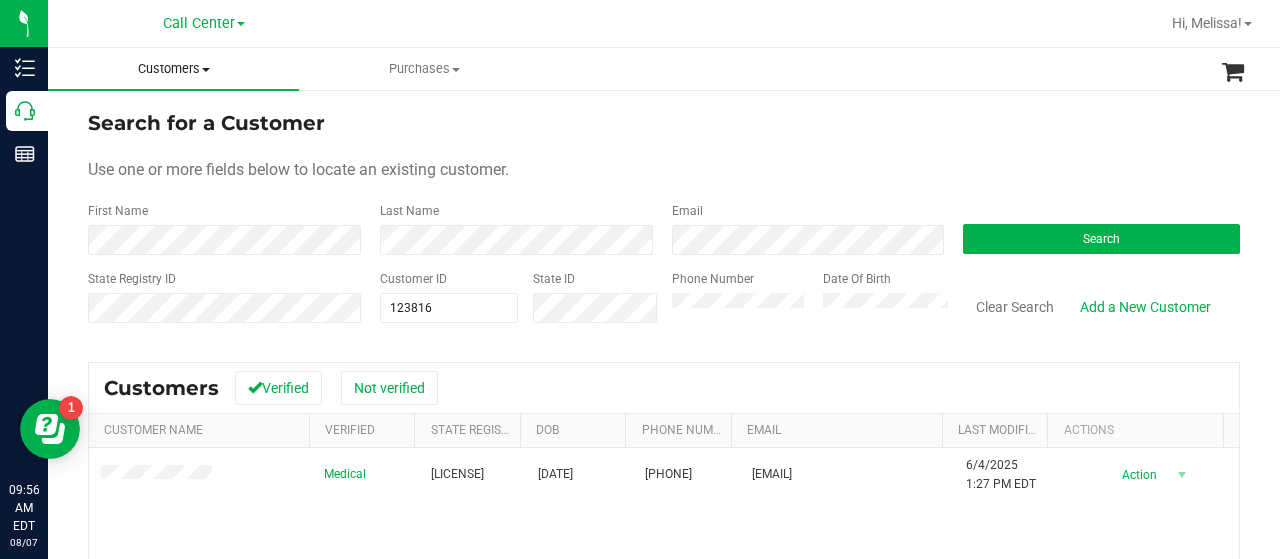 click on "Customers
All customers
Add a new customer
All physicians" at bounding box center (173, 69) 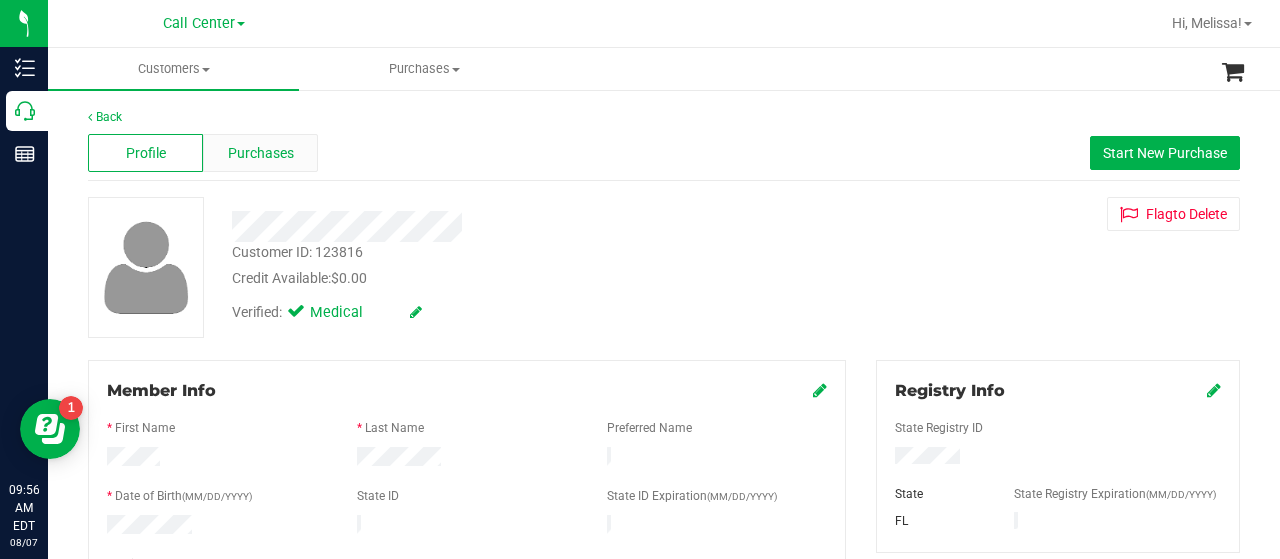 click on "Purchases" at bounding box center (261, 153) 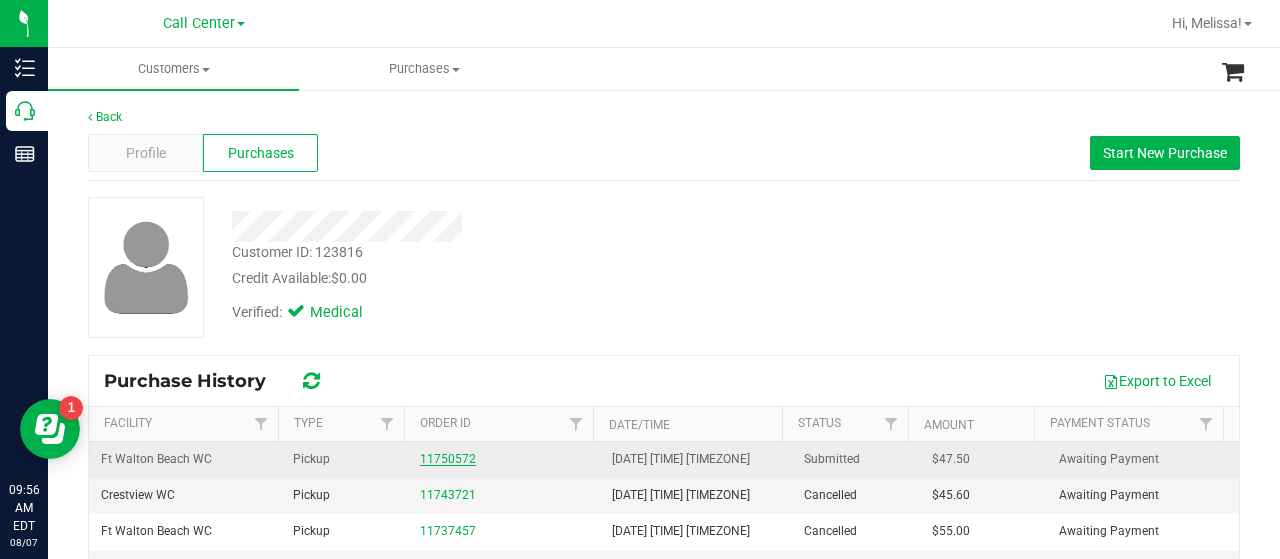 click on "11750572" at bounding box center (448, 459) 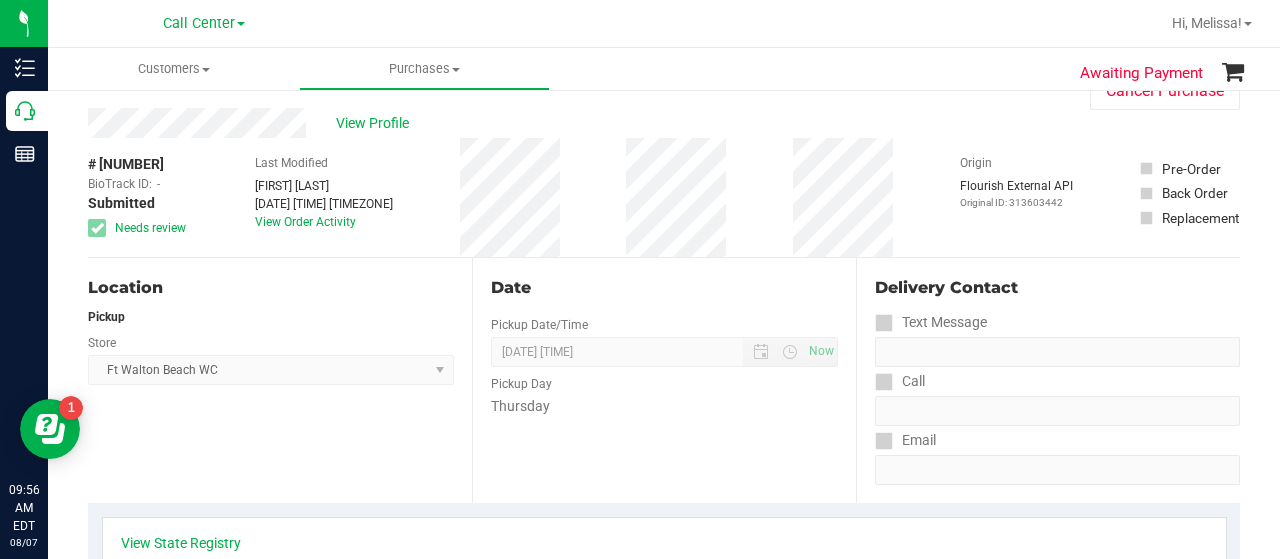 scroll, scrollTop: 0, scrollLeft: 0, axis: both 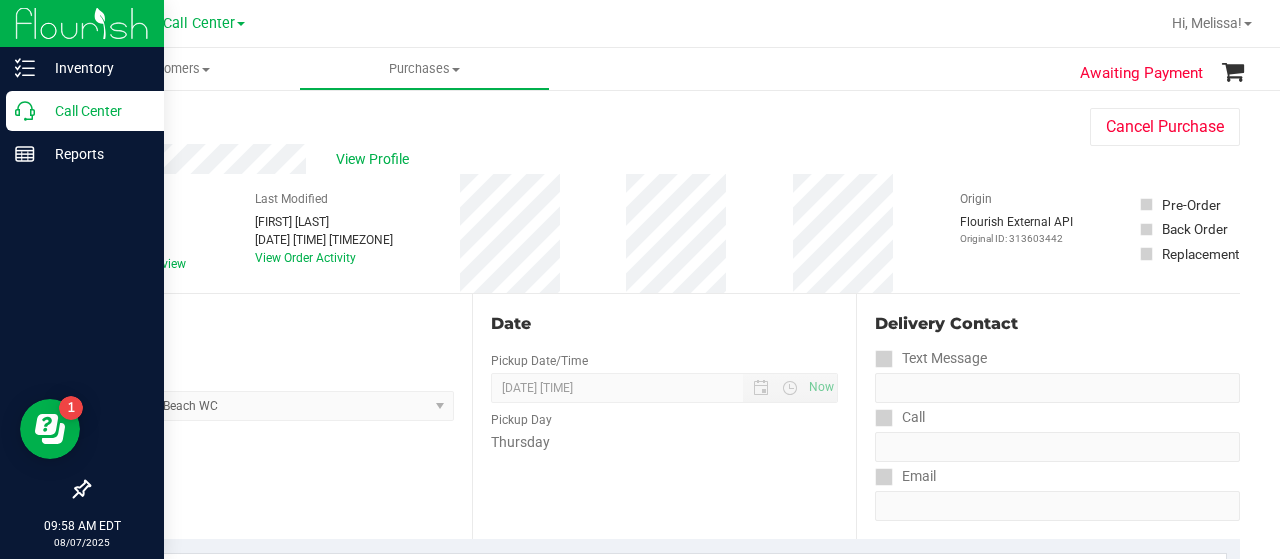 click 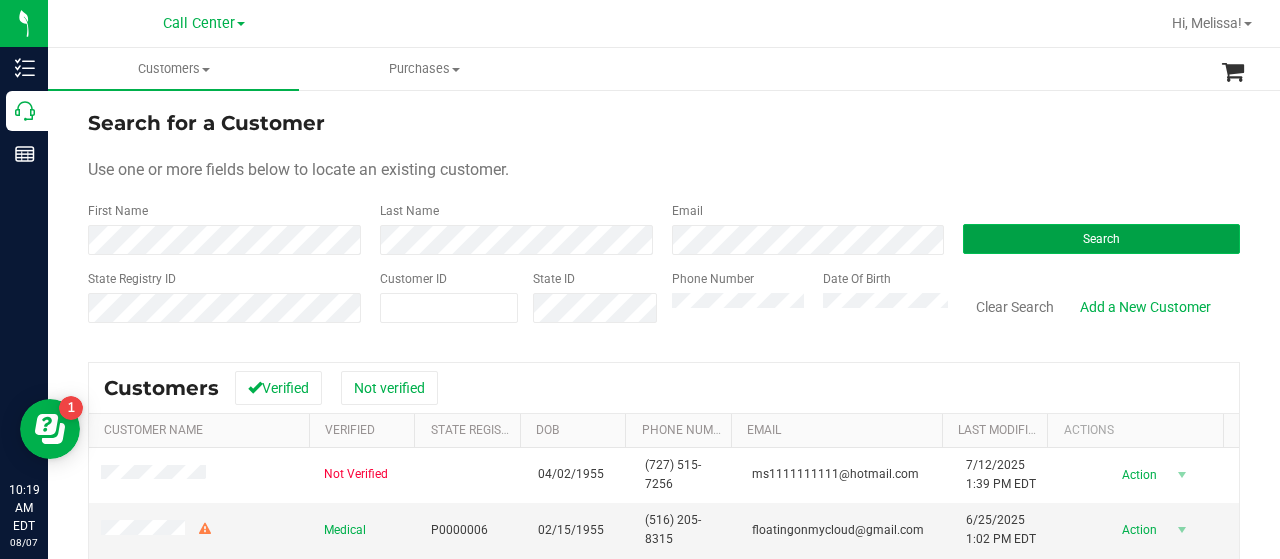 click on "Search" at bounding box center [1101, 239] 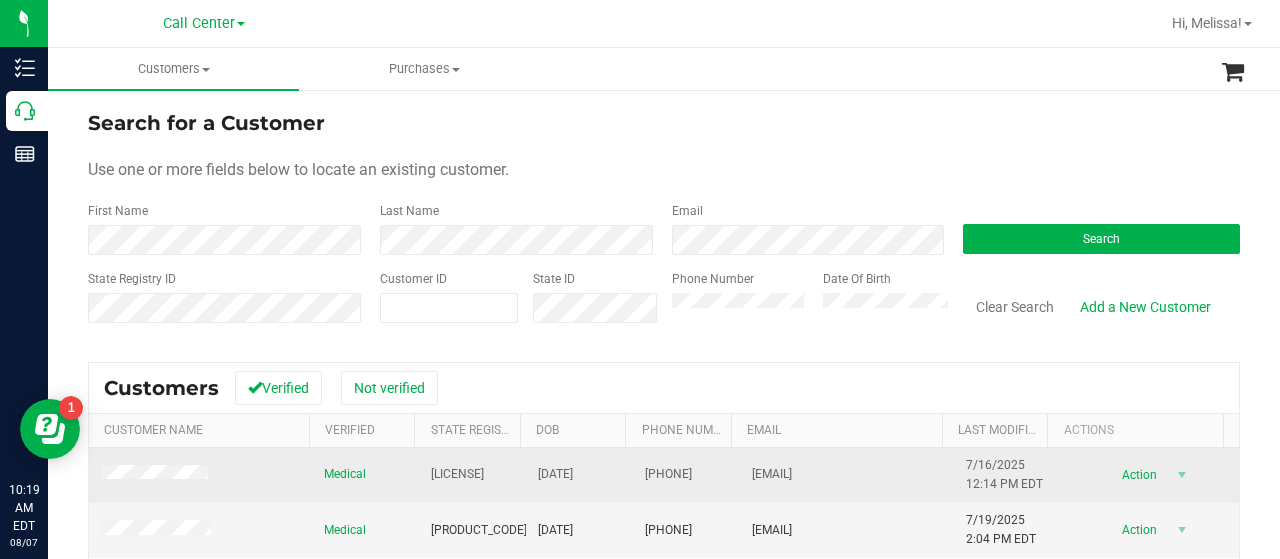 scroll, scrollTop: 100, scrollLeft: 0, axis: vertical 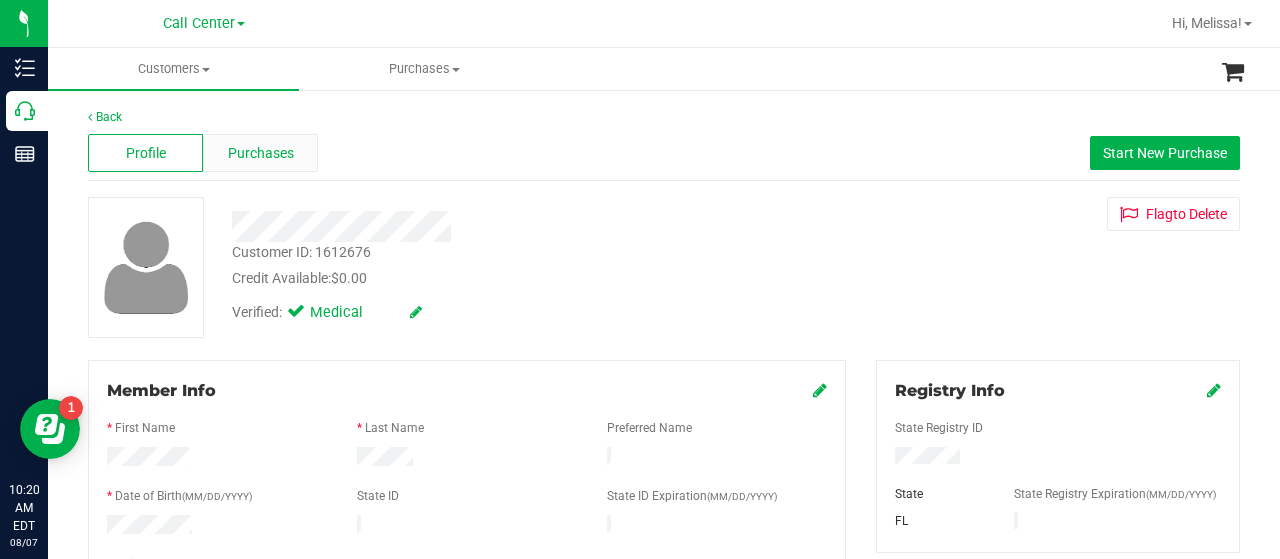 click on "Purchases" at bounding box center (261, 153) 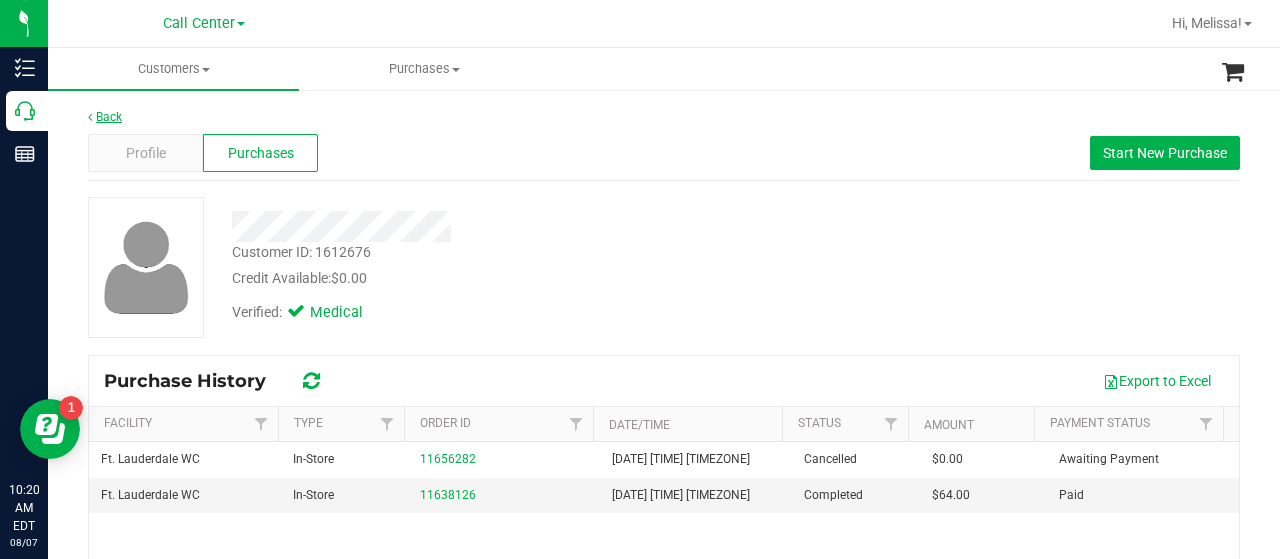 click on "Back" at bounding box center [105, 117] 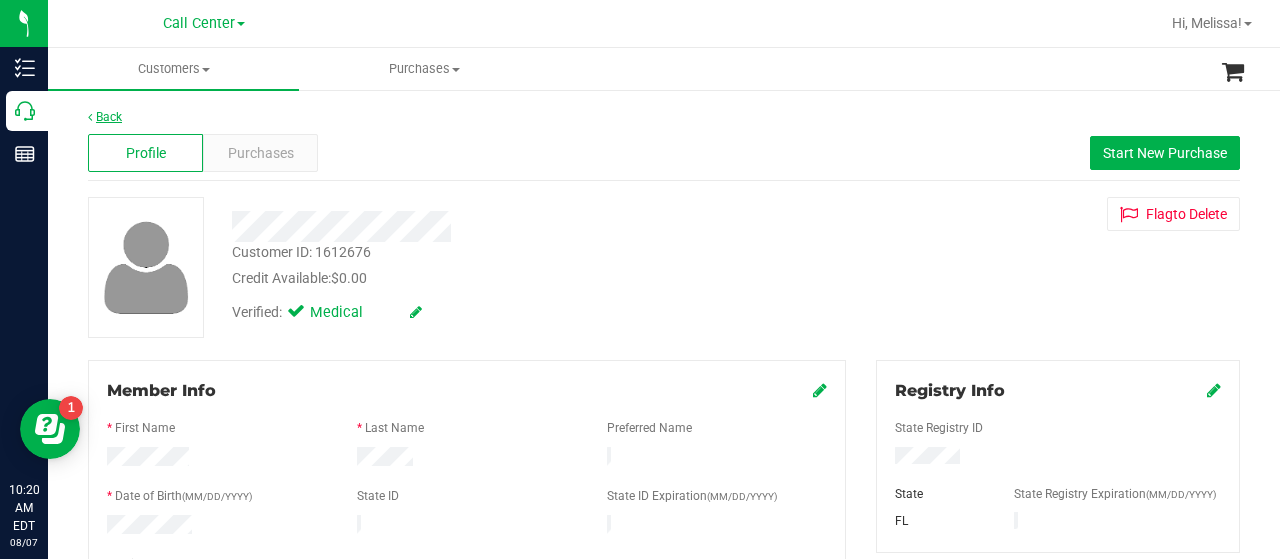 click on "Back" at bounding box center (105, 117) 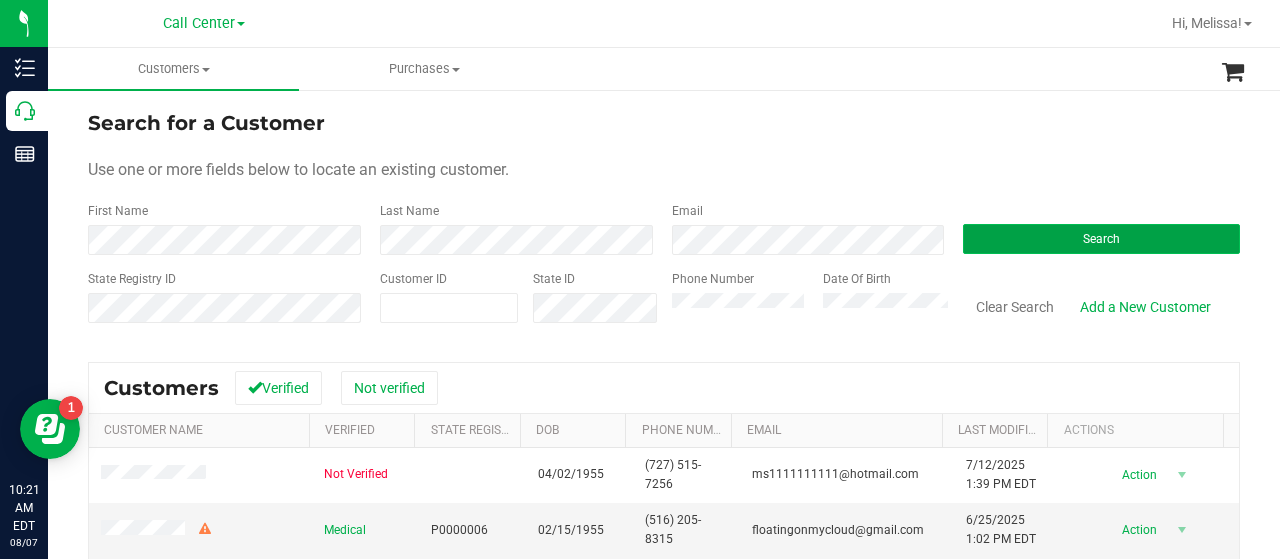 click on "Search" at bounding box center (1101, 239) 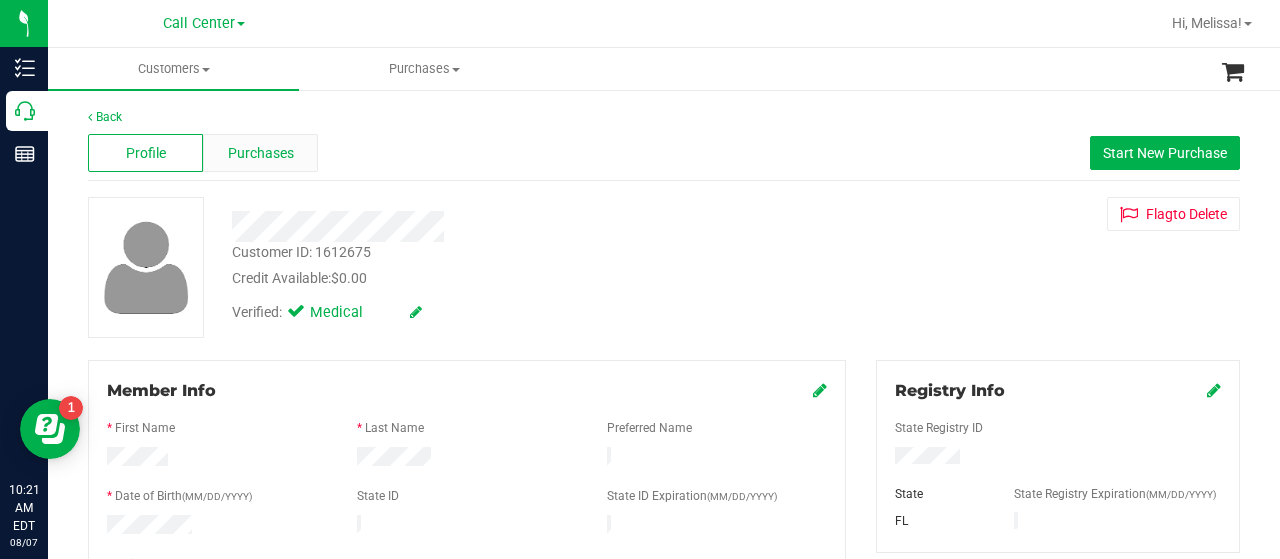 click on "Purchases" at bounding box center [261, 153] 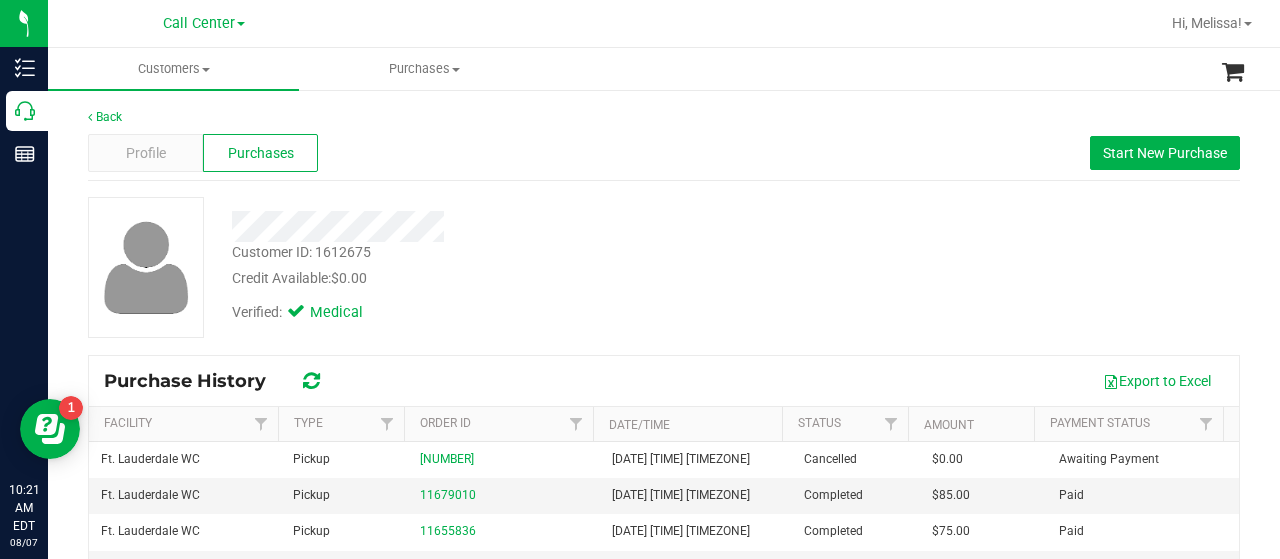 scroll, scrollTop: 100, scrollLeft: 0, axis: vertical 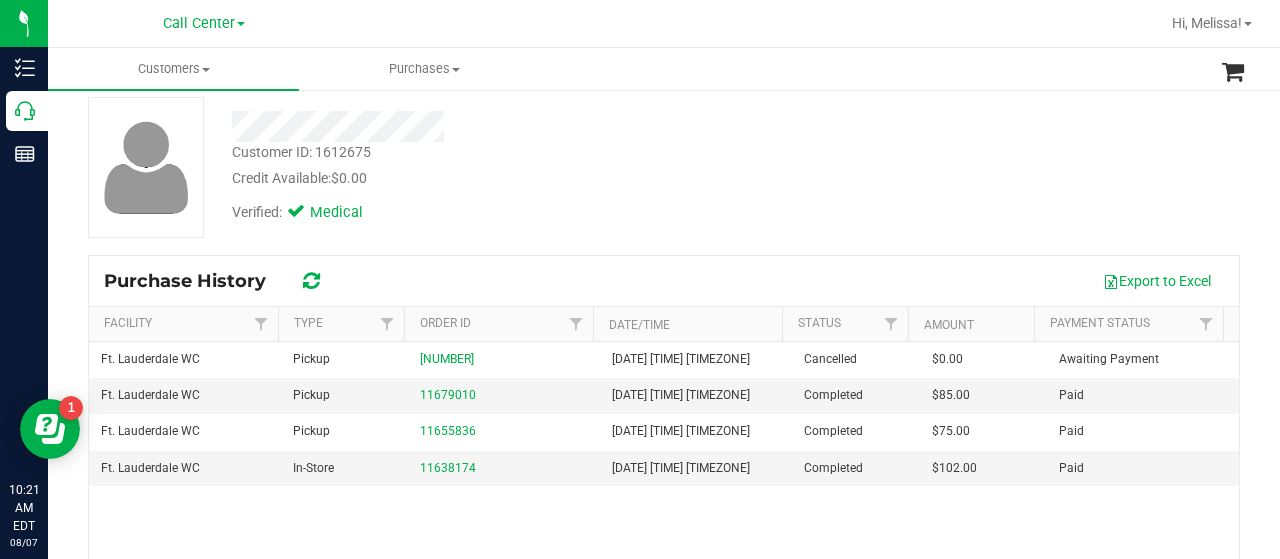 click at bounding box center [512, 126] 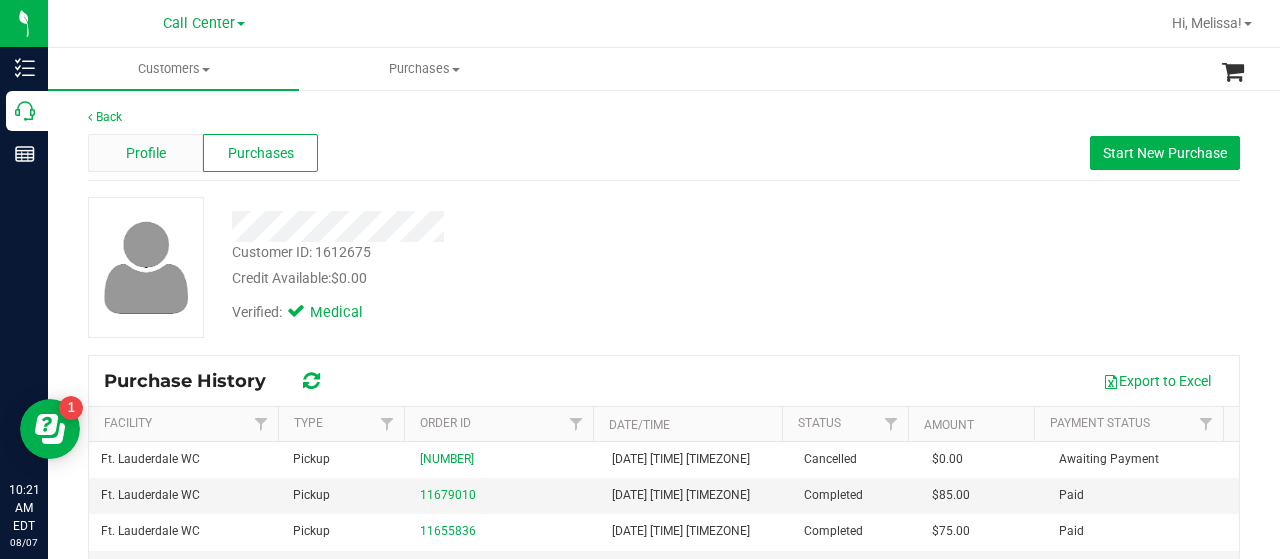 click on "Profile" at bounding box center (146, 153) 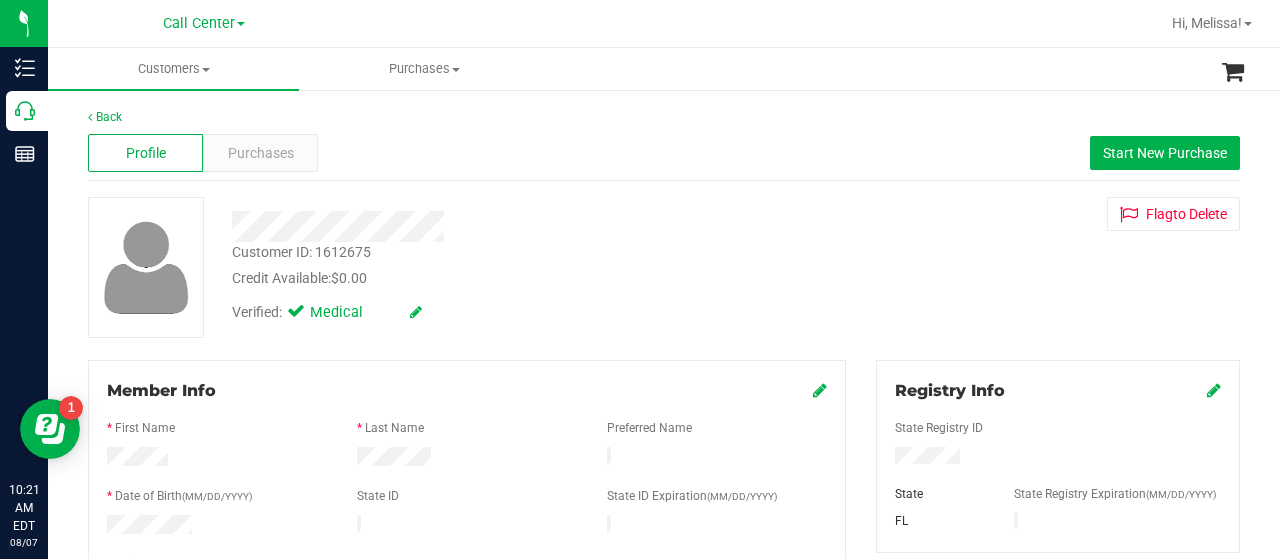 scroll, scrollTop: 100, scrollLeft: 0, axis: vertical 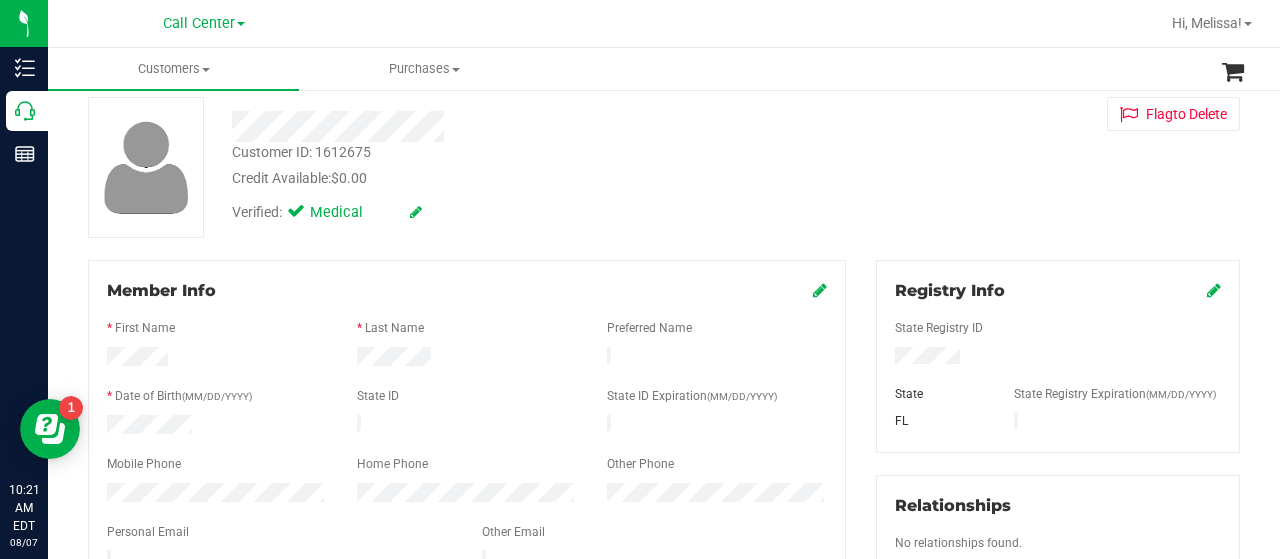 drag, startPoint x: 874, startPoint y: 359, endPoint x: 960, endPoint y: 363, distance: 86.09297 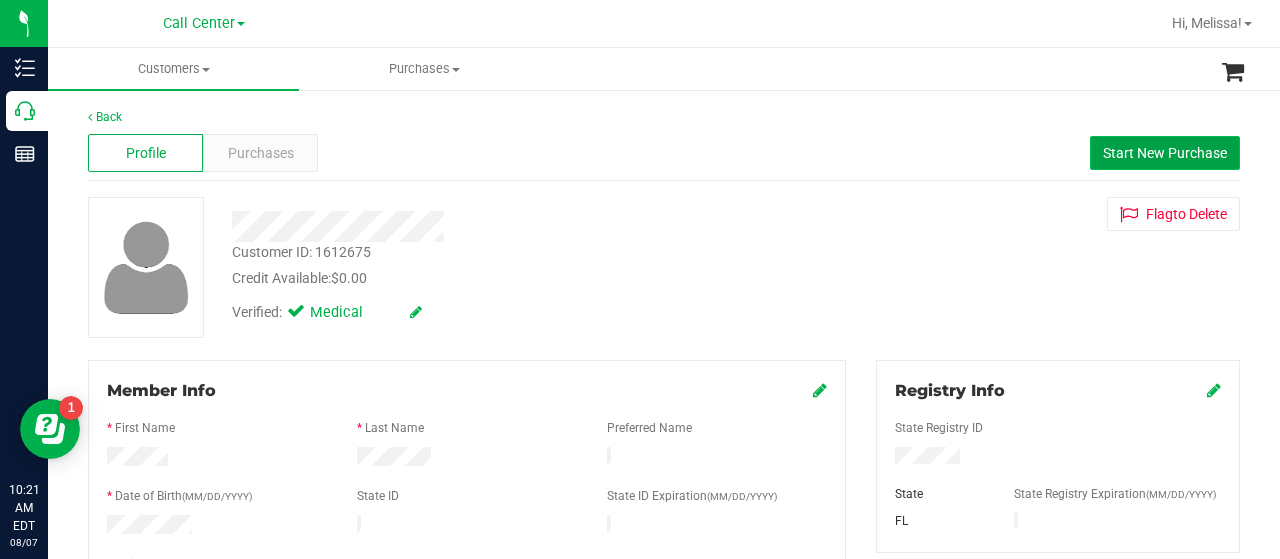 click on "Start New Purchase" at bounding box center [1165, 153] 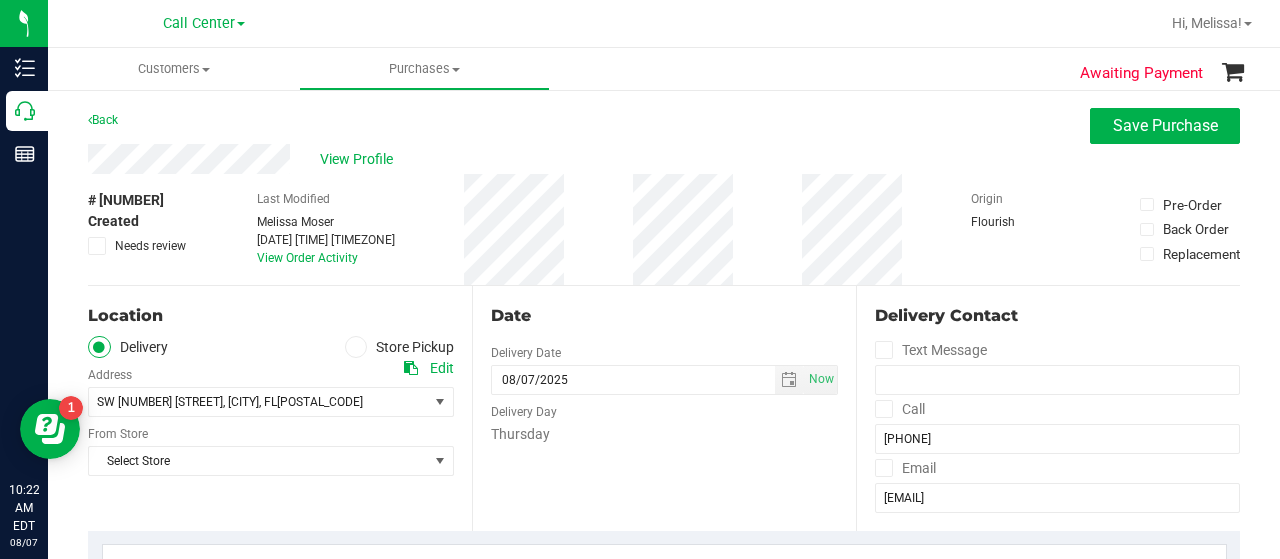 click at bounding box center (356, 347) 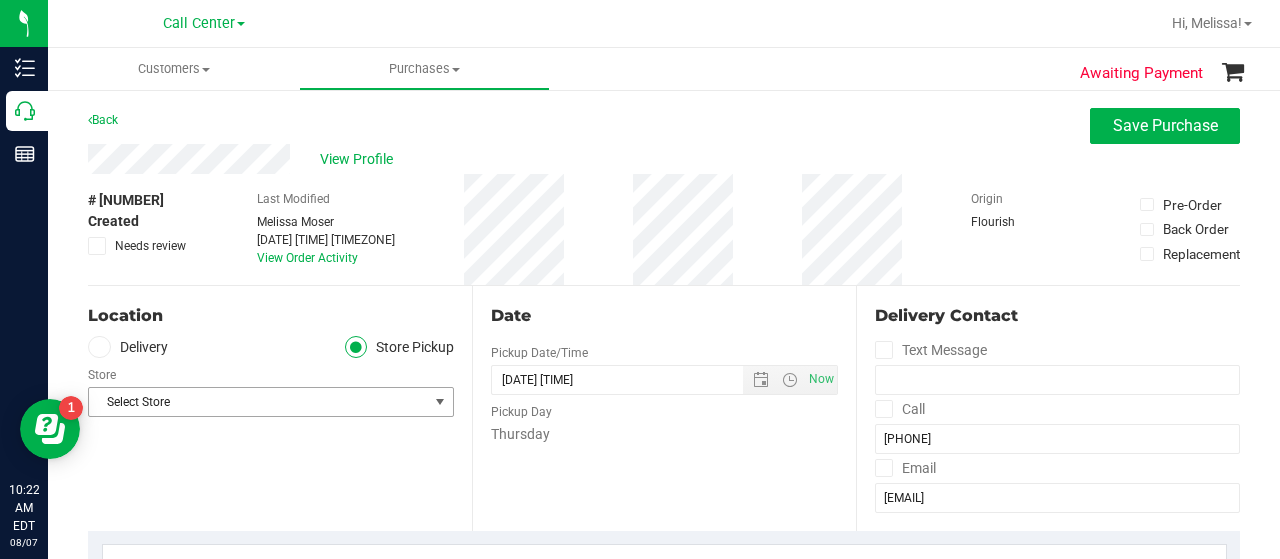 click on "Select Store" at bounding box center [258, 402] 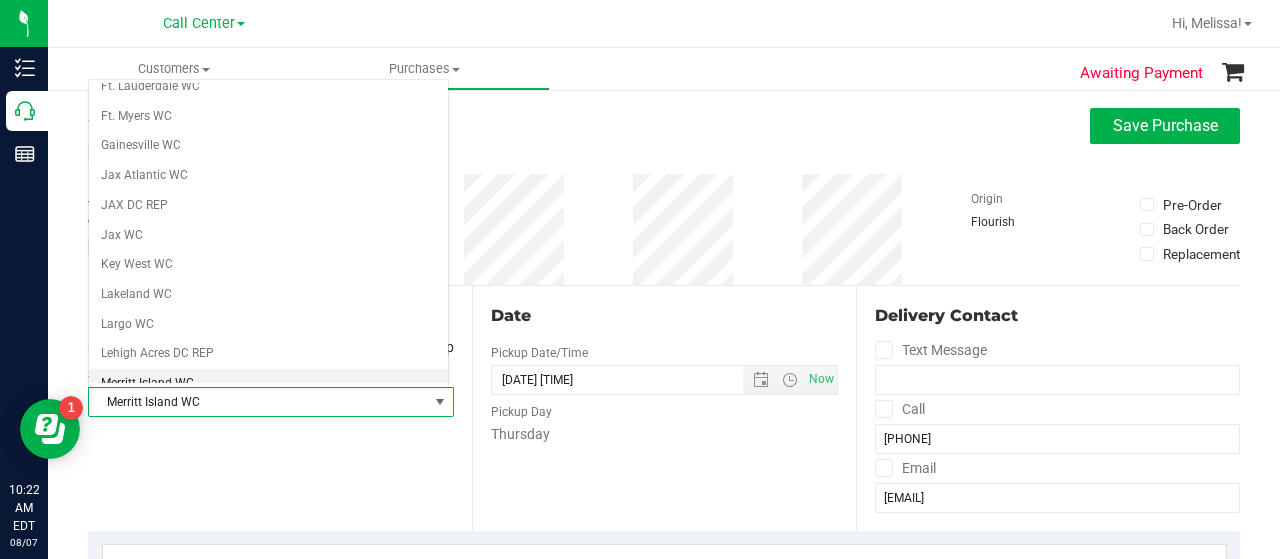 scroll, scrollTop: 397, scrollLeft: 0, axis: vertical 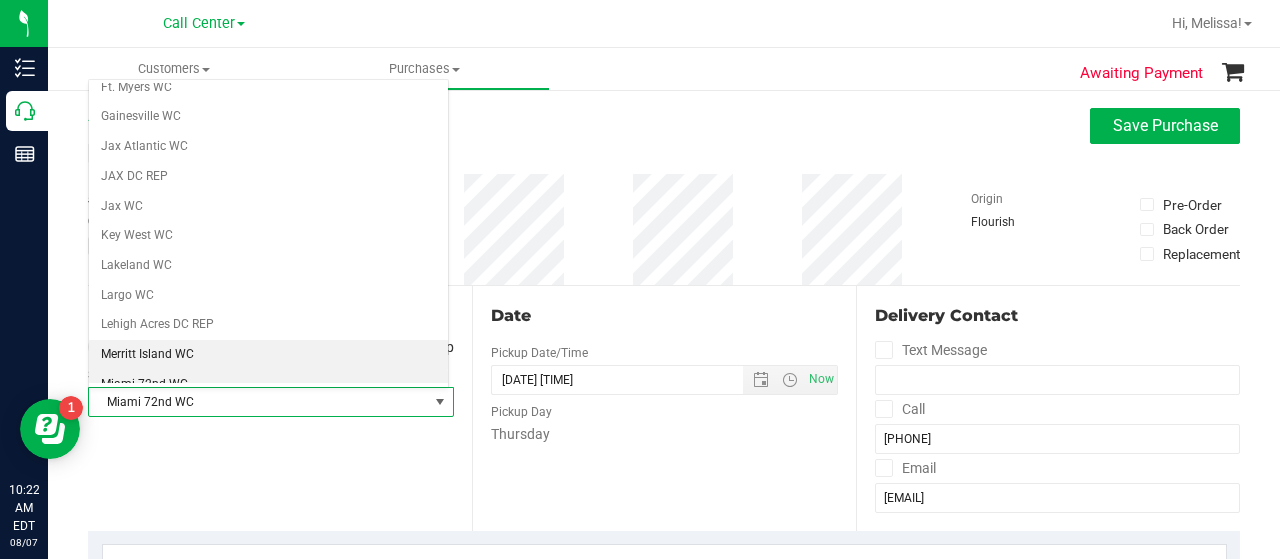 click on "Miami 72nd WC" at bounding box center (268, 385) 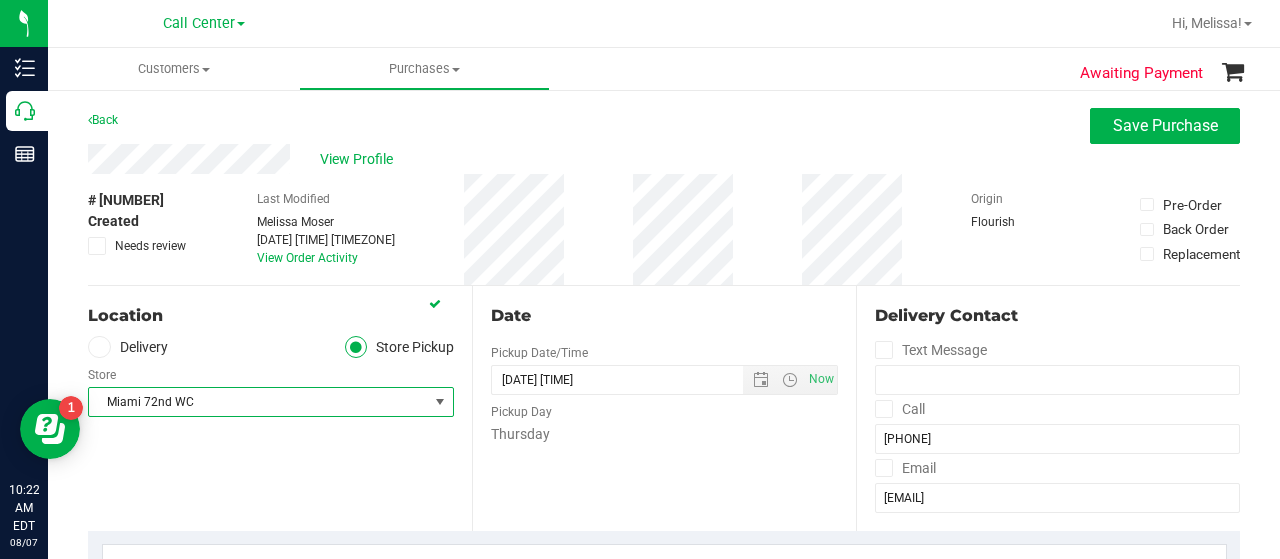 click on "Location
Delivery
Store Pickup
Store
Miami 72nd WC Select Store Bonita Springs WC Boynton Beach WC Bradenton WC Brandon WC Brooksville WC Call Center Clermont WC Crestview WC Deerfield Beach WC Delray Beach WC Deltona WC Ft Walton Beach WC Ft. Lauderdale WC Ft. Myers WC Gainesville WC Jax Atlantic WC JAX DC REP Jax WC Key West WC Lakeland WC Largo WC Lehigh Acres DC REP Merritt Island WC Miami 72nd WC Miami Beach WC Miami Dadeland WC Miramar DC REP New Port Richey WC North Palm Beach WC North Port WC Ocala WC Orange Park WC Orlando Colonial WC Orlando DC REP Orlando WC Oviedo WC Palm Bay WC Palm Coast WC Panama City WC Pensacola WC" at bounding box center [280, 408] 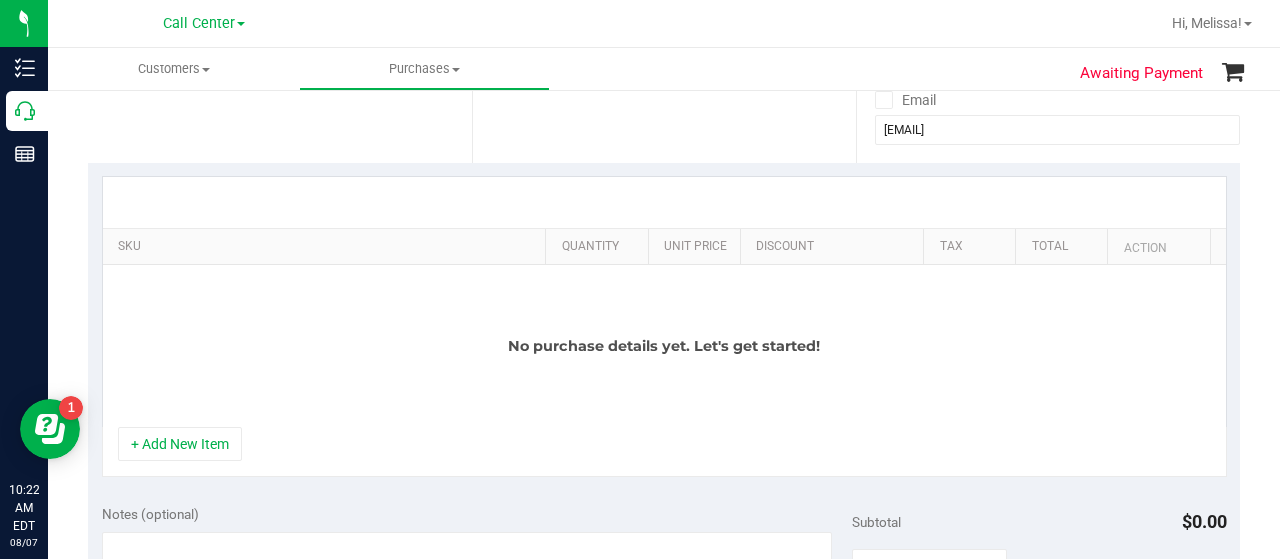 scroll, scrollTop: 400, scrollLeft: 0, axis: vertical 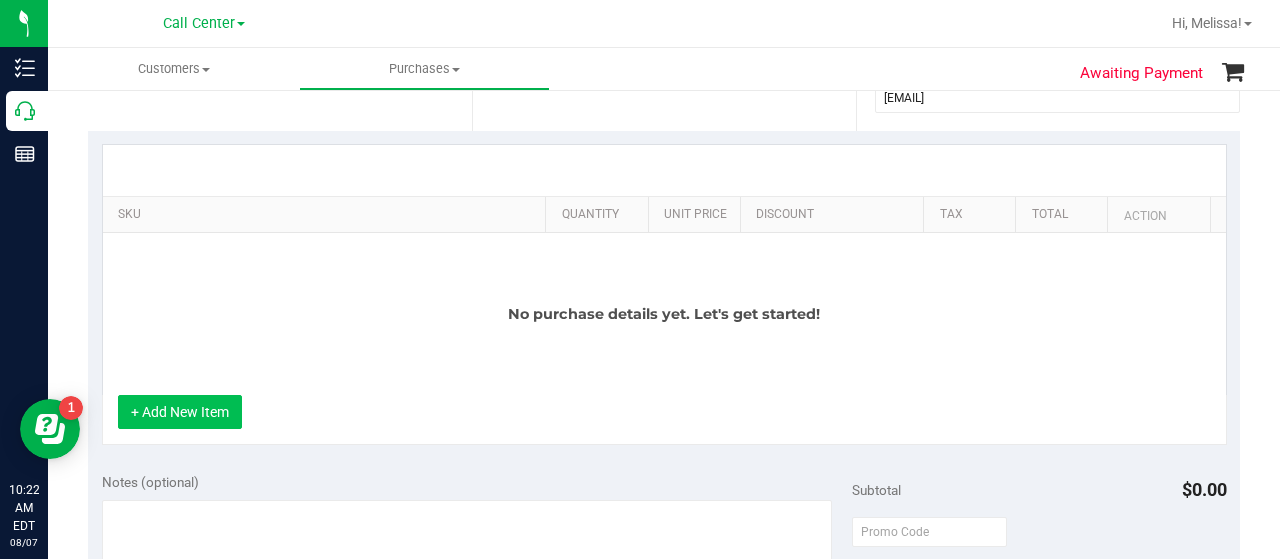 click on "+ Add New Item" at bounding box center [180, 412] 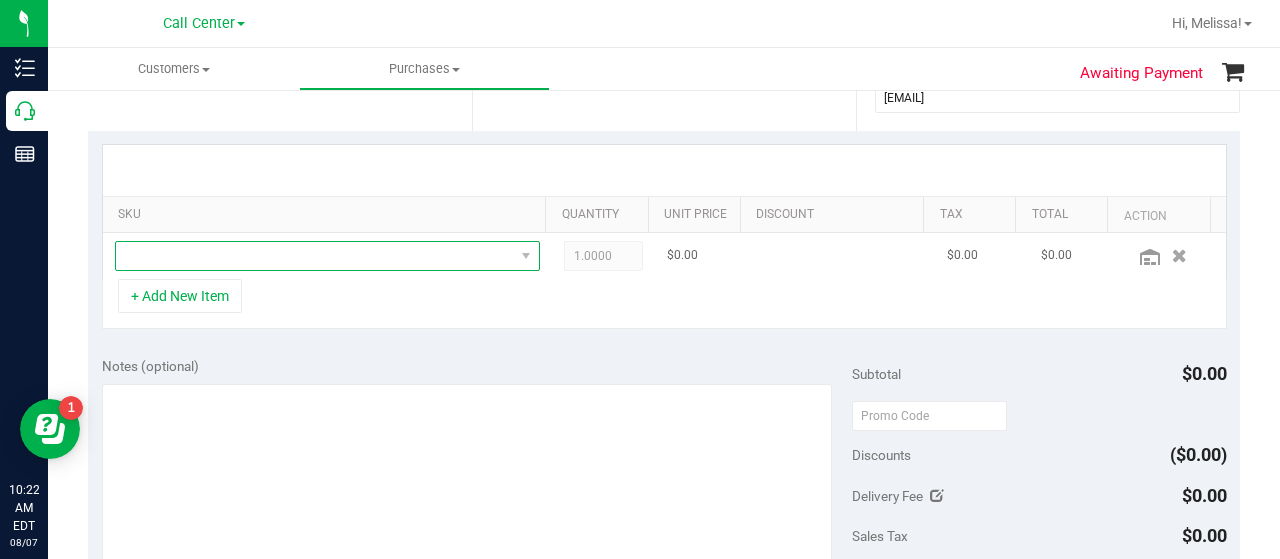click at bounding box center [315, 256] 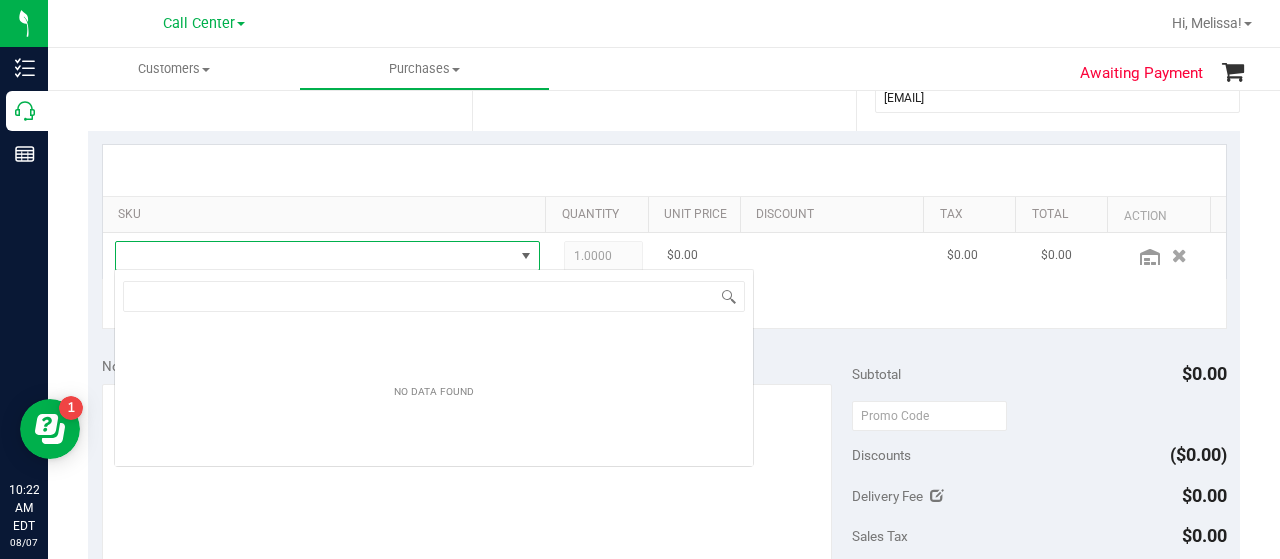 scroll, scrollTop: 99970, scrollLeft: 99586, axis: both 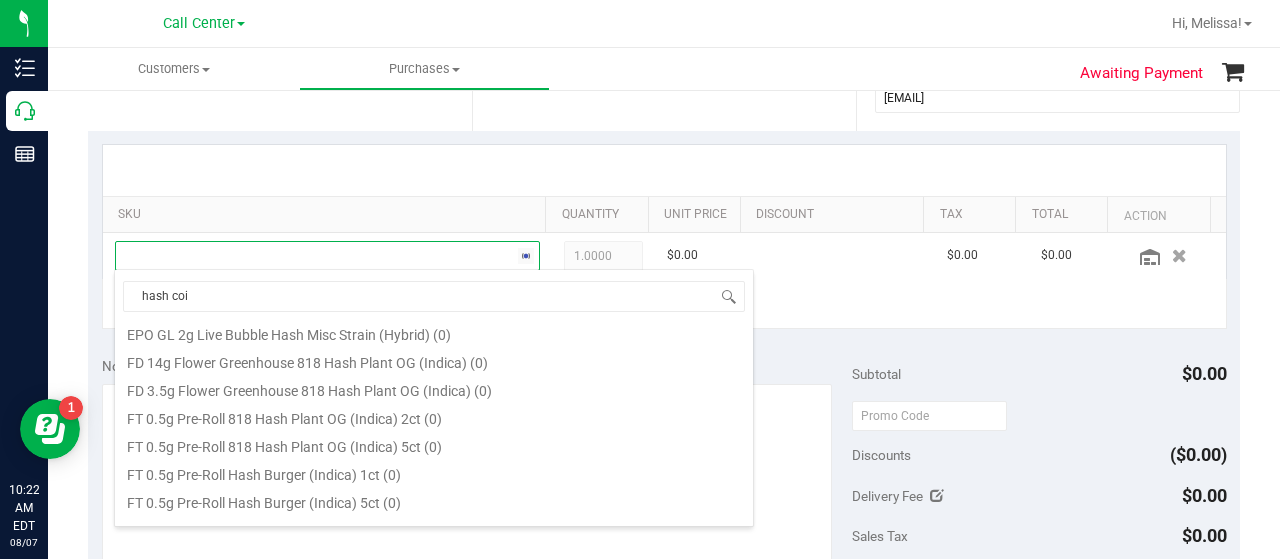 type on "hash coin" 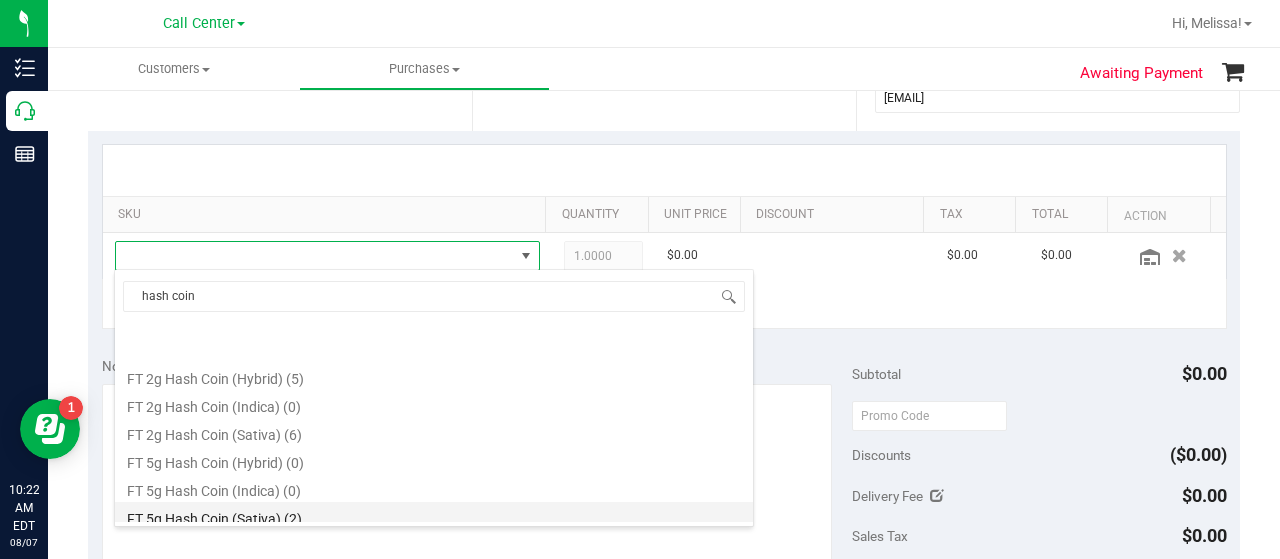 scroll, scrollTop: 200, scrollLeft: 0, axis: vertical 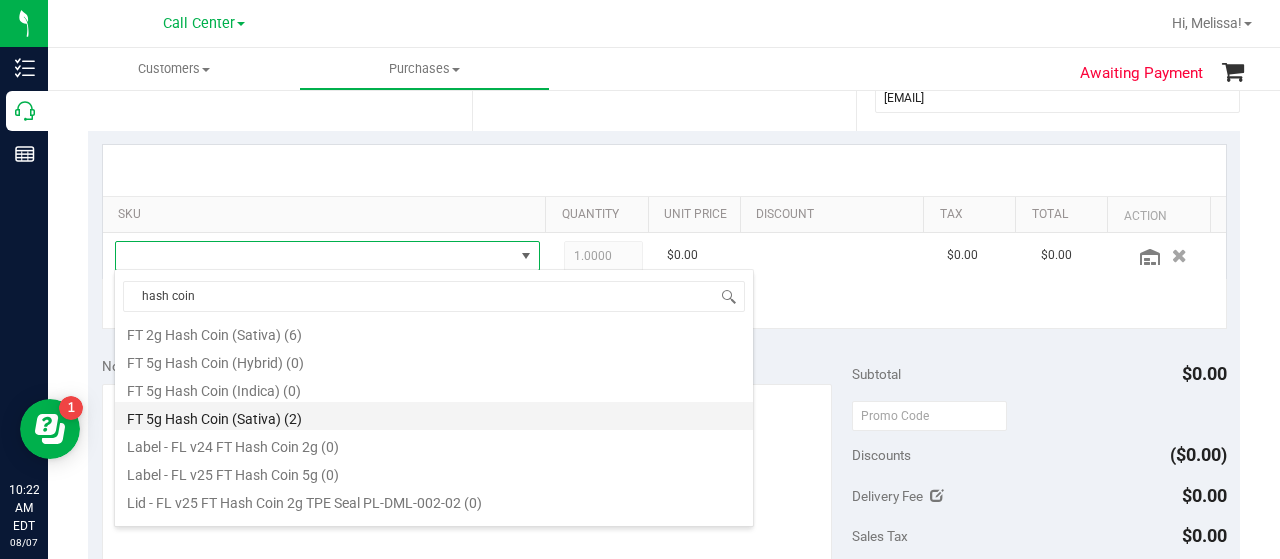 click on "FT 5g Hash Coin (Sativa) (2)" at bounding box center [434, 416] 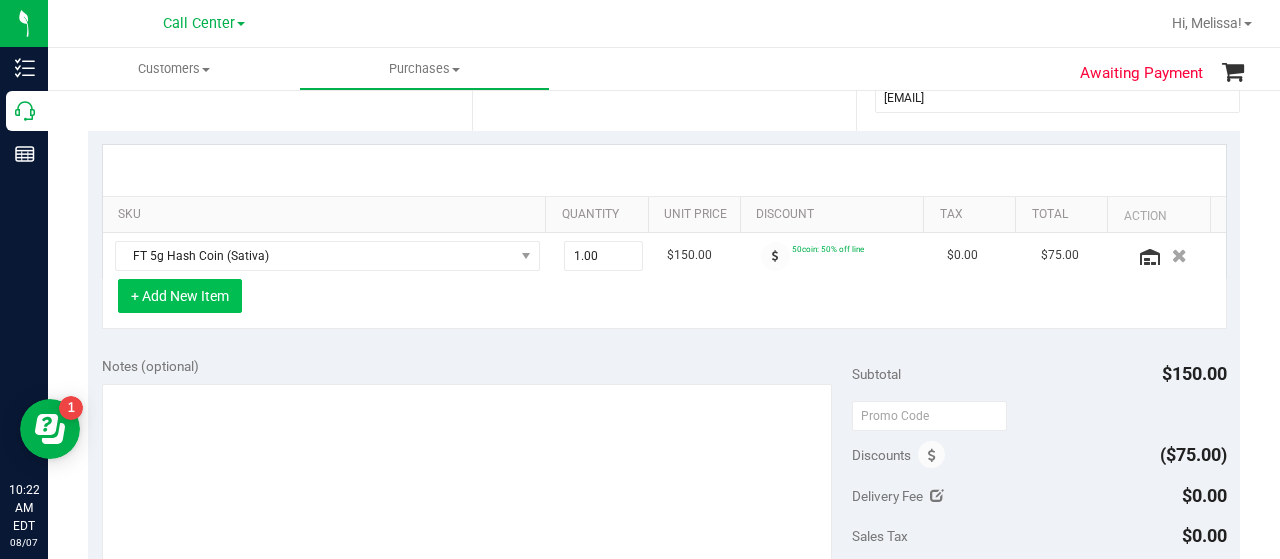 click on "+ Add New Item" at bounding box center (180, 296) 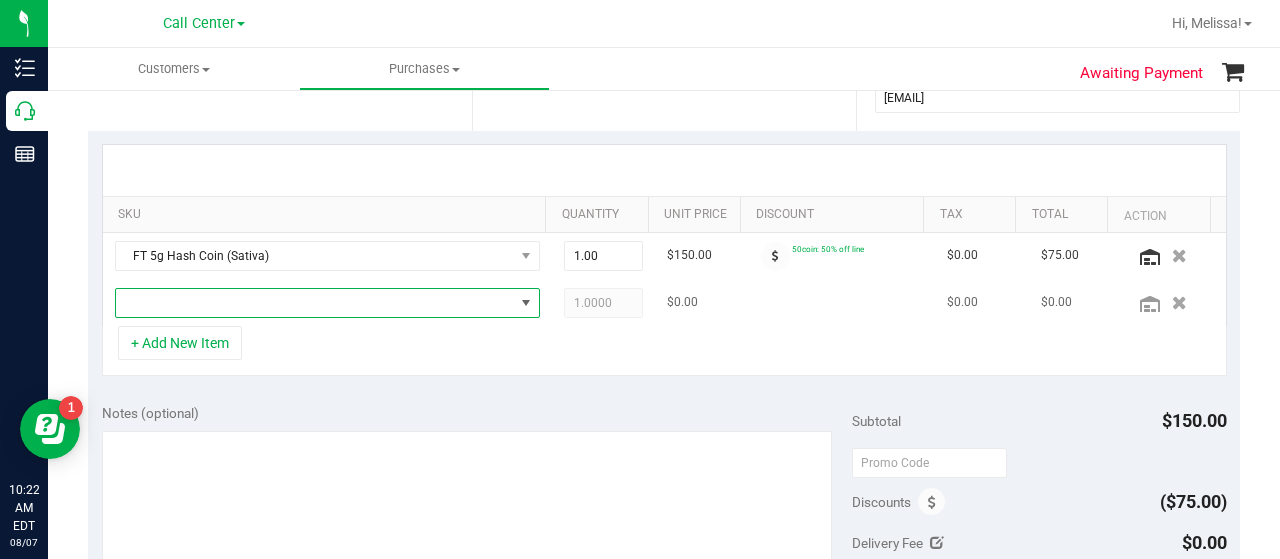 click at bounding box center [315, 303] 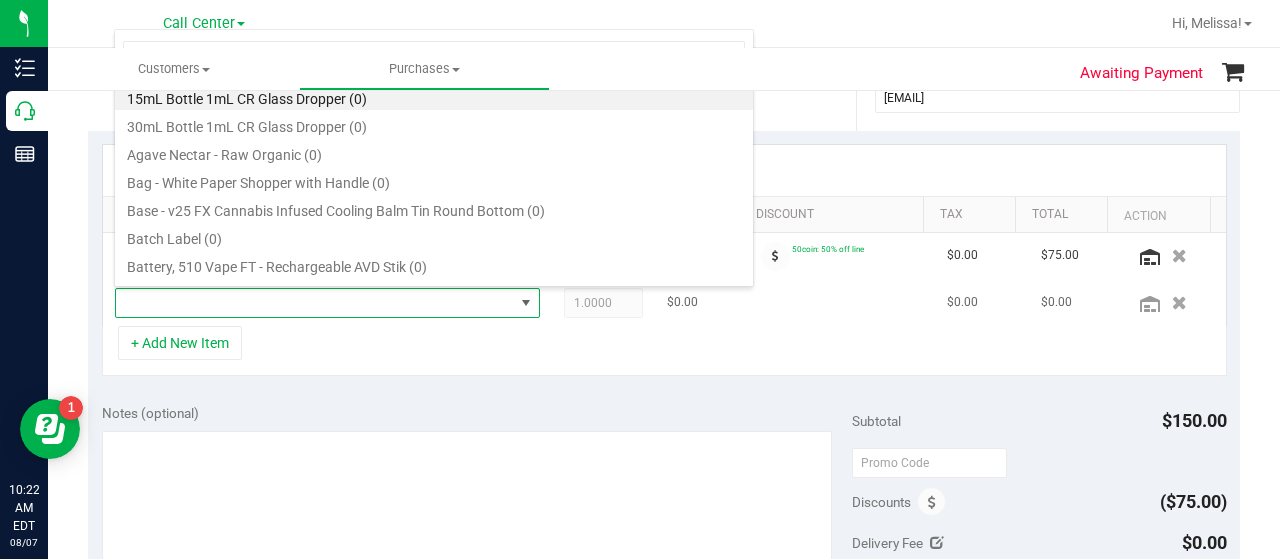 scroll, scrollTop: 99970, scrollLeft: 99586, axis: both 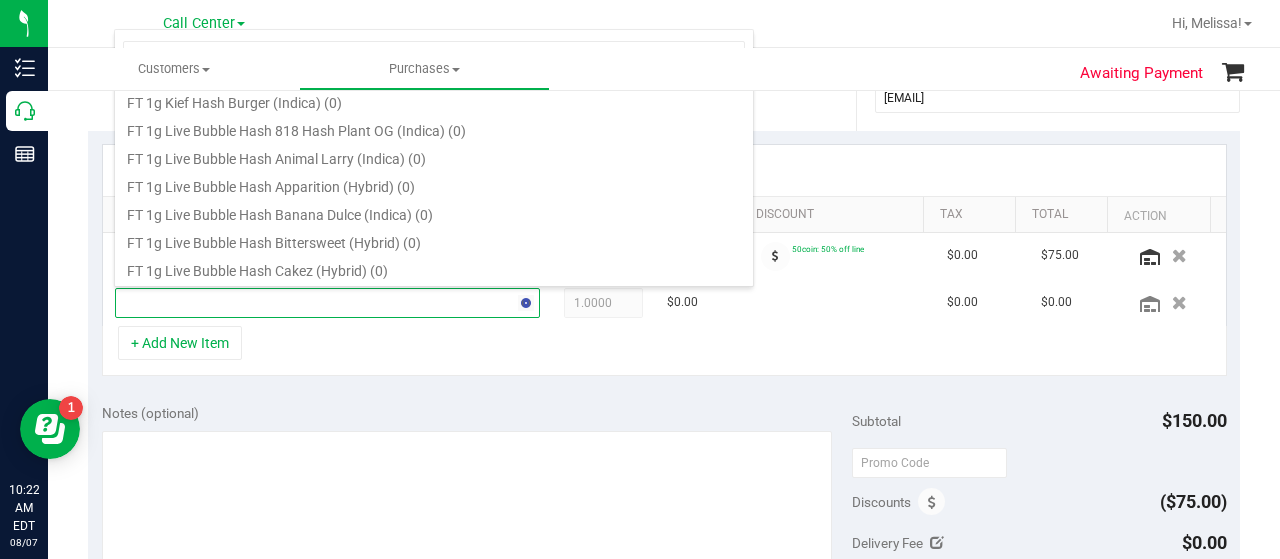 type on "hash coin" 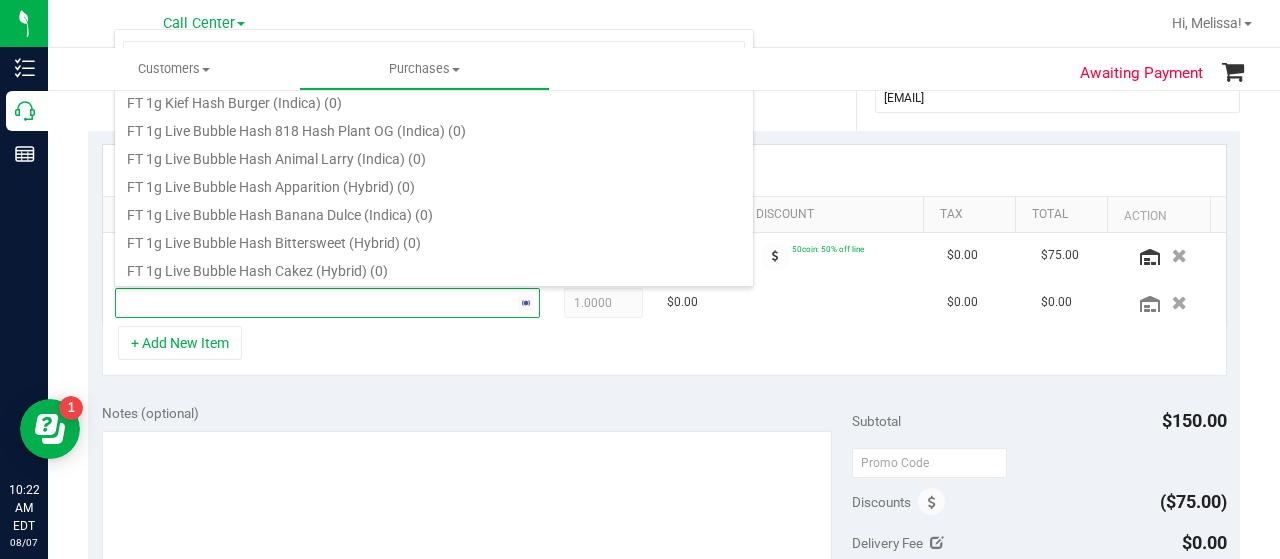 scroll, scrollTop: 0, scrollLeft: 0, axis: both 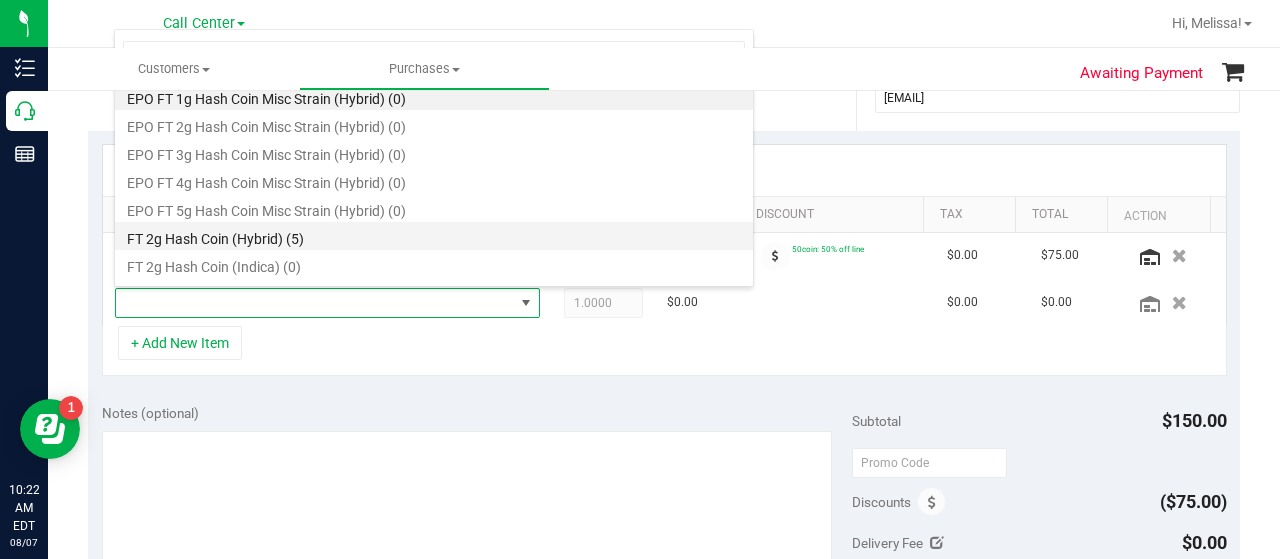 click on "FT 2g Hash Coin (Hybrid) (5)" at bounding box center (434, 236) 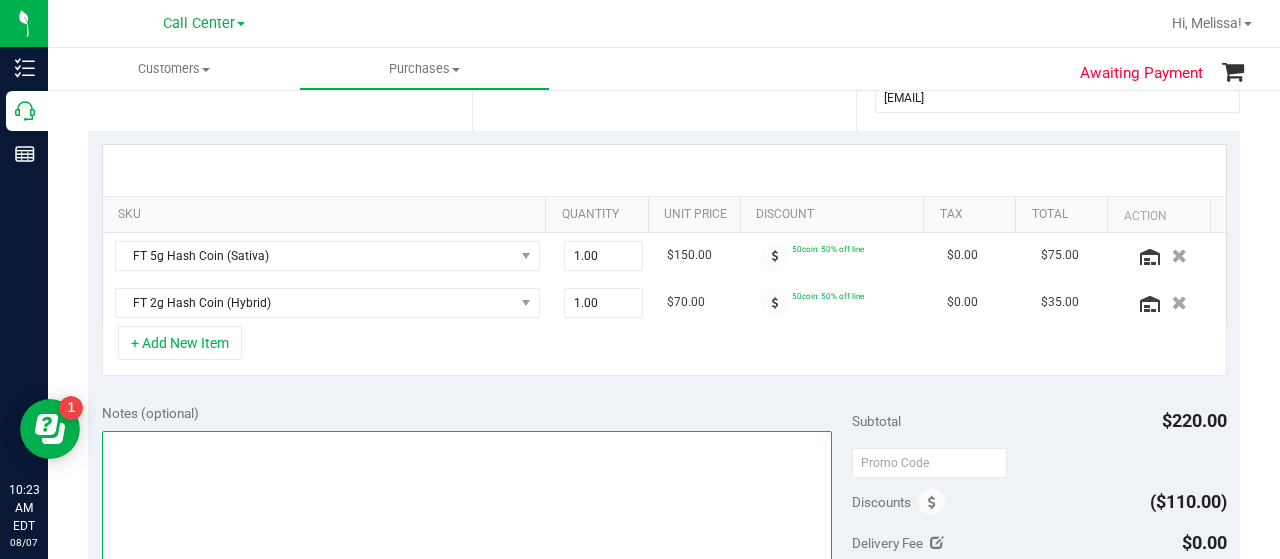 click at bounding box center (467, 527) 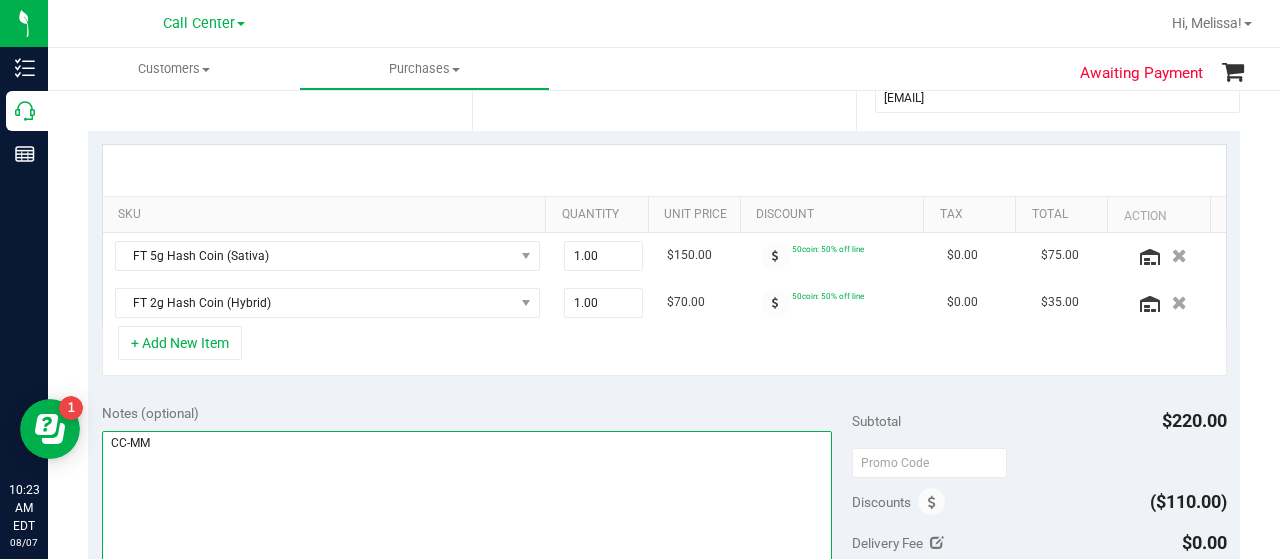type on "CC-MM" 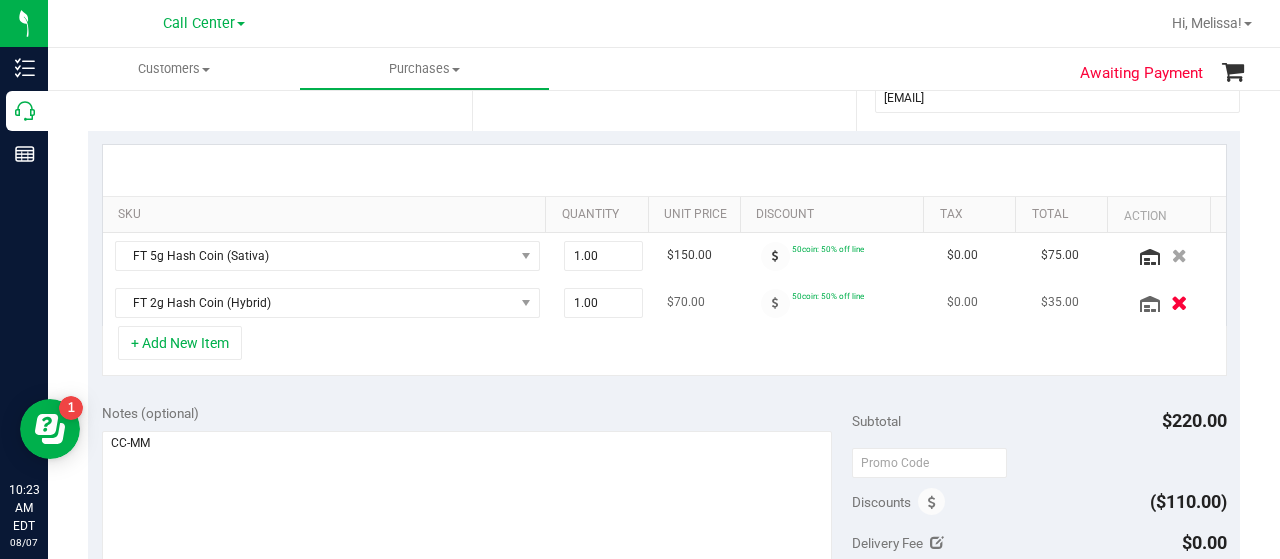 click at bounding box center (1179, 302) 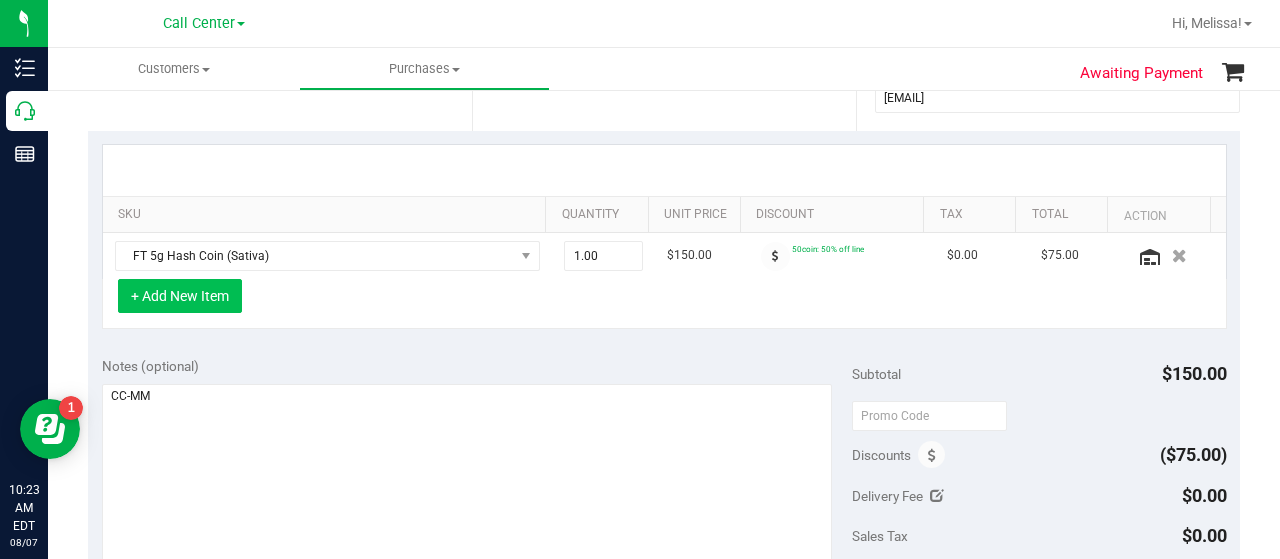click on "+ Add New Item" at bounding box center [180, 296] 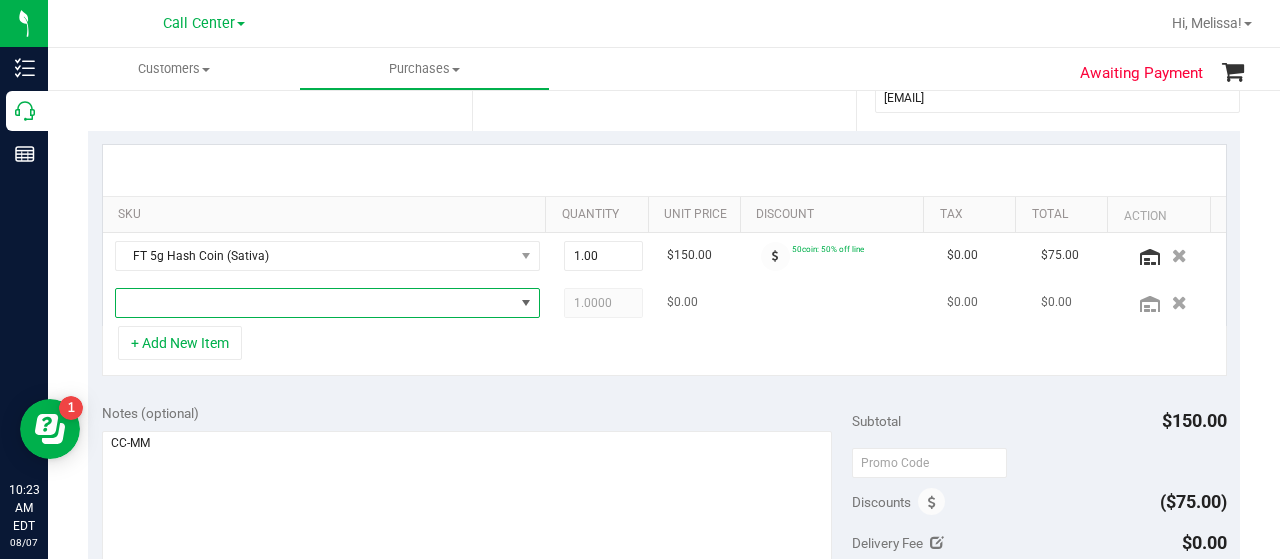 click at bounding box center [315, 303] 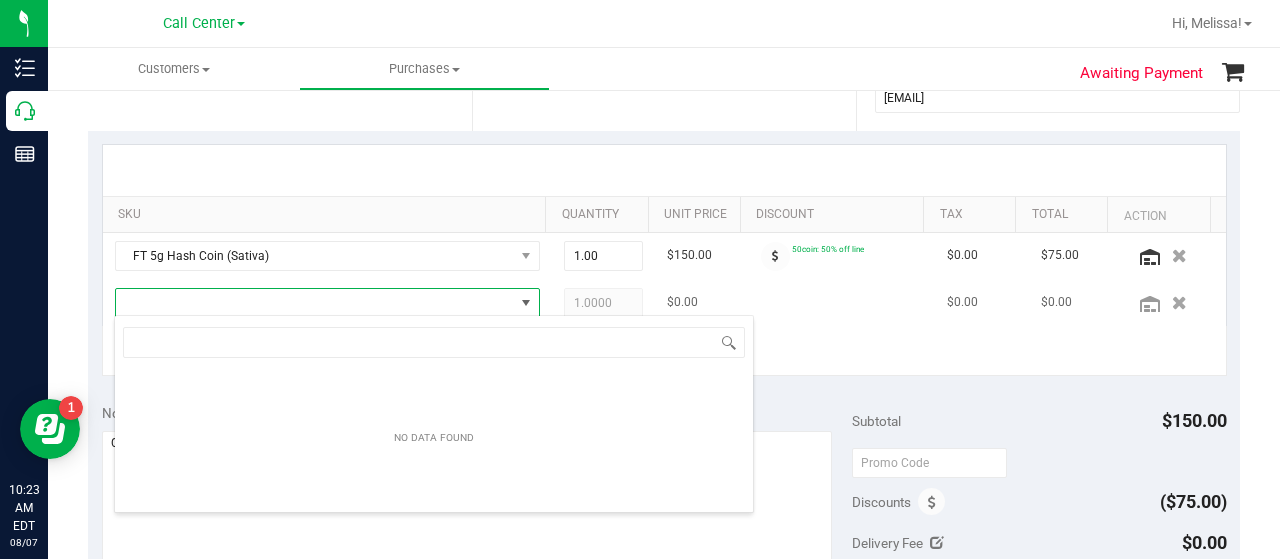 scroll, scrollTop: 99970, scrollLeft: 99586, axis: both 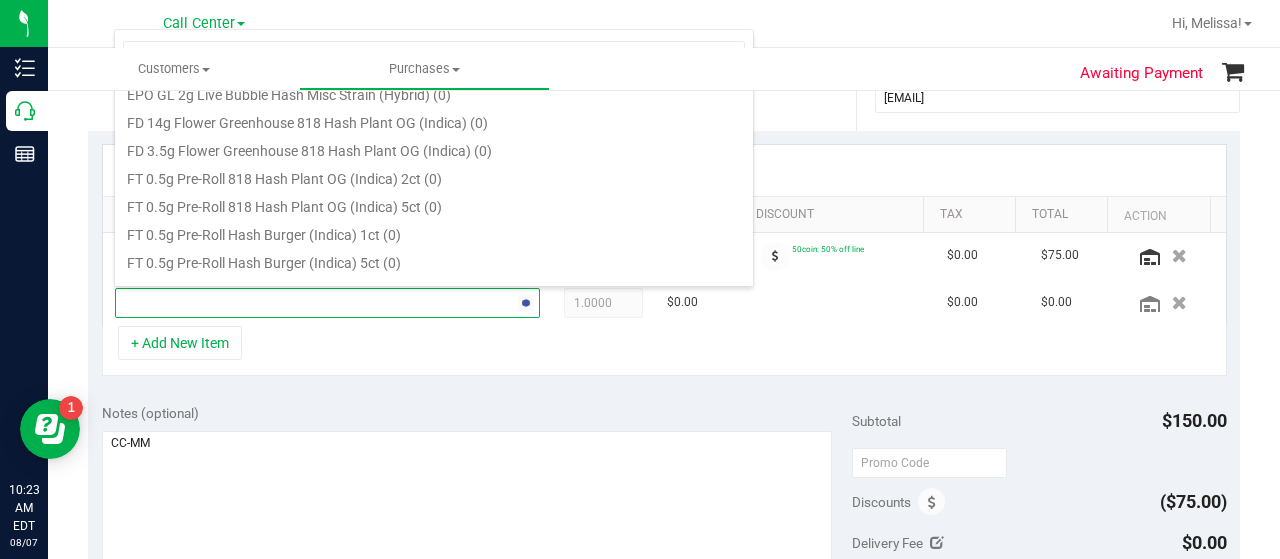 type on "hash coin" 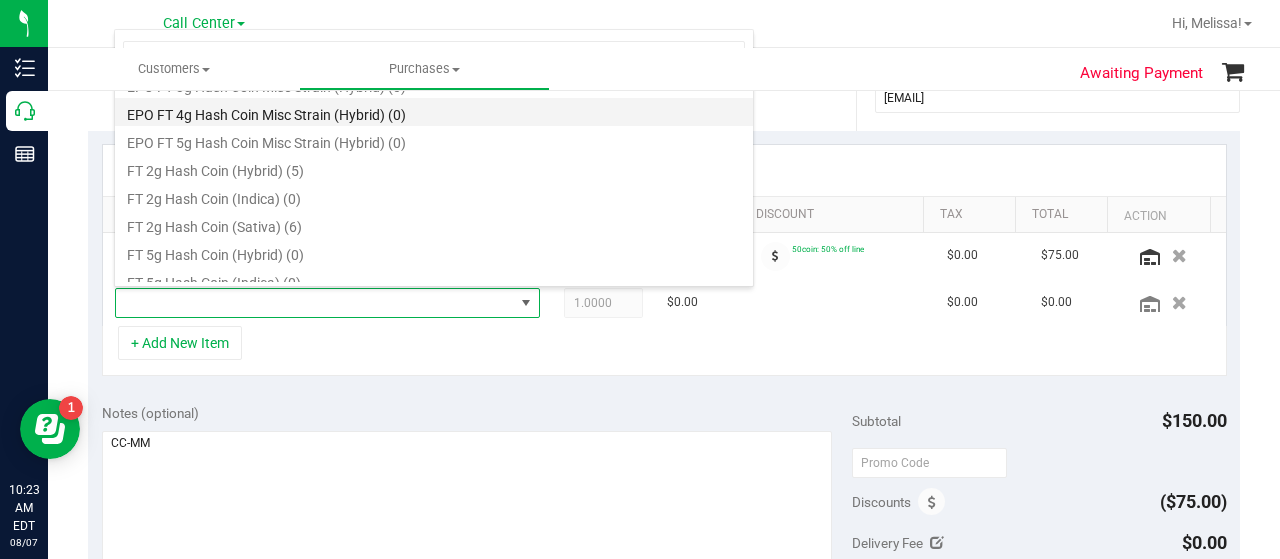 scroll, scrollTop: 100, scrollLeft: 0, axis: vertical 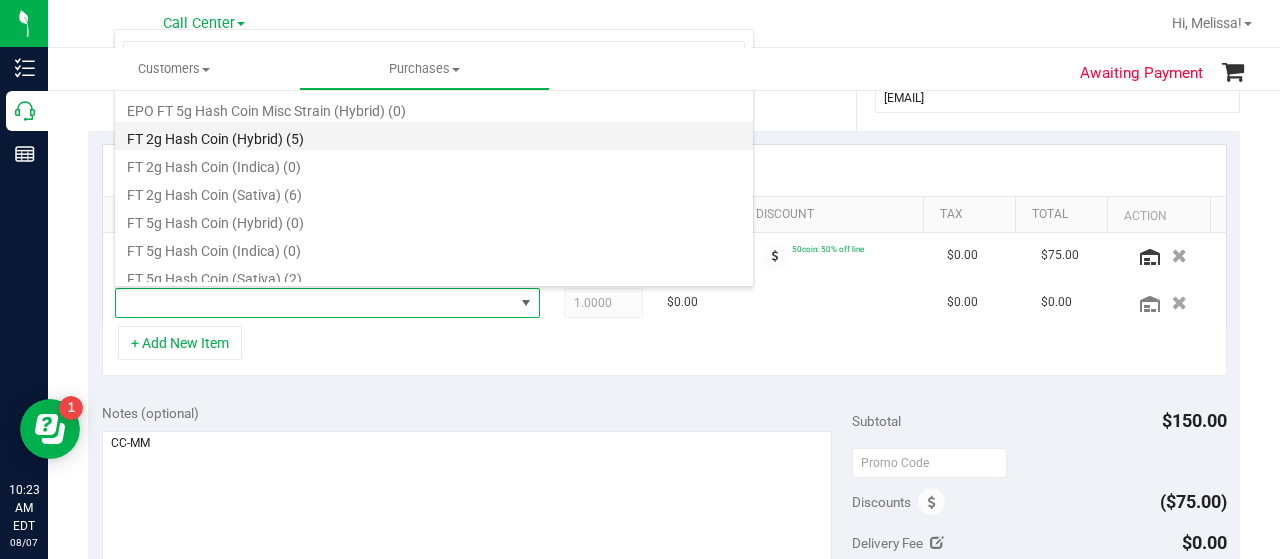 click on "FT 2g Hash Coin (Hybrid) (5)" at bounding box center (434, 136) 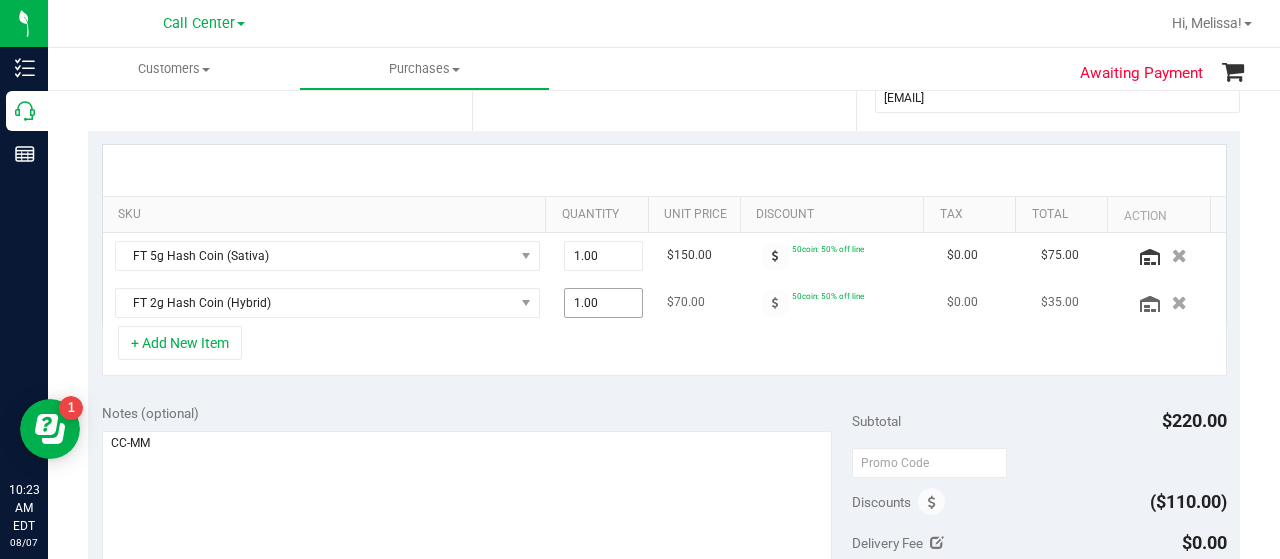 click on "1.00 1" at bounding box center [604, 303] 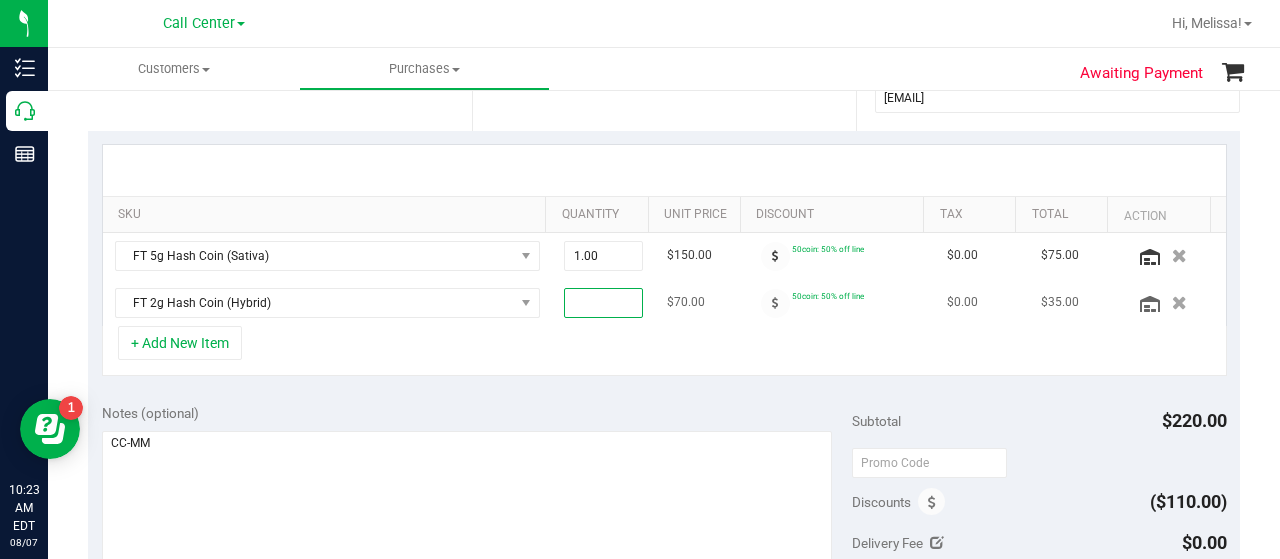 type on "2" 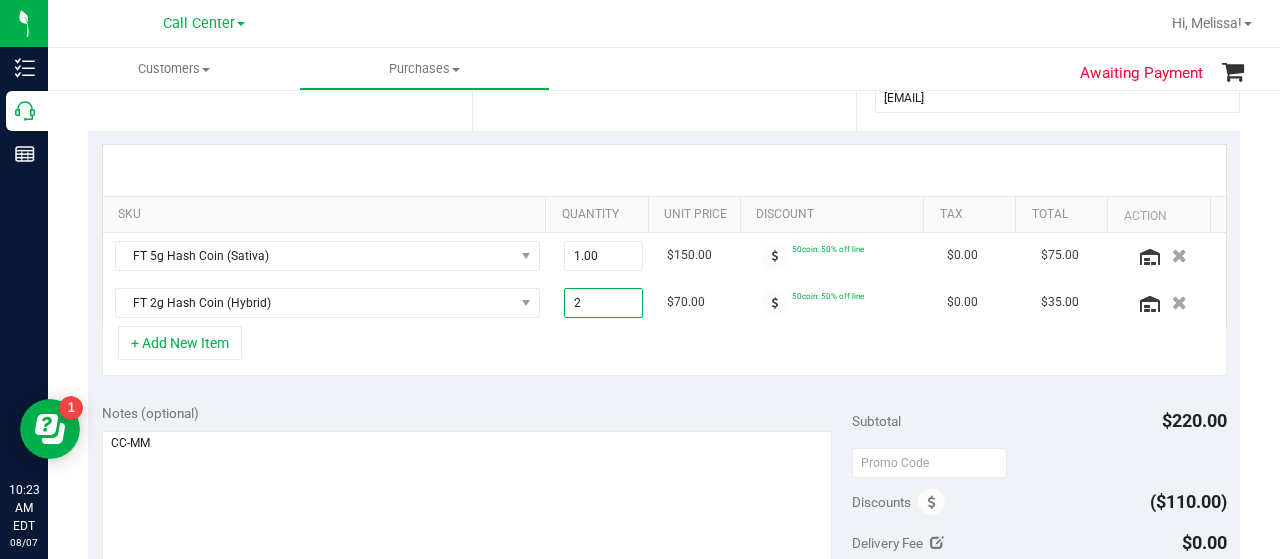 type on "2.00" 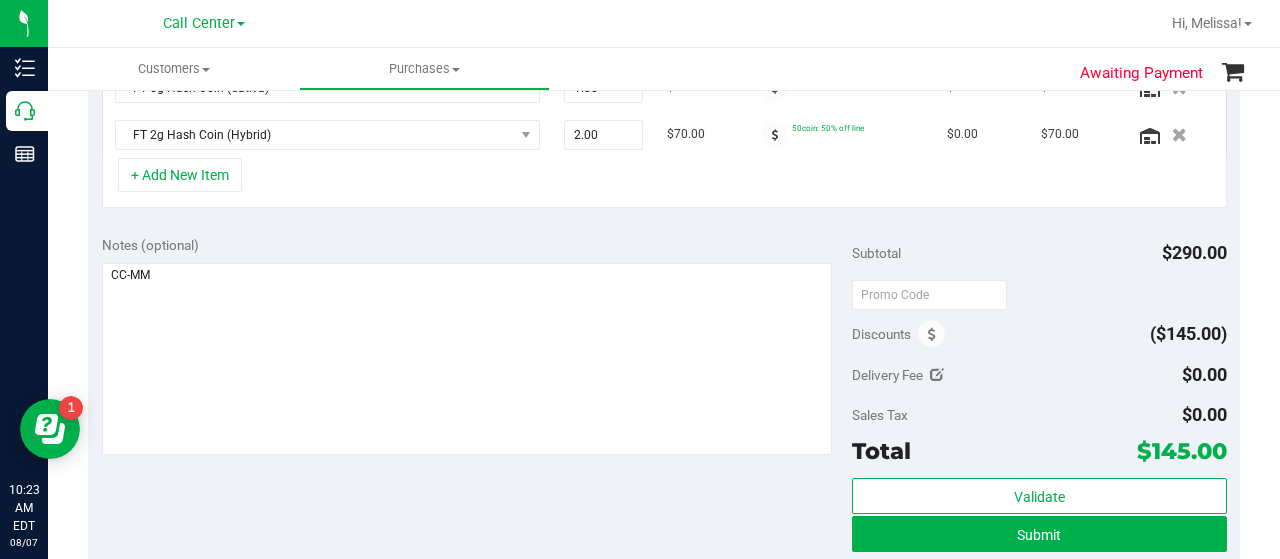 scroll, scrollTop: 600, scrollLeft: 0, axis: vertical 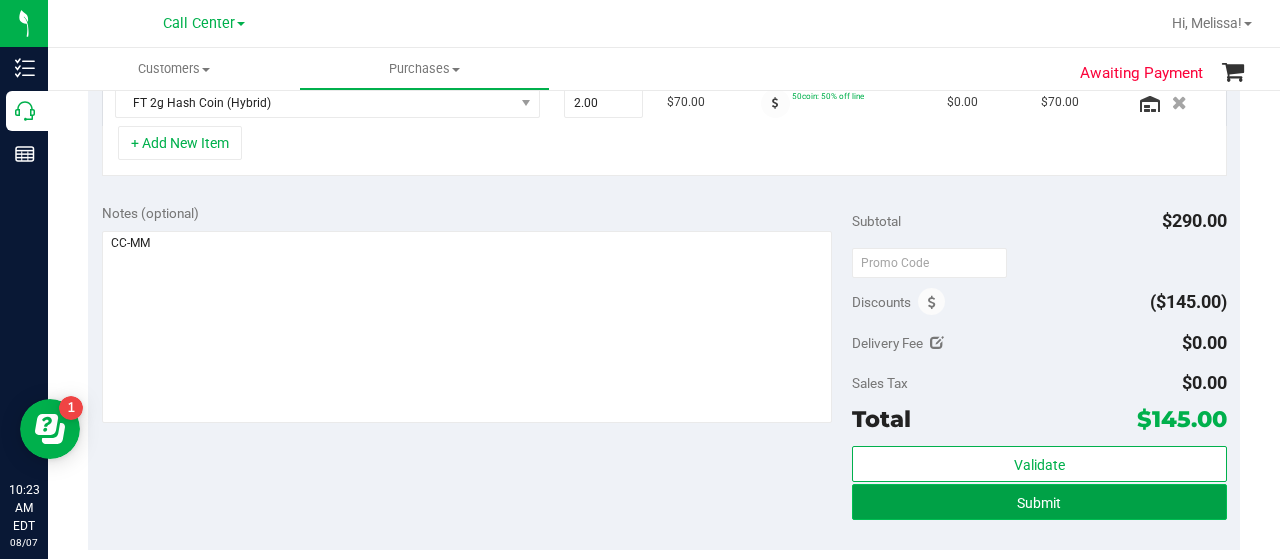 click on "Submit" at bounding box center (1039, 502) 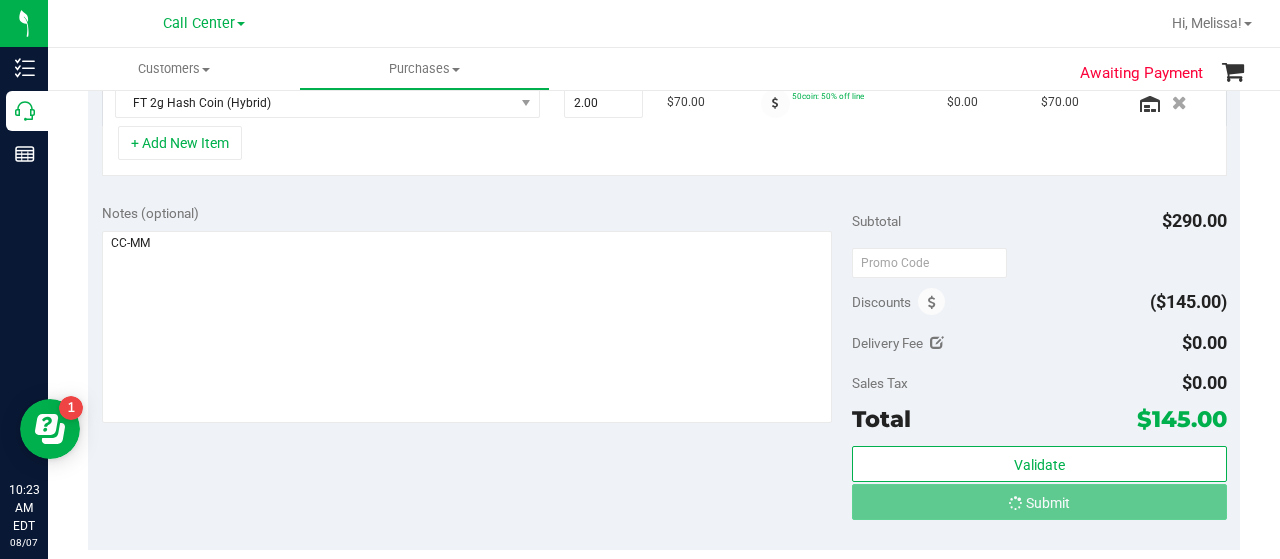 scroll, scrollTop: 568, scrollLeft: 0, axis: vertical 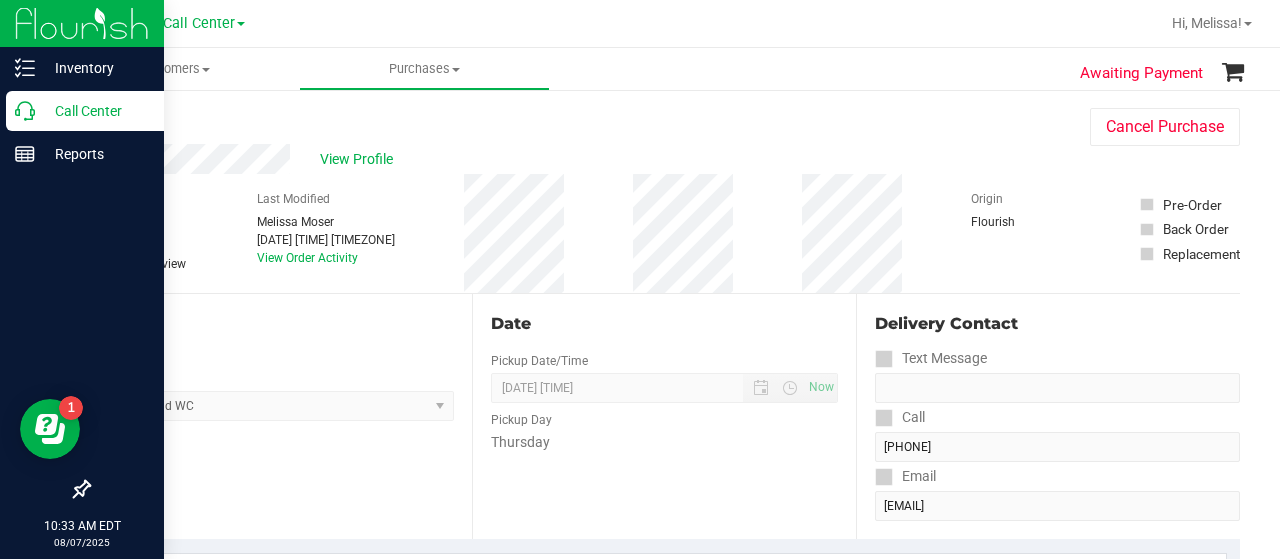 click on "Call Center" at bounding box center (95, 111) 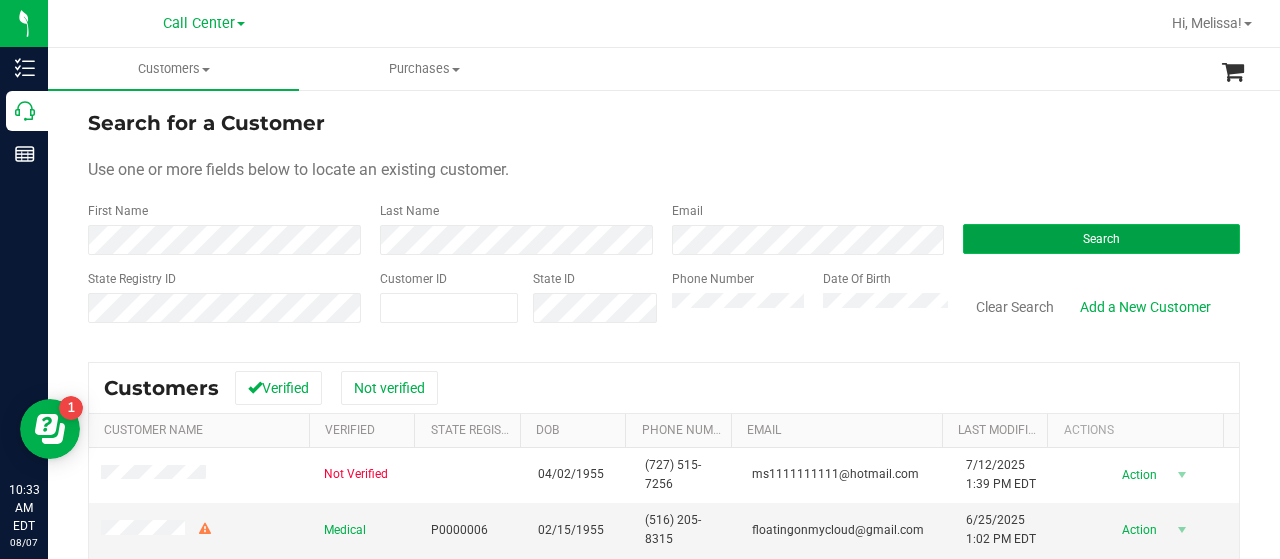 click on "Search" at bounding box center (1101, 239) 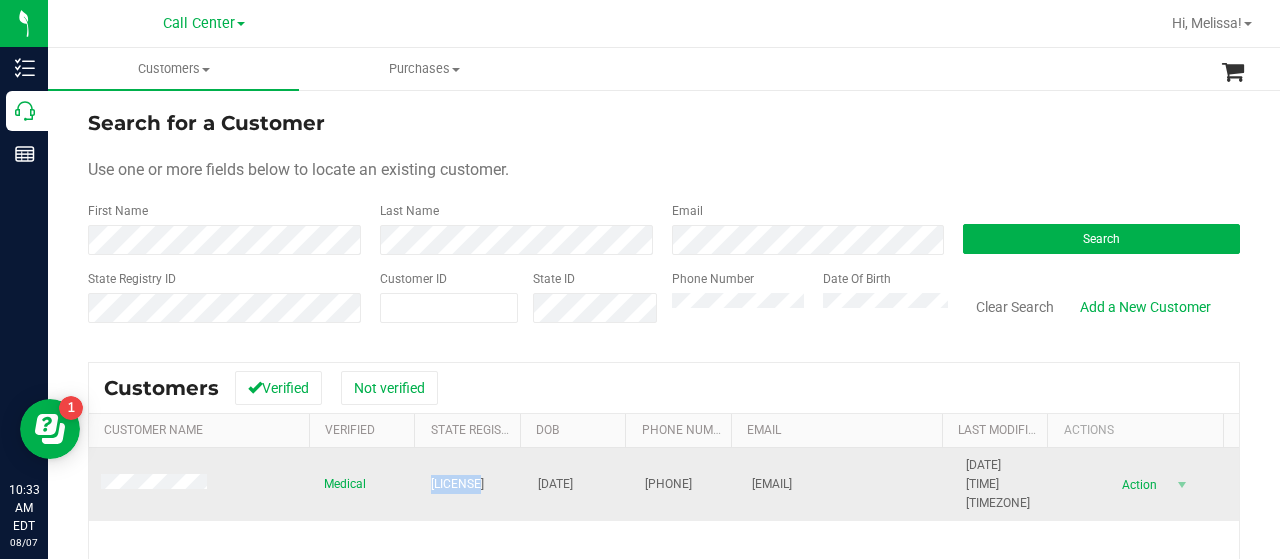 drag, startPoint x: 419, startPoint y: 478, endPoint x: 486, endPoint y: 485, distance: 67.36468 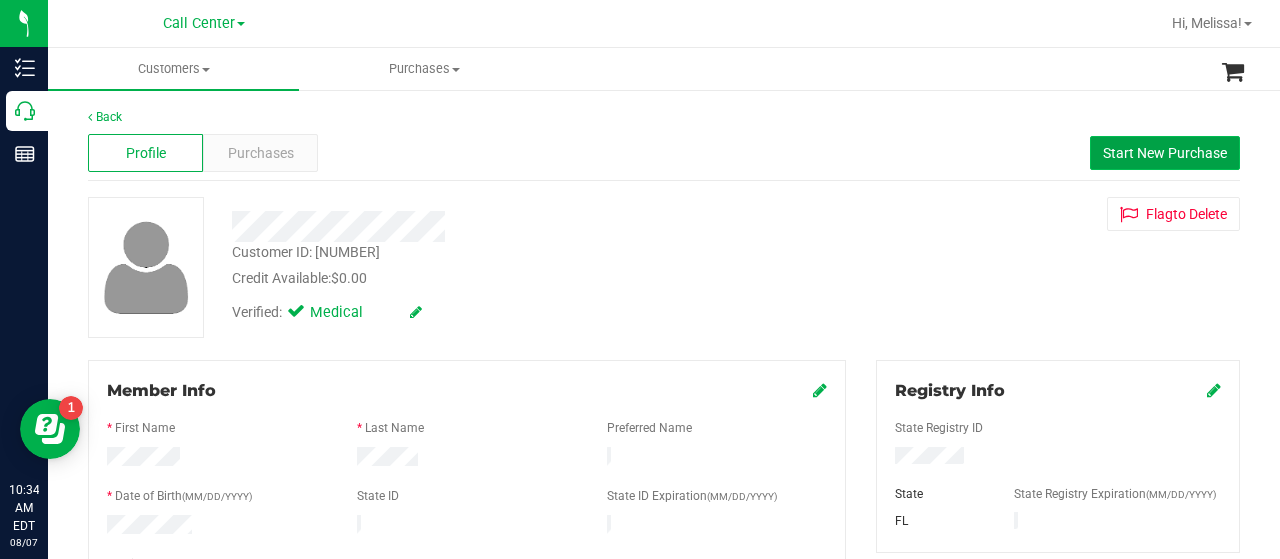 click on "Start New Purchase" at bounding box center [1165, 153] 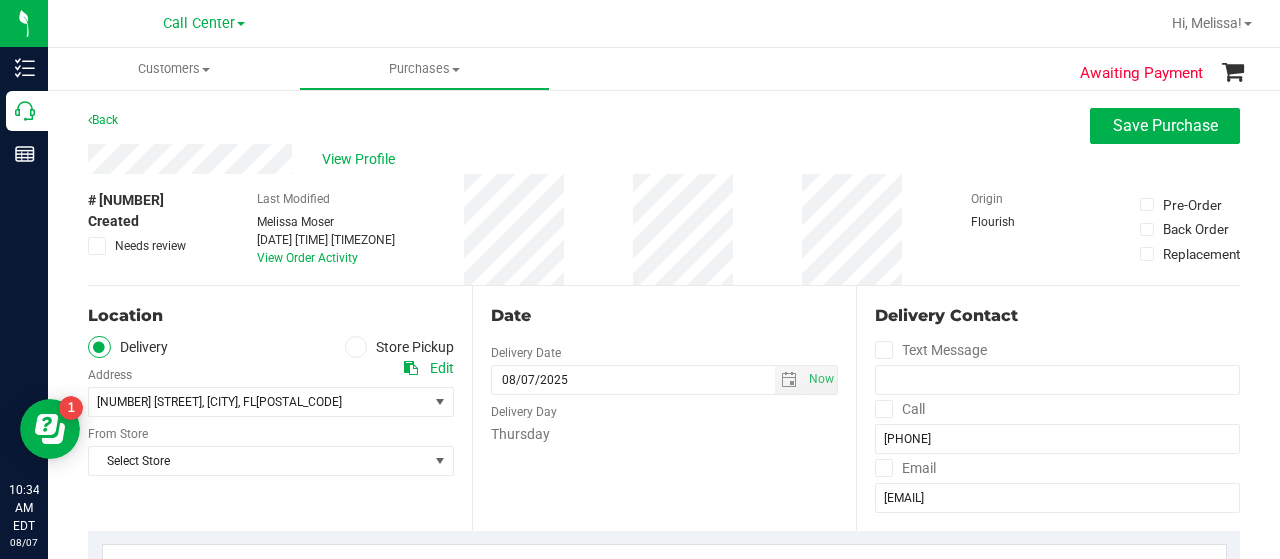 click on "Store Pickup" at bounding box center (400, 347) 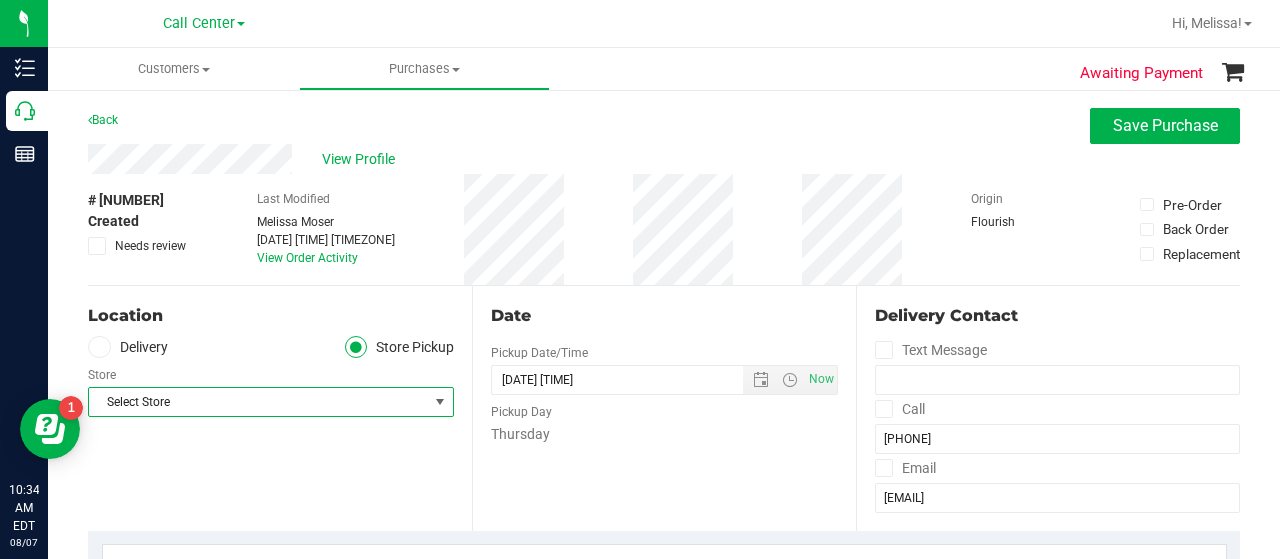 click on "Select Store" at bounding box center [258, 402] 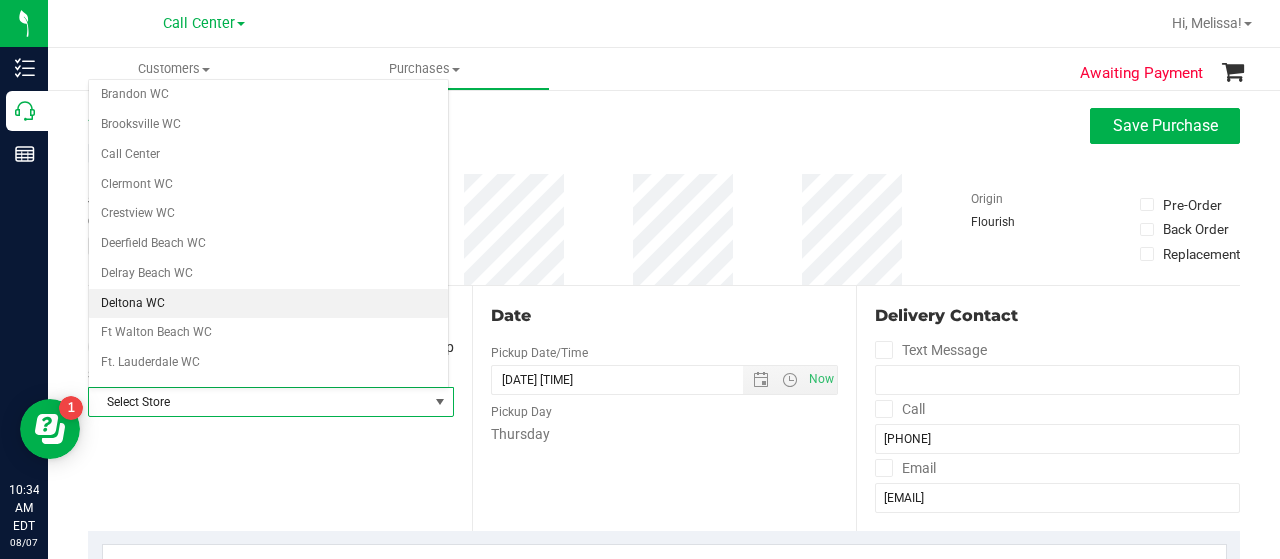 scroll, scrollTop: 100, scrollLeft: 0, axis: vertical 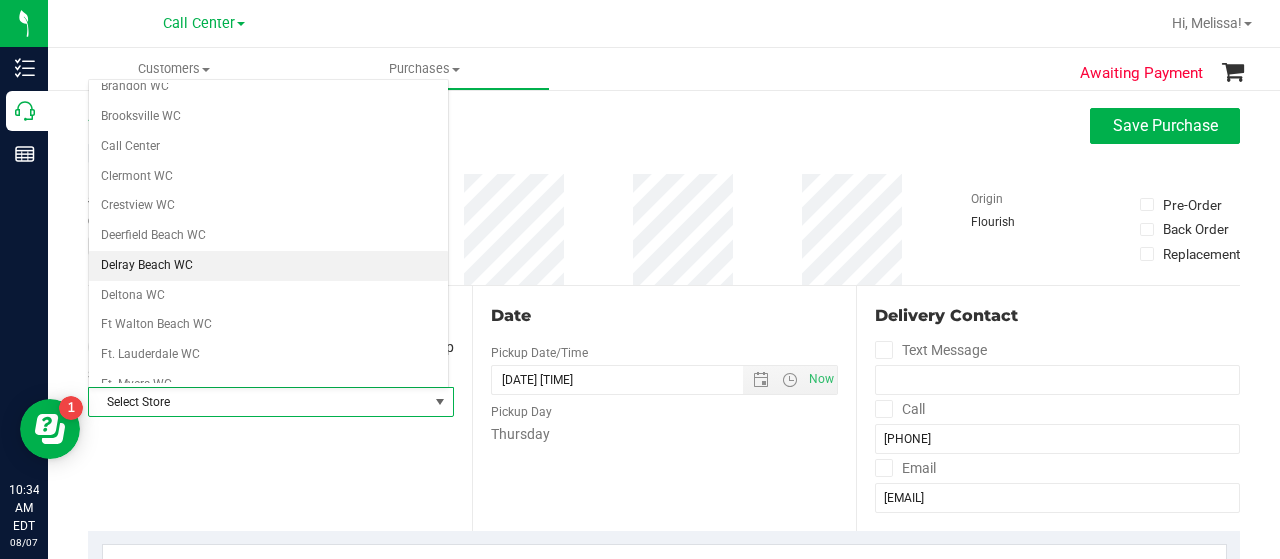 click on "Delray Beach WC" at bounding box center [268, 266] 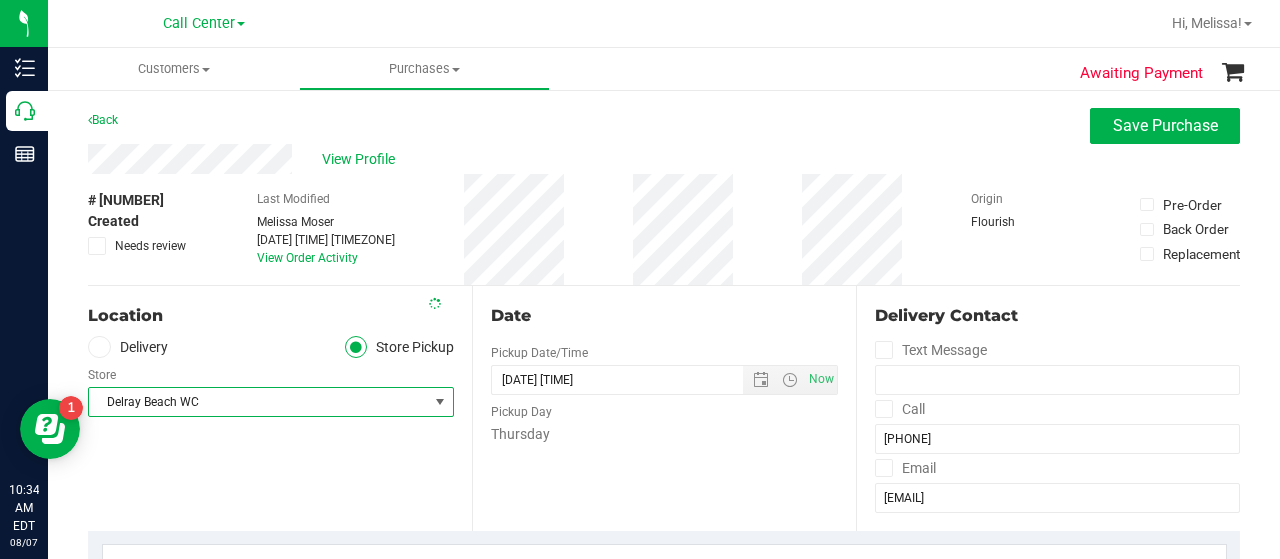 click on "Location
Delivery
Store Pickup
Store
Delray Beach WC Select Store Bonita Springs WC Boynton Beach WC Bradenton WC Brandon WC Brooksville WC Call Center Clermont WC Crestview WC Deerfield Beach WC Delray Beach WC Deltona WC Ft Walton Beach WC Ft. Lauderdale WC Ft. Myers WC Gainesville WC Jax Atlantic WC JAX DC REP Jax WC Key West WC Lakeland WC Largo WC Lehigh Acres DC REP Merritt Island WC Miami 72nd WC Miami Beach WC Miami Dadeland WC Miramar DC REP New Port Richey WC North Palm Beach WC North Port WC Ocala WC Orange Park WC Orlando Colonial WC Orlando DC REP Orlando WC Oviedo WC Palm Bay WC Palm Coast WC Panama City WC Pensacola WC Sebring WC" at bounding box center (280, 408) 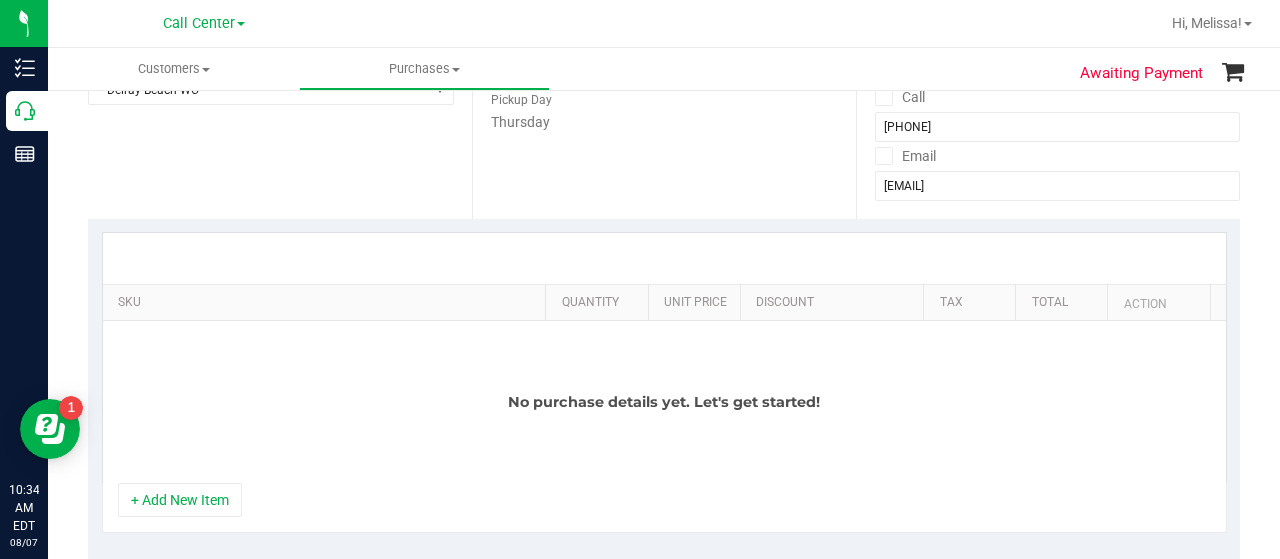 scroll, scrollTop: 400, scrollLeft: 0, axis: vertical 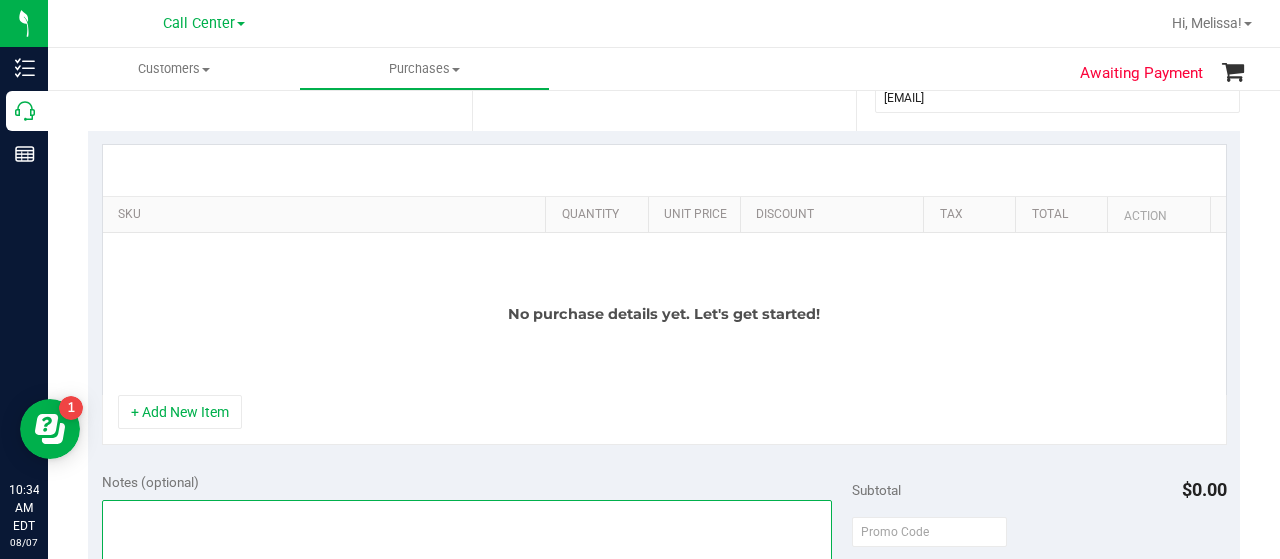 click at bounding box center (467, 596) 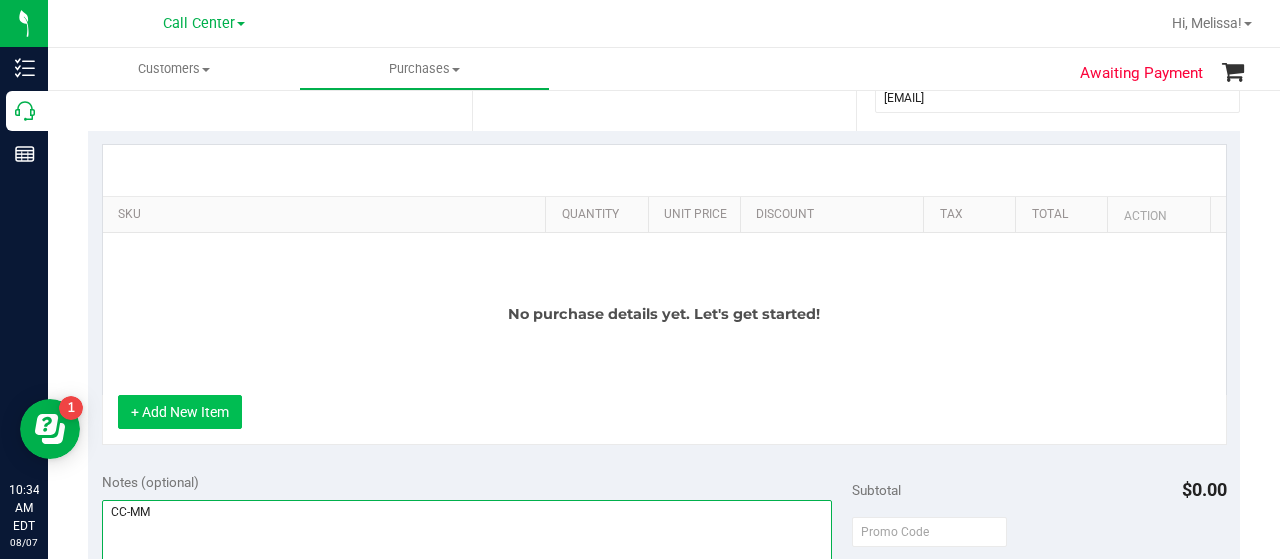 type on "CC-MM" 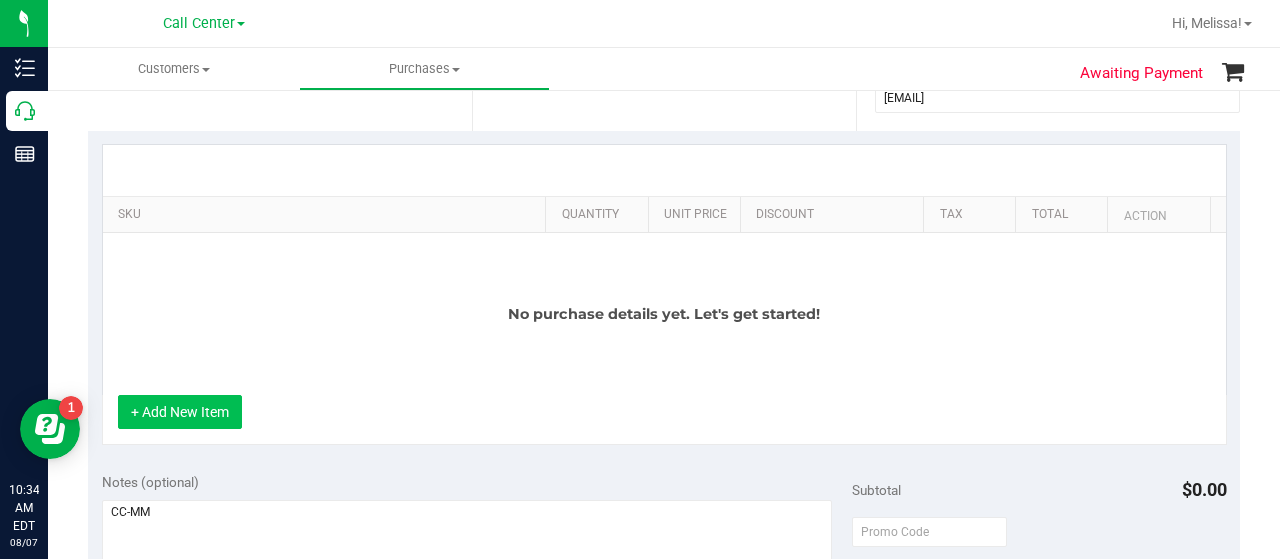 click on "+ Add New Item" at bounding box center [180, 412] 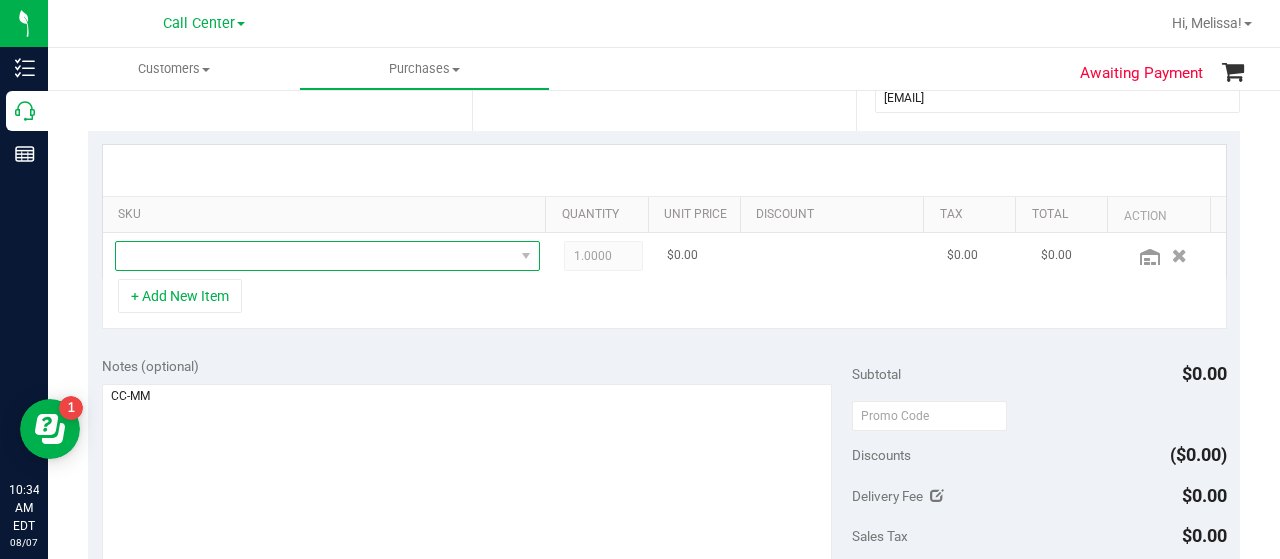 click at bounding box center (315, 256) 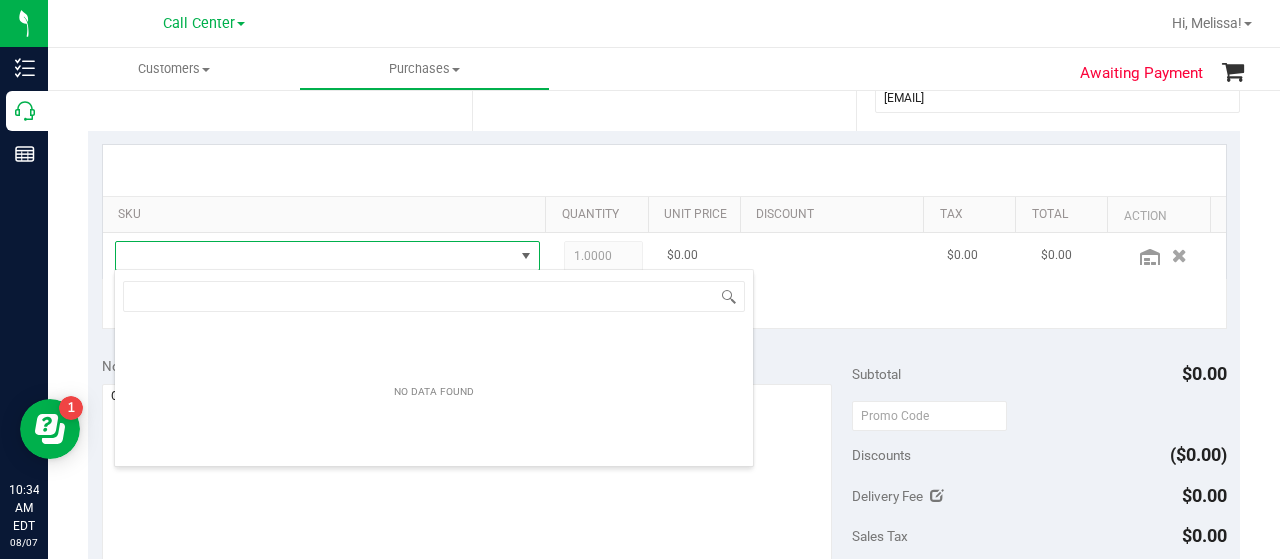scroll, scrollTop: 99970, scrollLeft: 99586, axis: both 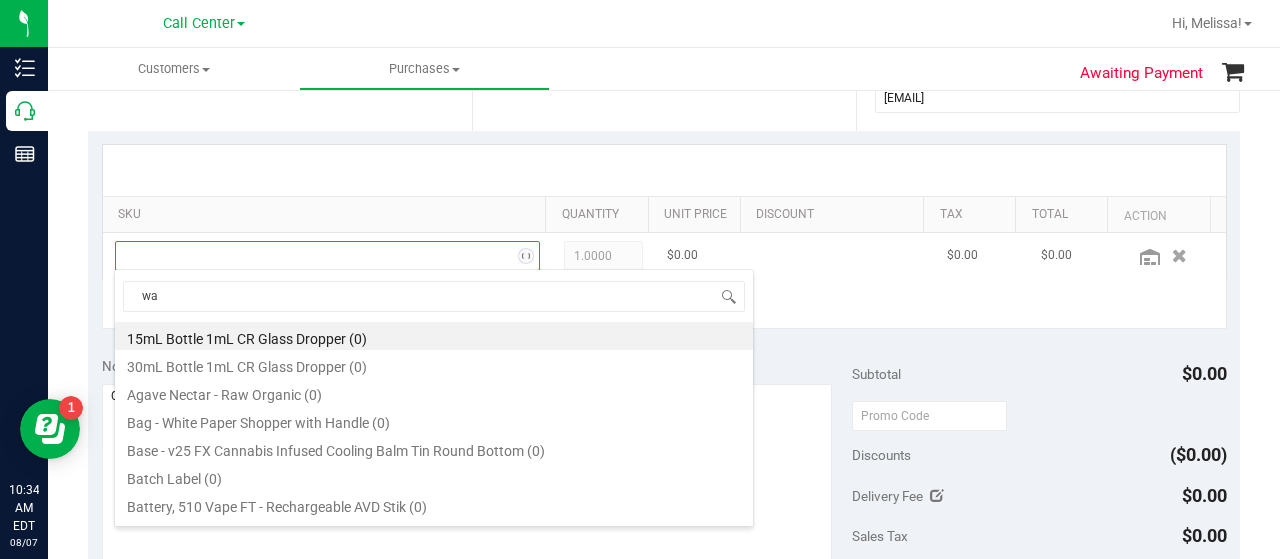 type on "w" 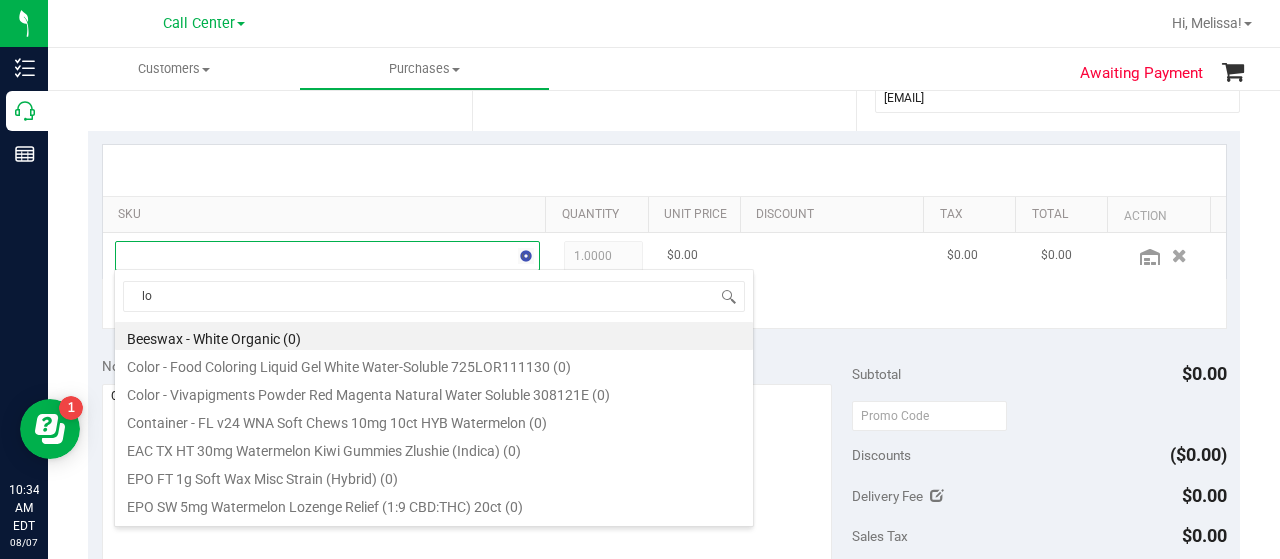 type on "loz" 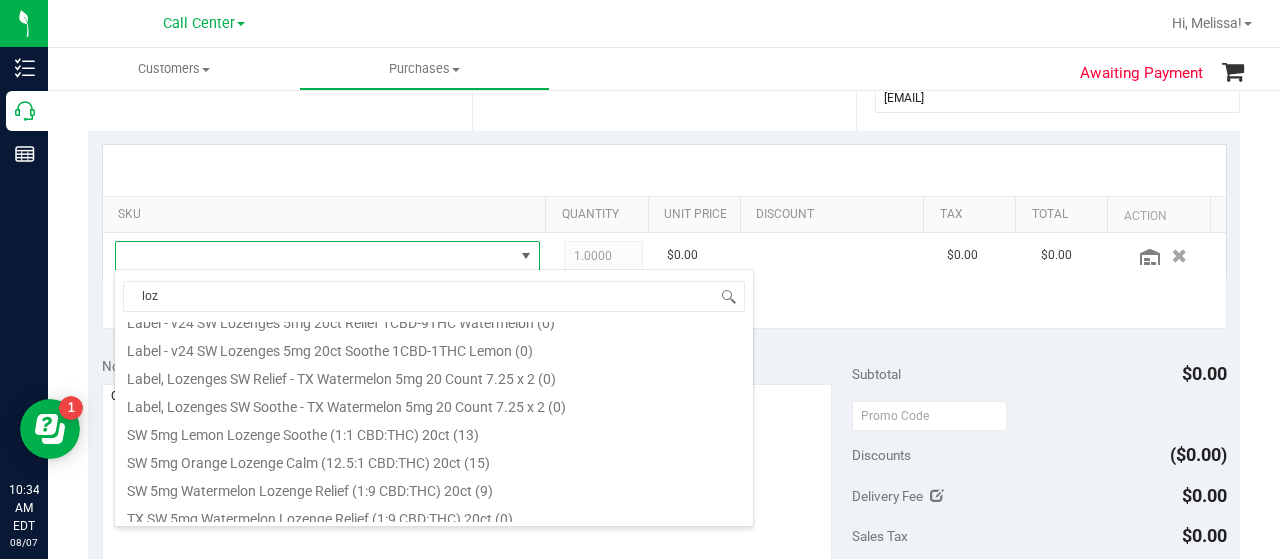 scroll, scrollTop: 192, scrollLeft: 0, axis: vertical 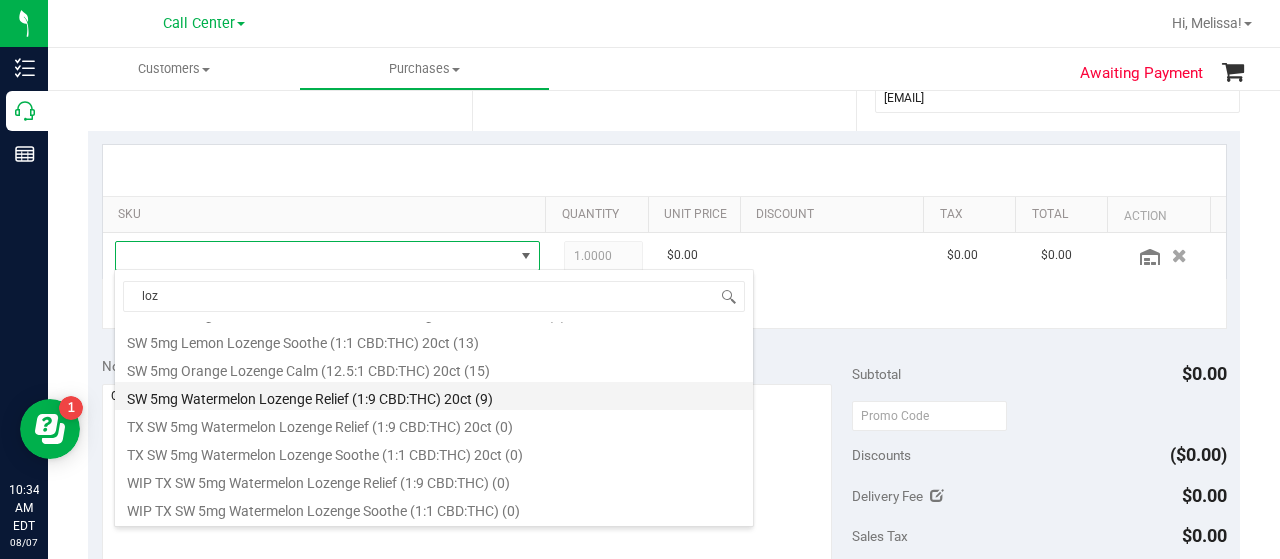 click on "SW 5mg Watermelon Lozenge Relief (1:9 CBD:THC) 20ct (9)" at bounding box center (434, 396) 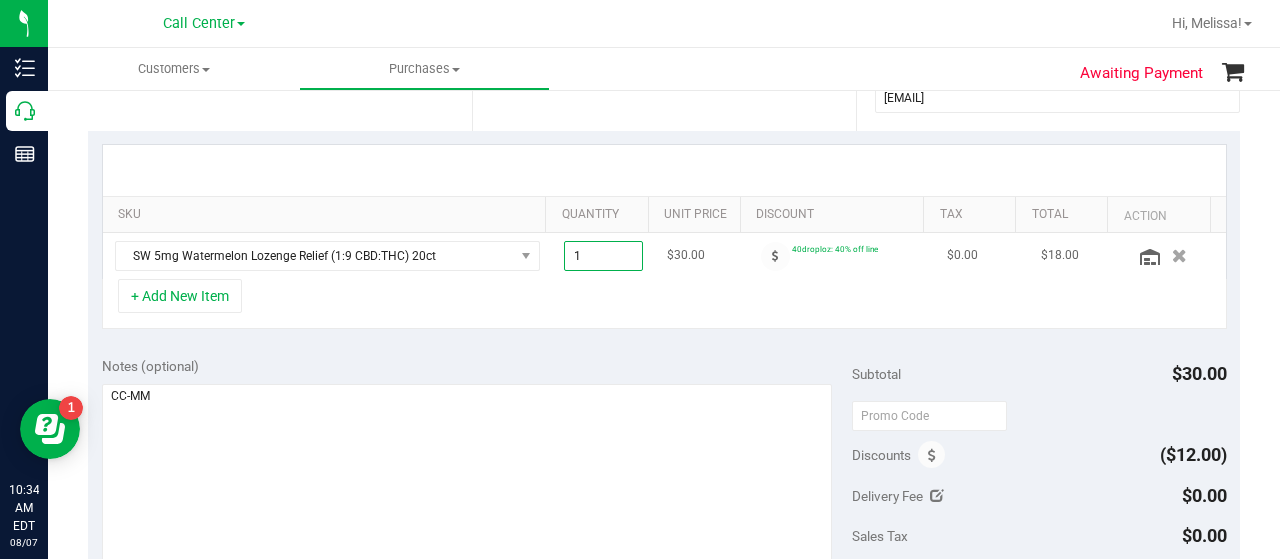 click on "1.00 1" at bounding box center (604, 256) 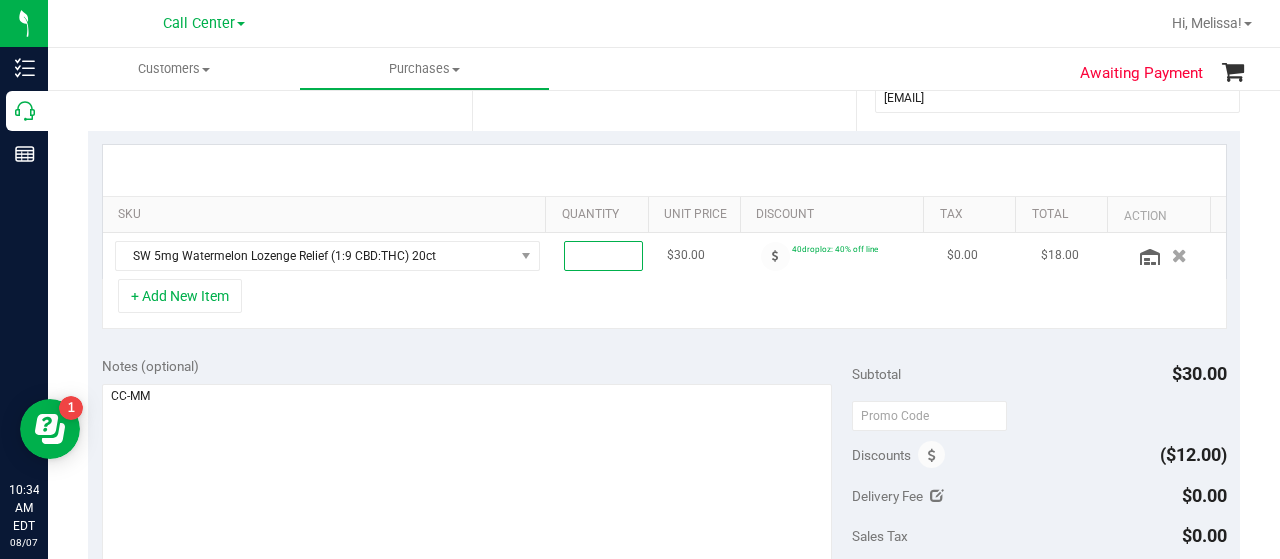 type on "5" 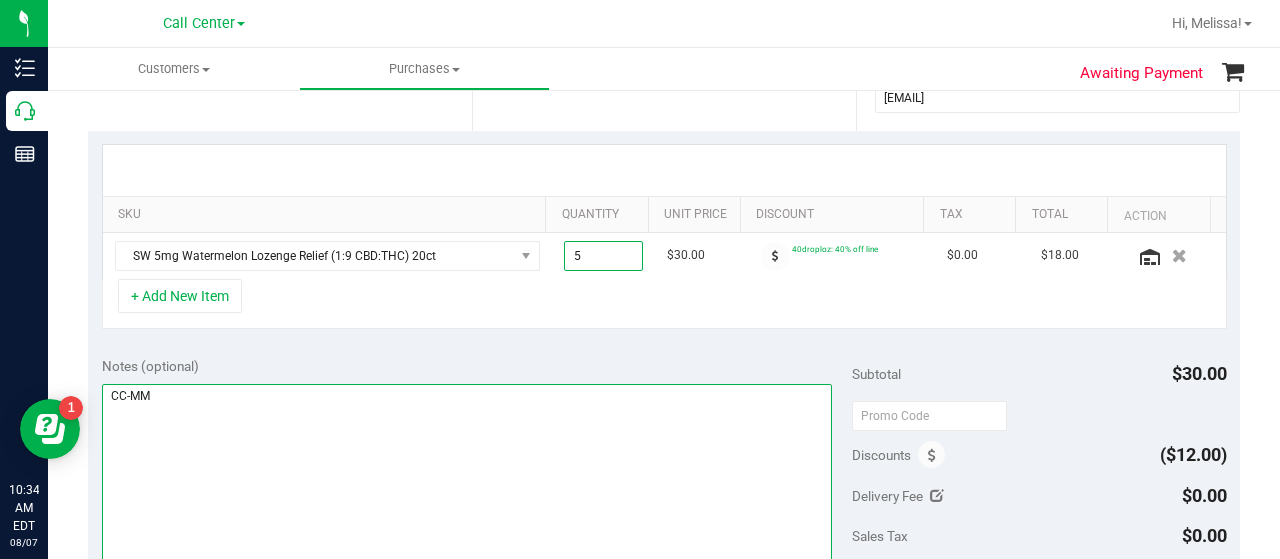 type on "5.00" 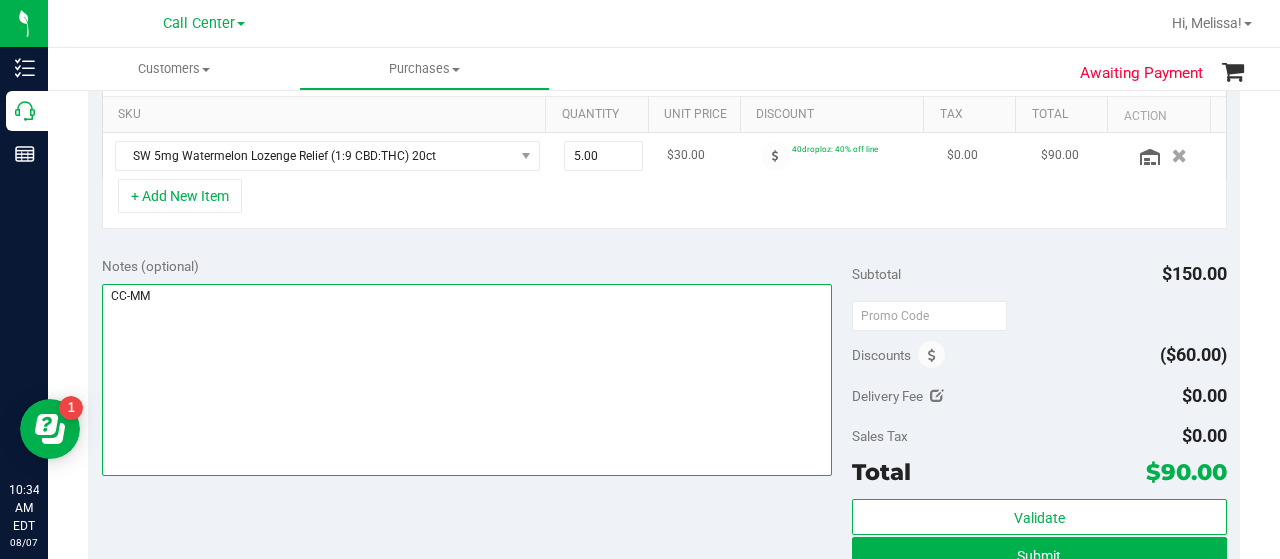 scroll, scrollTop: 600, scrollLeft: 0, axis: vertical 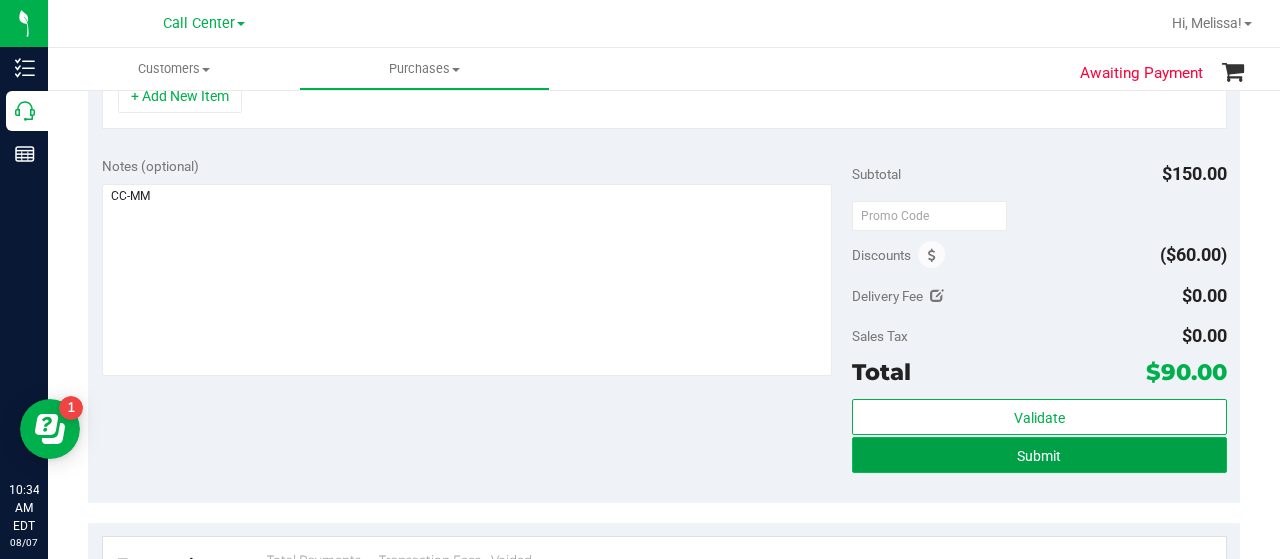 click on "Submit" at bounding box center [1039, 455] 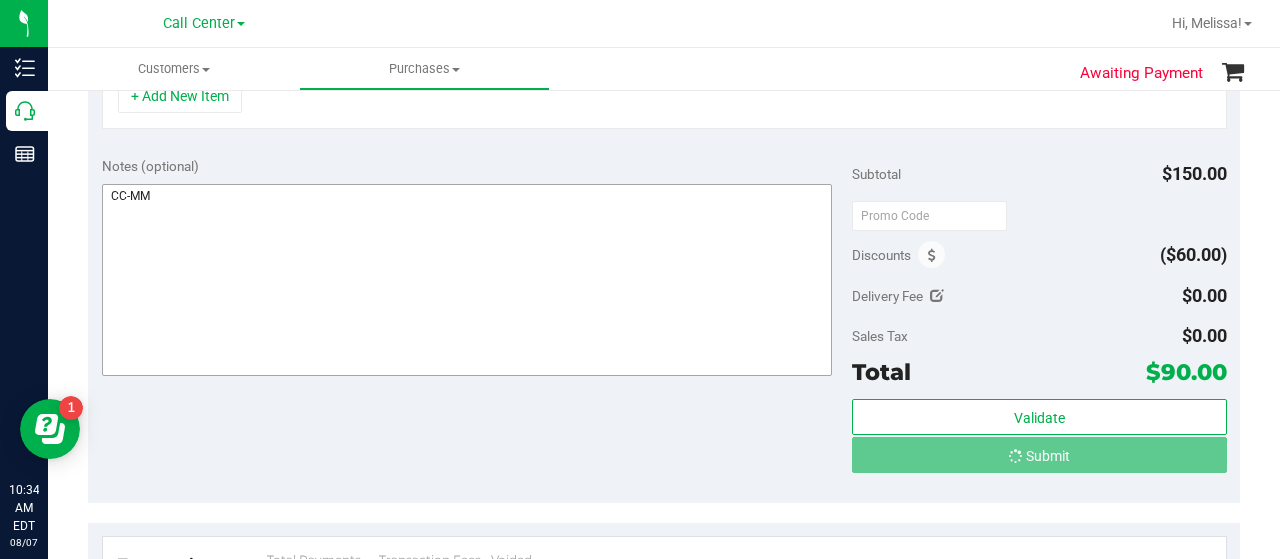 scroll, scrollTop: 568, scrollLeft: 0, axis: vertical 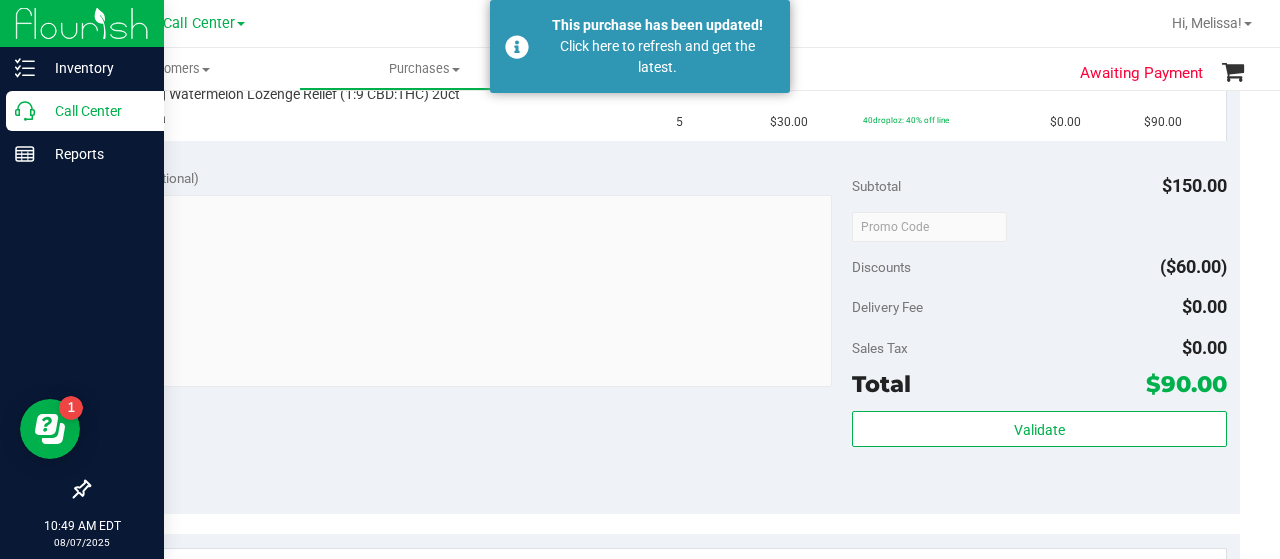 drag, startPoint x: 85, startPoint y: 102, endPoint x: 158, endPoint y: 101, distance: 73.00685 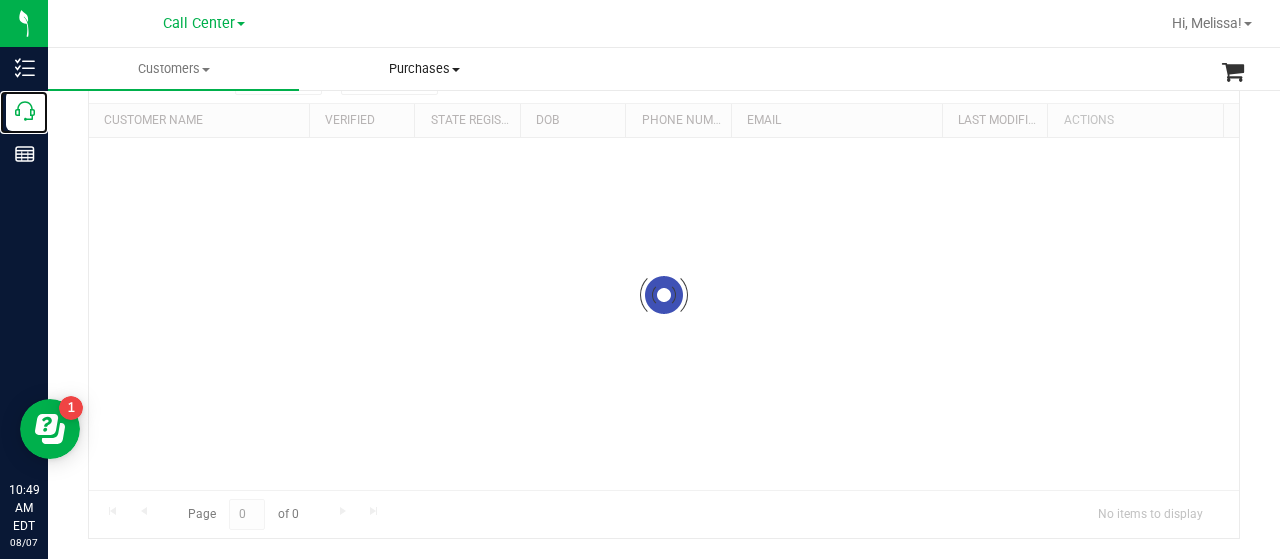 scroll, scrollTop: 0, scrollLeft: 0, axis: both 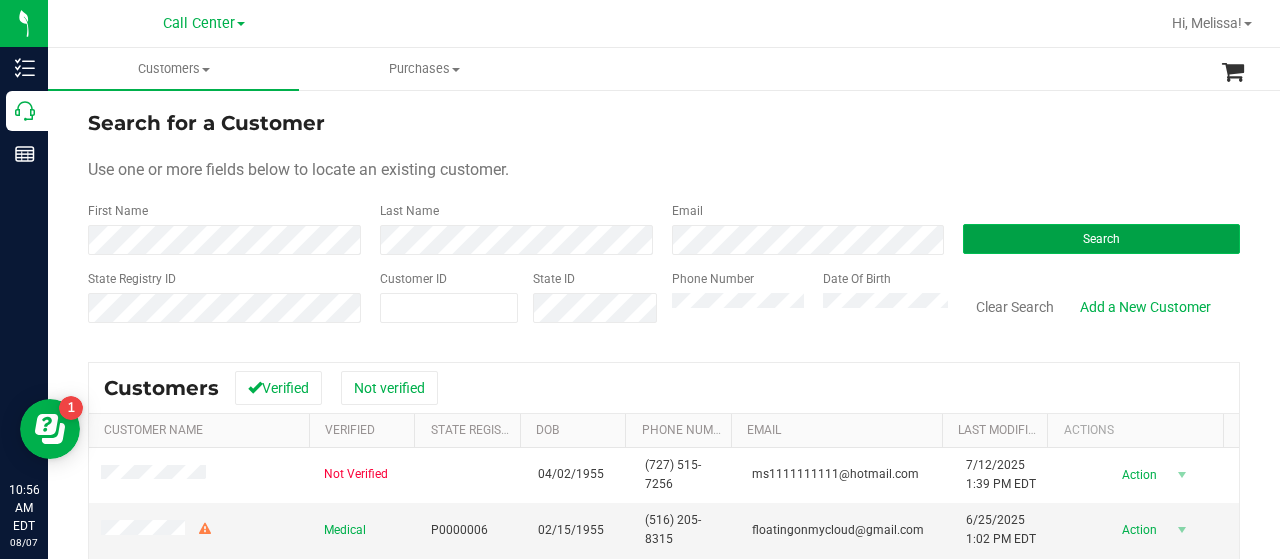 click on "Search" at bounding box center [1101, 239] 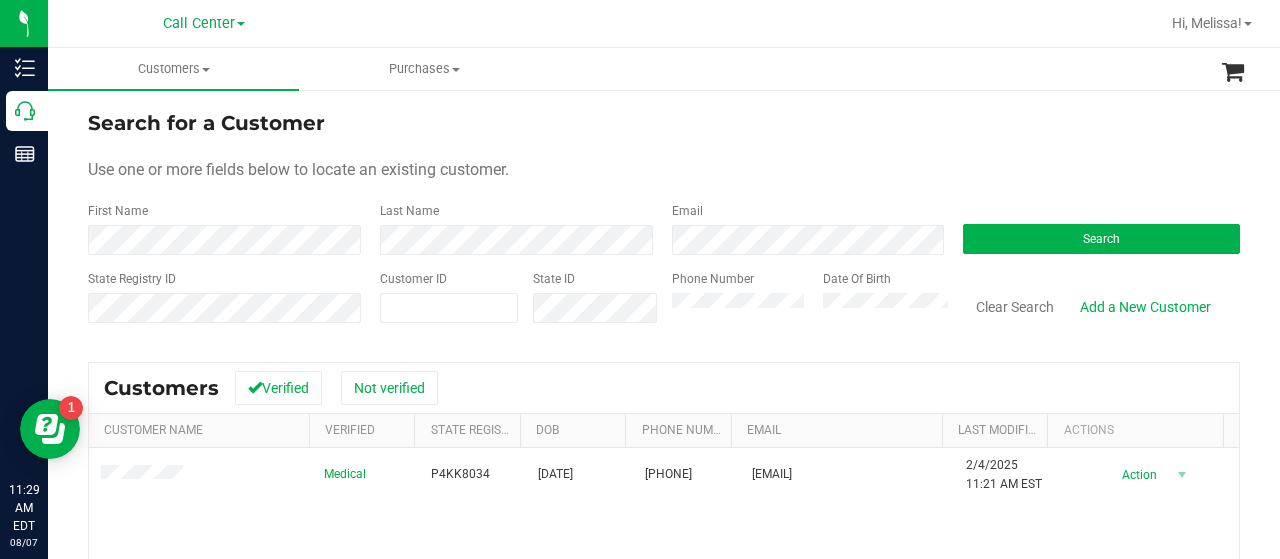 click on "State Registry ID
Customer ID
State ID
Phone Number
Date Of Birth
Clear Search
Add a New Customer" at bounding box center [664, 305] 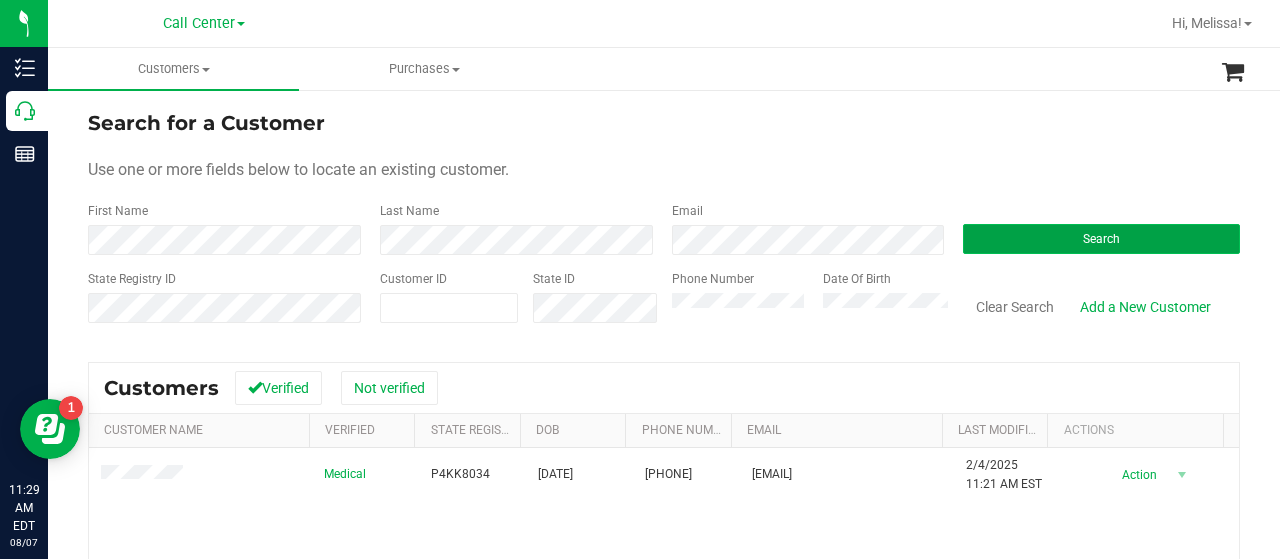 click on "Search" at bounding box center [1101, 239] 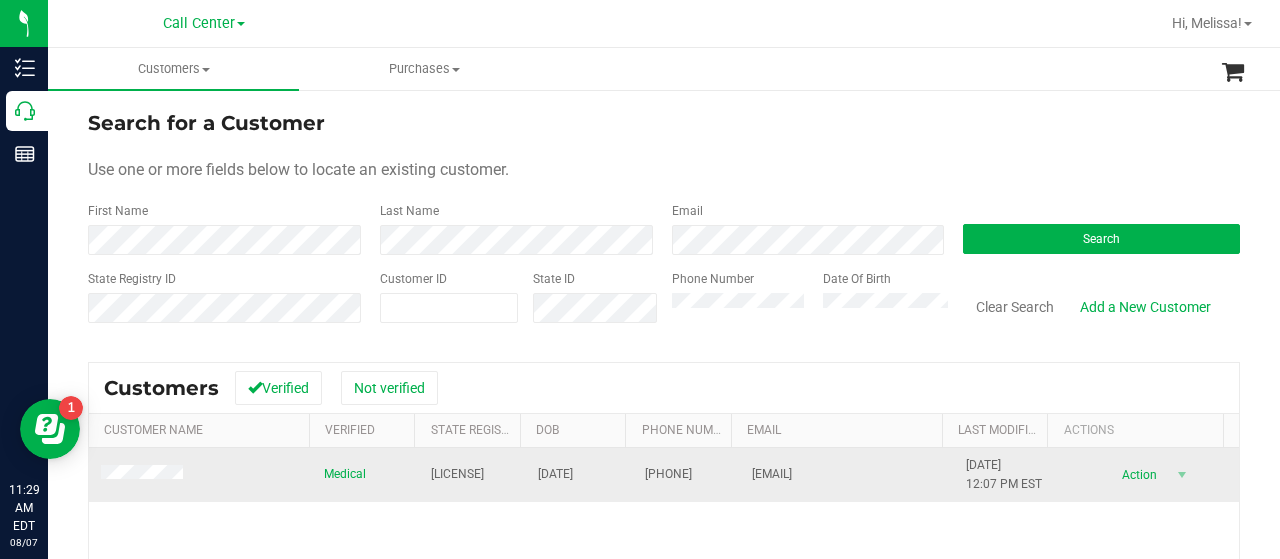 click at bounding box center [200, 475] 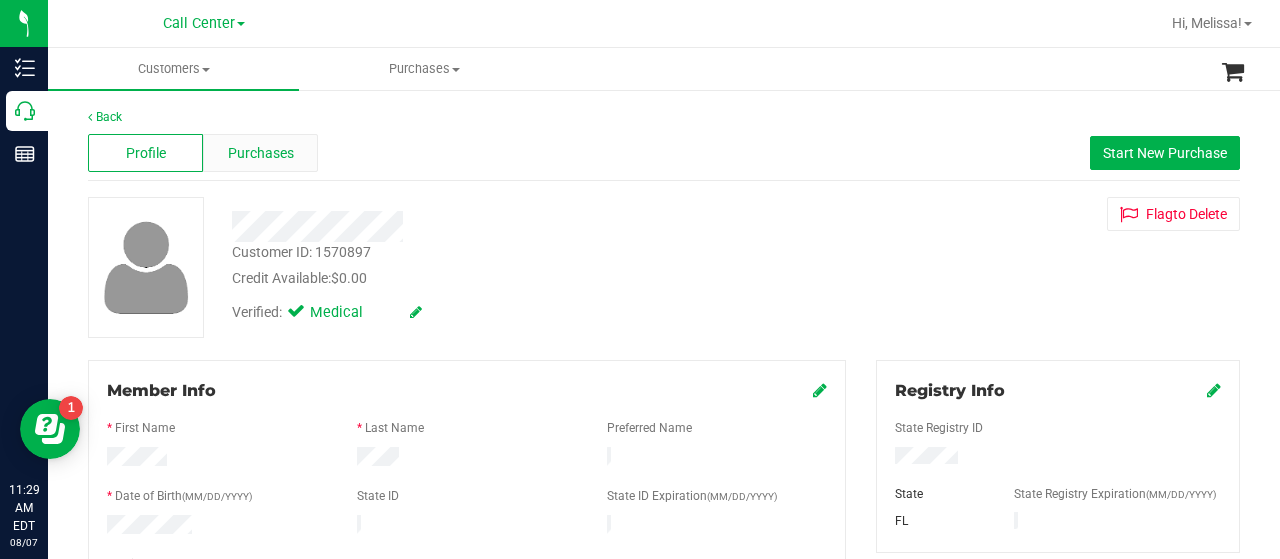click on "Purchases" at bounding box center (261, 153) 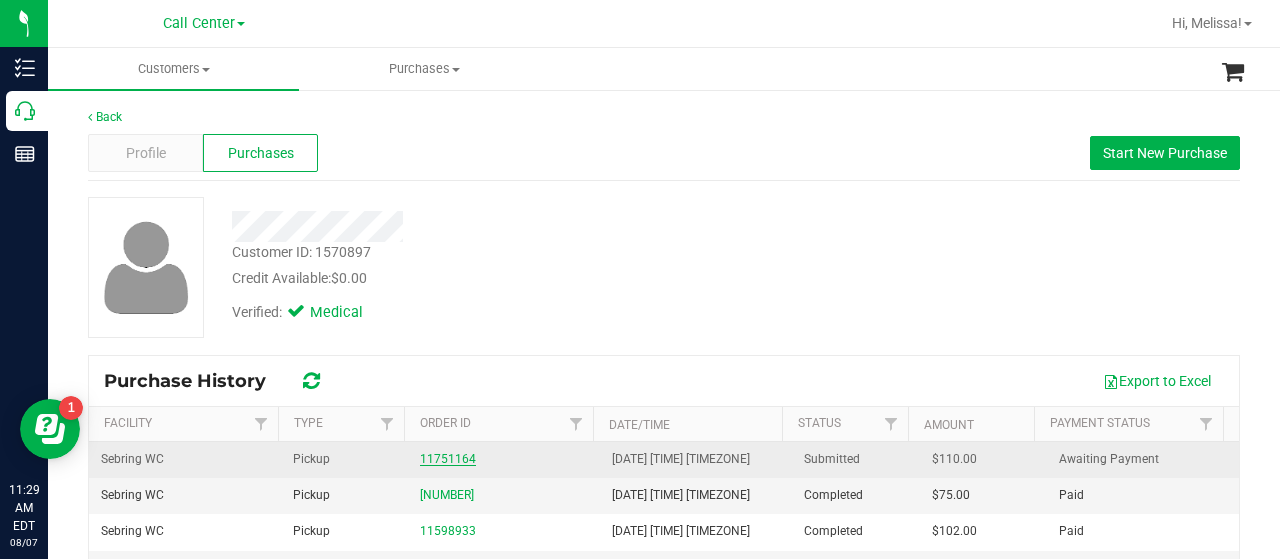 click on "11751164" at bounding box center [448, 459] 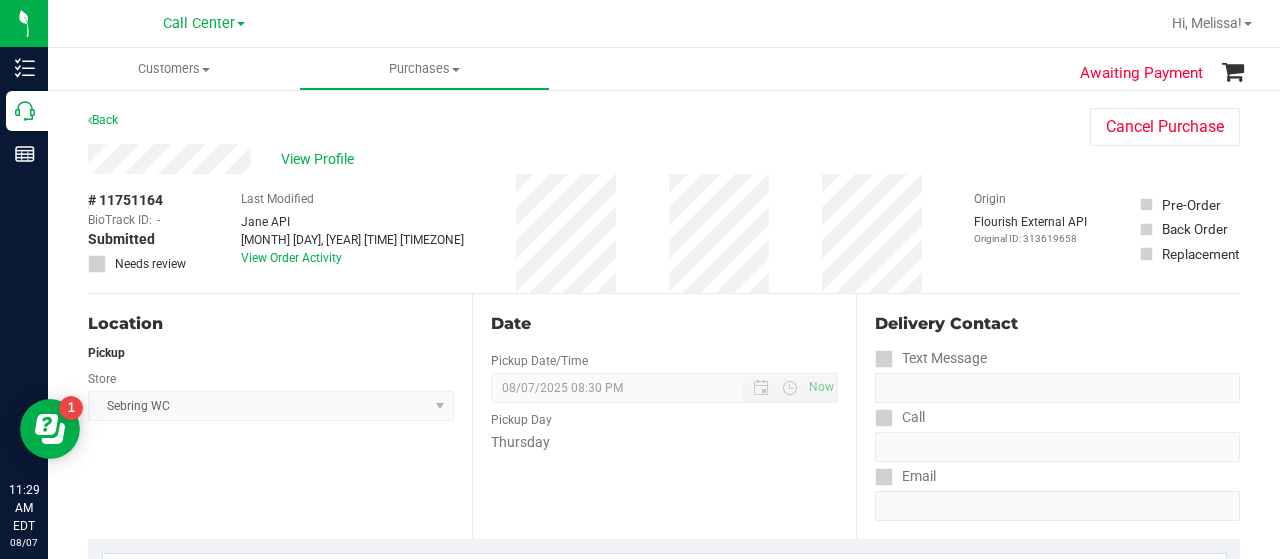 click on "Store" at bounding box center [271, 376] 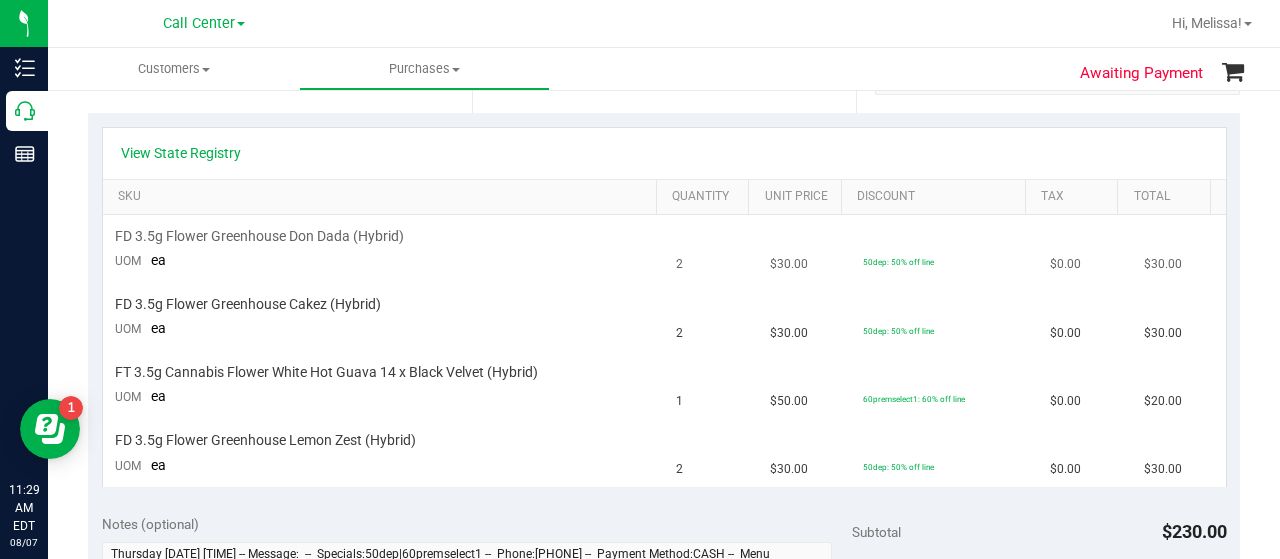 scroll, scrollTop: 400, scrollLeft: 0, axis: vertical 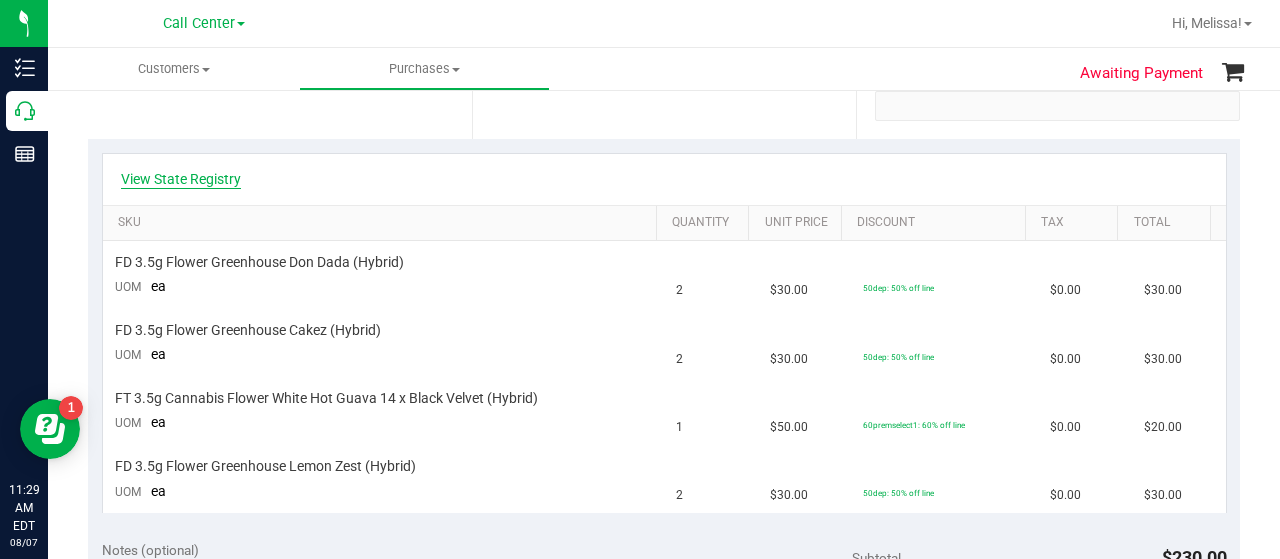 click on "View State Registry" at bounding box center (181, 179) 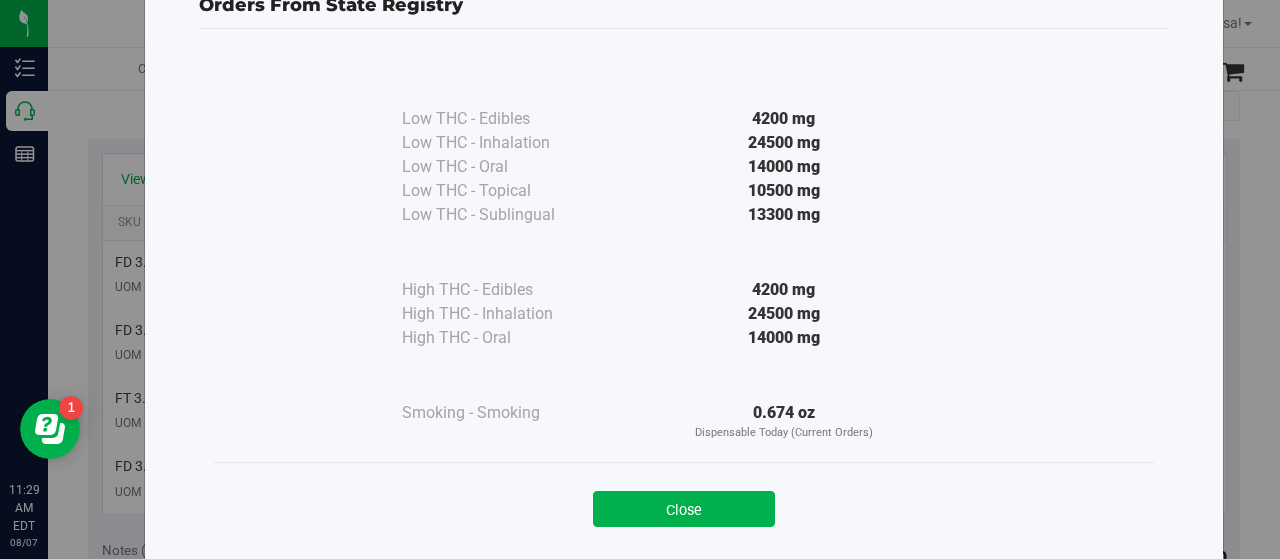 scroll, scrollTop: 100, scrollLeft: 0, axis: vertical 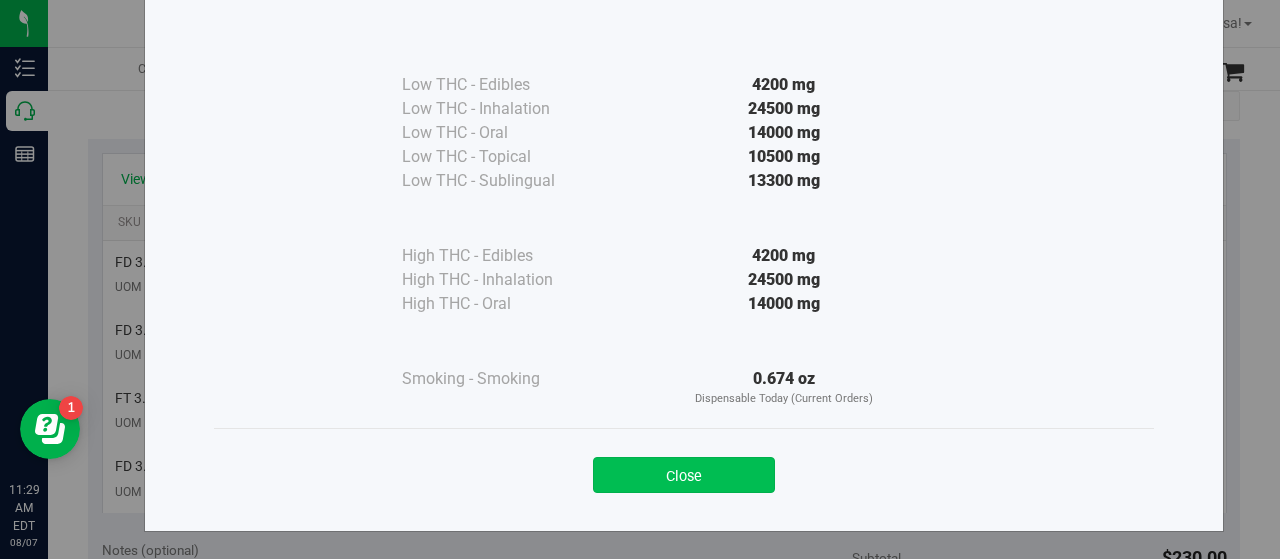 click on "Close" at bounding box center [684, 475] 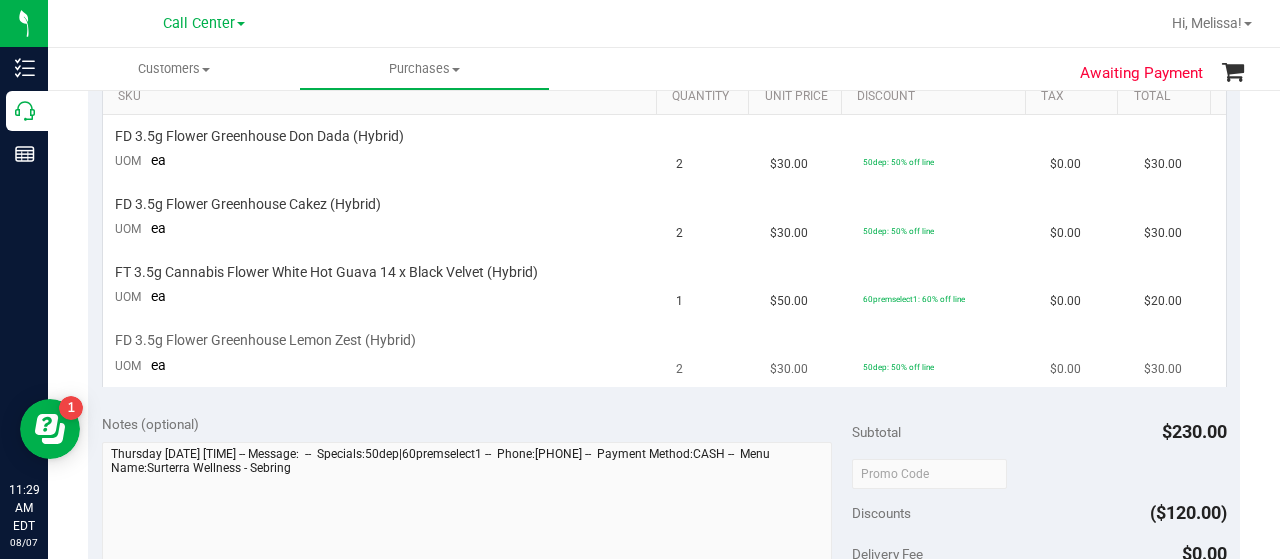 scroll, scrollTop: 500, scrollLeft: 0, axis: vertical 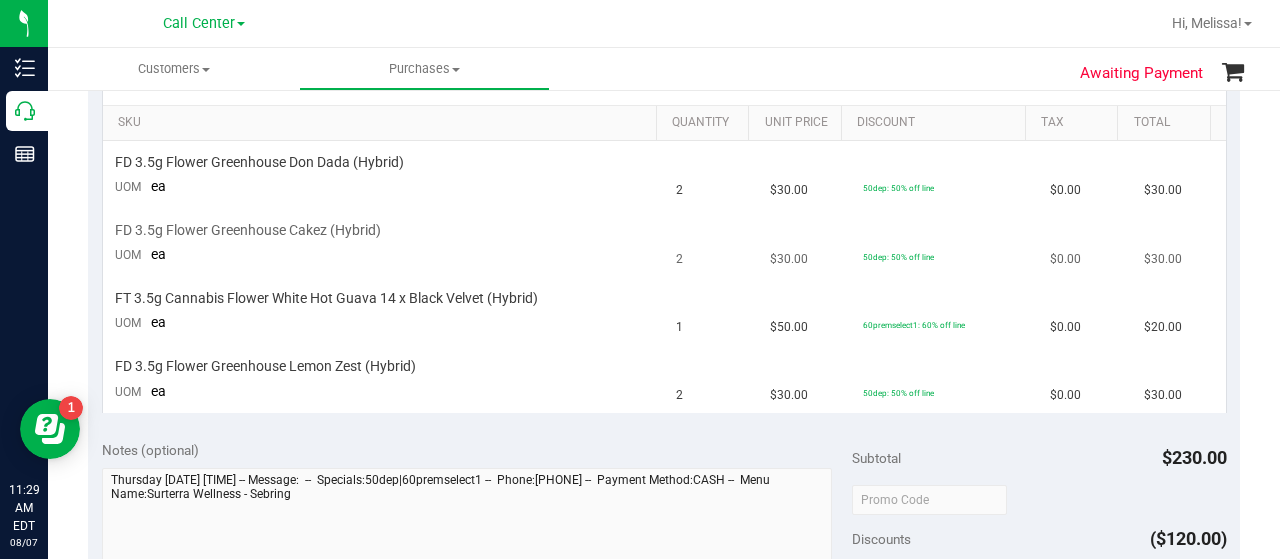 click on "FD 3.5g Flower Greenhouse Cakez (Hybrid)
UOM
ea" at bounding box center [384, 244] 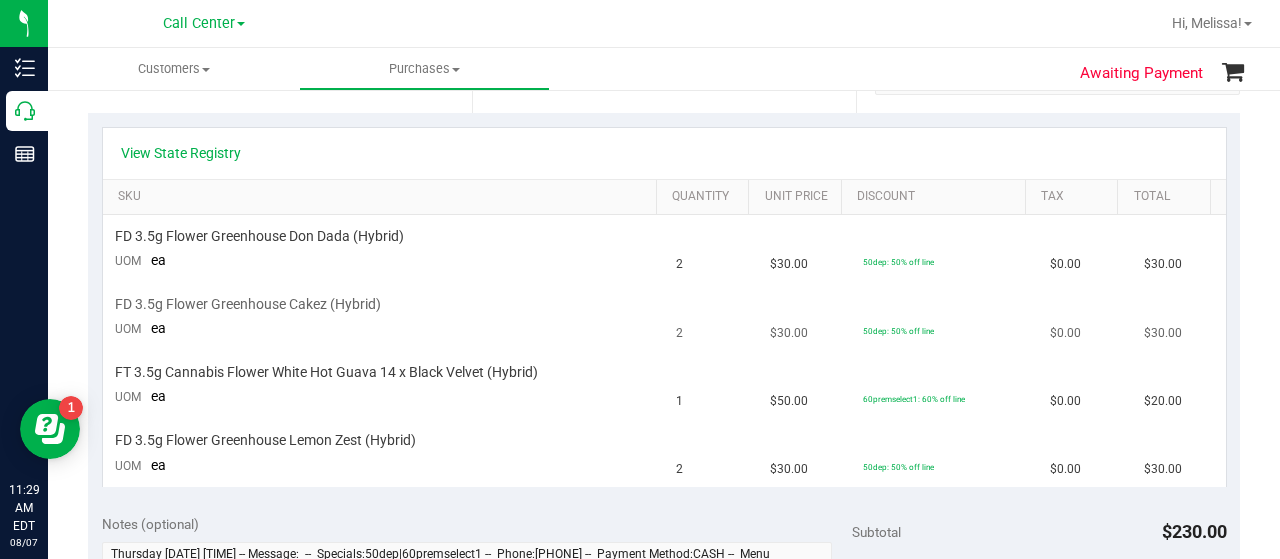 scroll, scrollTop: 400, scrollLeft: 0, axis: vertical 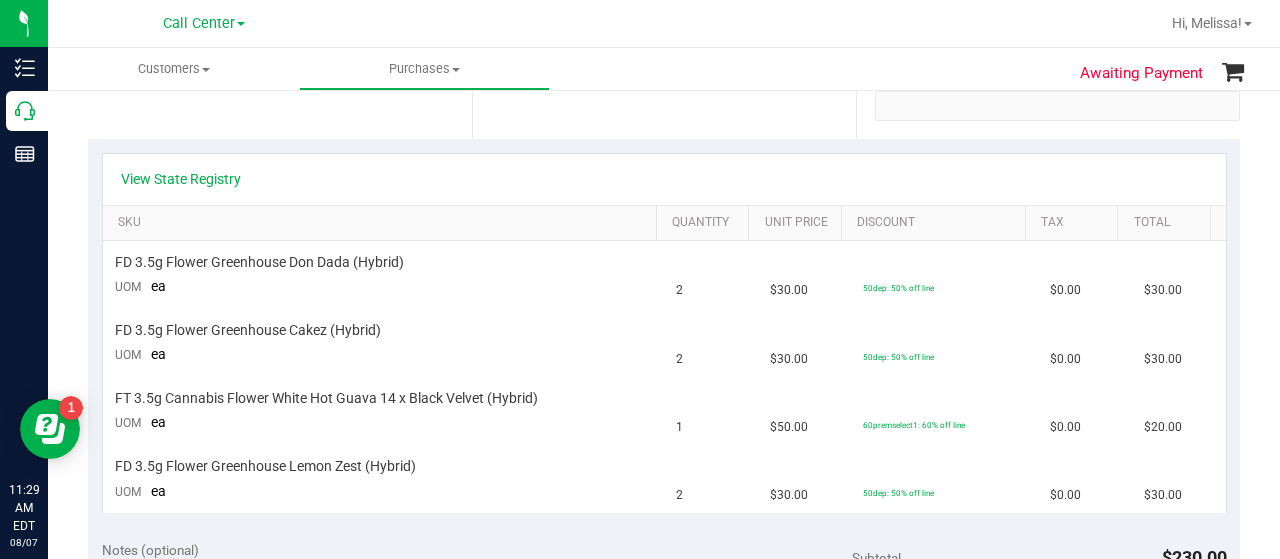click on "Location
Pickup
Store
Sebring WC Select Store Bonita Springs WC Boynton Beach WC Bradenton WC Brandon WC Brooksville WC Call Center Clermont WC Crestview WC Deerfield Beach WC Delray Beach WC Deltona WC Ft Walton Beach WC Ft. Lauderdale WC Ft. Myers WC Gainesville WC Jax Atlantic WC JAX DC REP Jax WC Key West WC Lakeland WC Largo WC Lehigh Acres DC REP Merritt Island WC Miami 72nd WC Miami Beach WC Miami Dadeland WC Miramar DC REP New Port Richey WC North Palm Beach WC North Port WC Ocala WC Orange Park WC Orlando Colonial WC Orlando DC REP Orlando WC Oviedo WC Palm Bay WC Palm Coast WC Panama City WC Pensacola WC Port Orange WC Port St. Lucie WC Sebring WC South Tampa WC St. Pete WC Summerfield WC Tallahassee DC REP Tallahassee WC Tampa DC Testing Tampa Warehouse Tampa WC TX Austin DC TX Plano Retail Winter Haven WC" at bounding box center (280, 16) 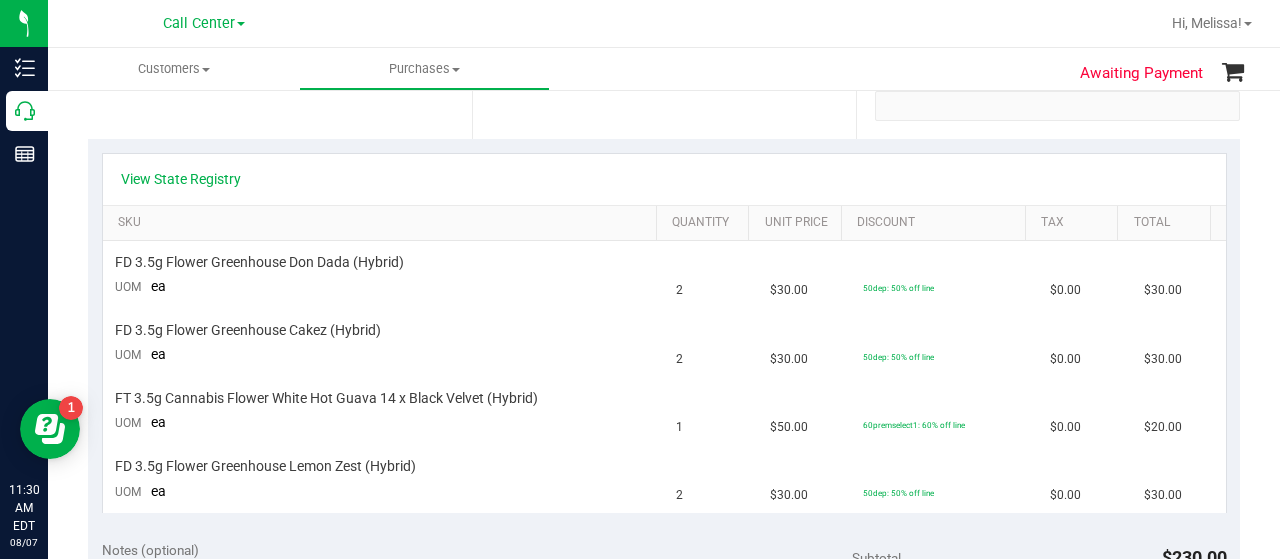 click on "View State Registry
SKU Quantity Unit Price Discount Tax Total
FD 3.5g Flower Greenhouse Don Dada (Hybrid)
UOM
ea
2
$30.00
50dep:
50%
off
line
$0.00
$30.00
FD 3.5g Flower Greenhouse Cakez (Hybrid)
UOM
ea
2
$30.00
50dep:
50%
off
line" at bounding box center [664, 333] 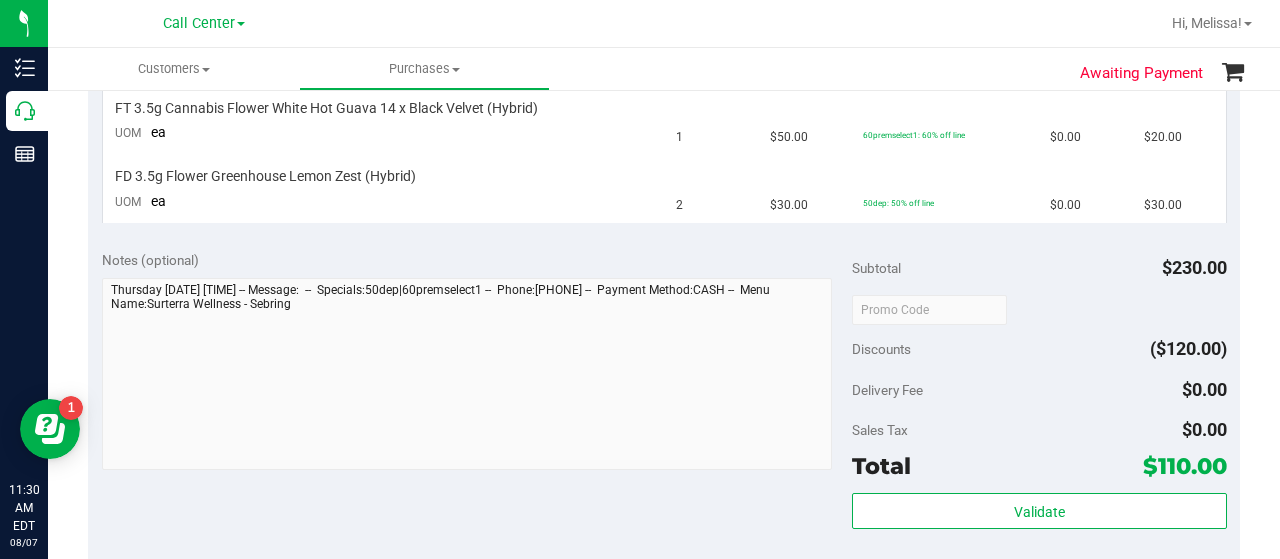 scroll, scrollTop: 700, scrollLeft: 0, axis: vertical 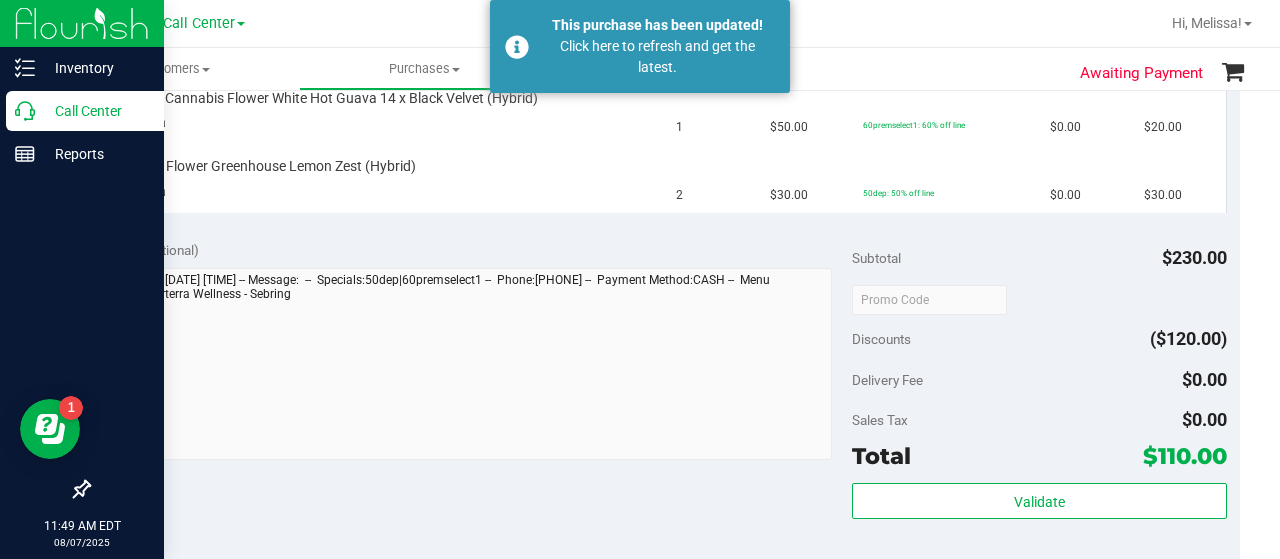 click on "Call Center" at bounding box center [85, 111] 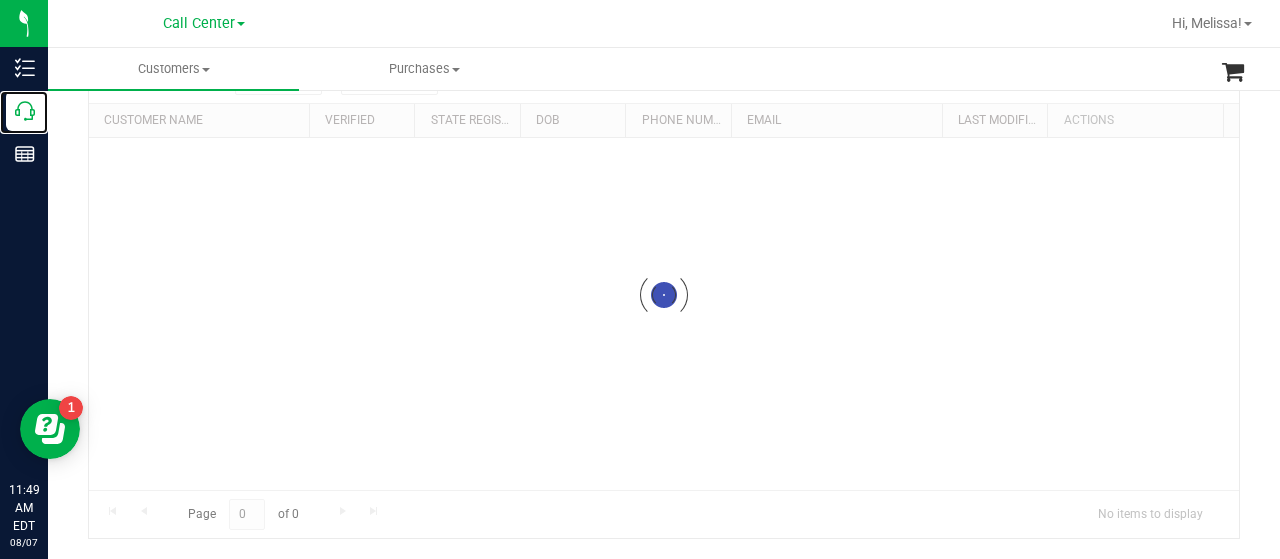 scroll, scrollTop: 0, scrollLeft: 0, axis: both 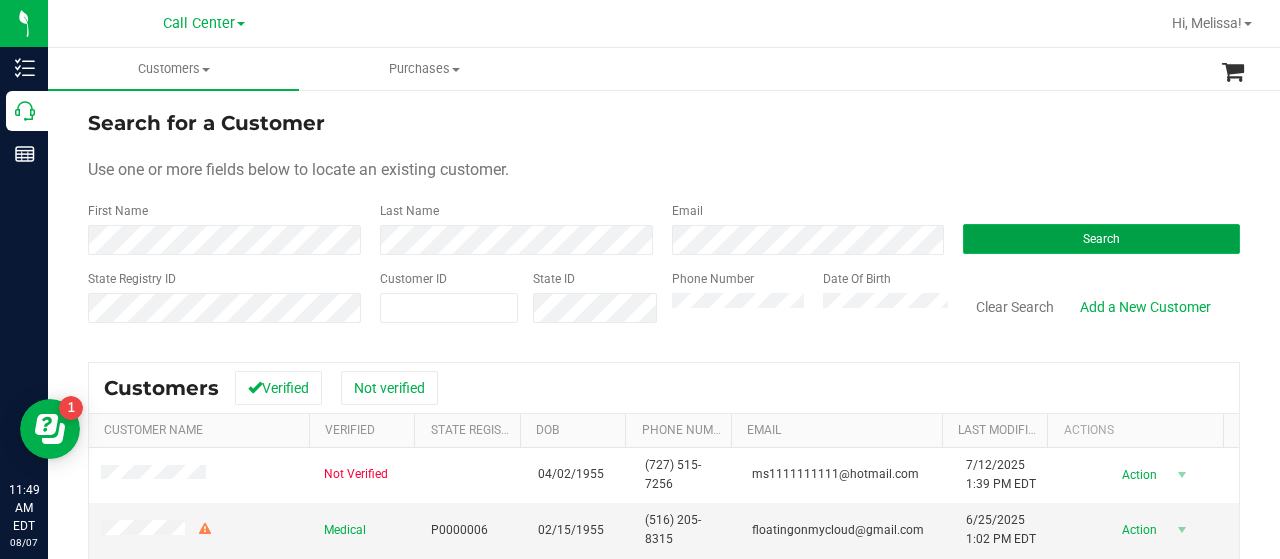 click on "Search" at bounding box center [1101, 239] 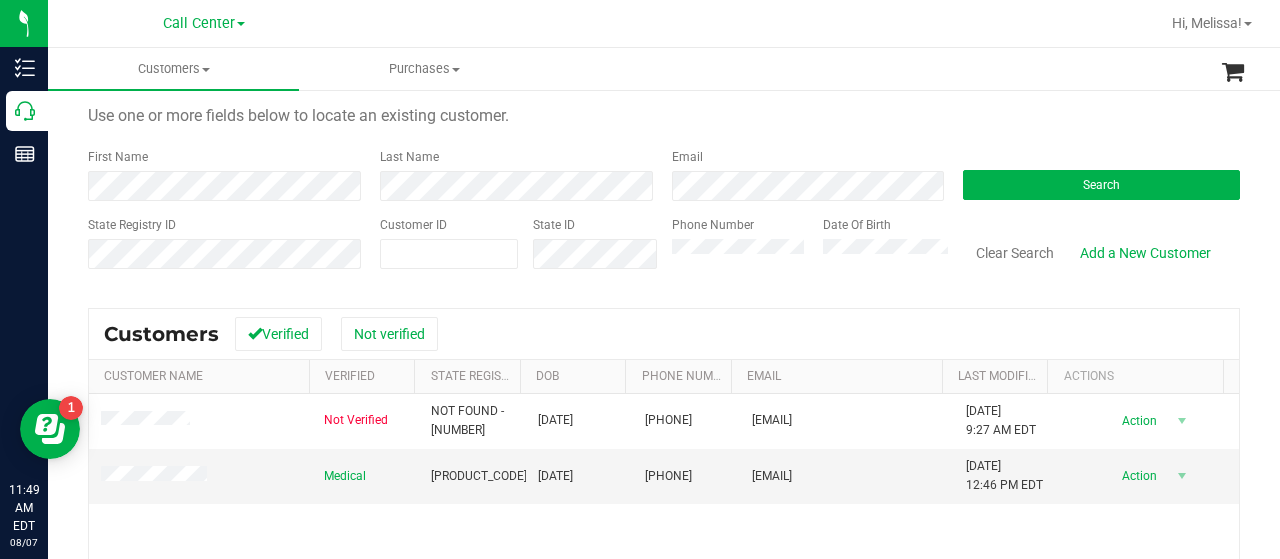 scroll, scrollTop: 100, scrollLeft: 0, axis: vertical 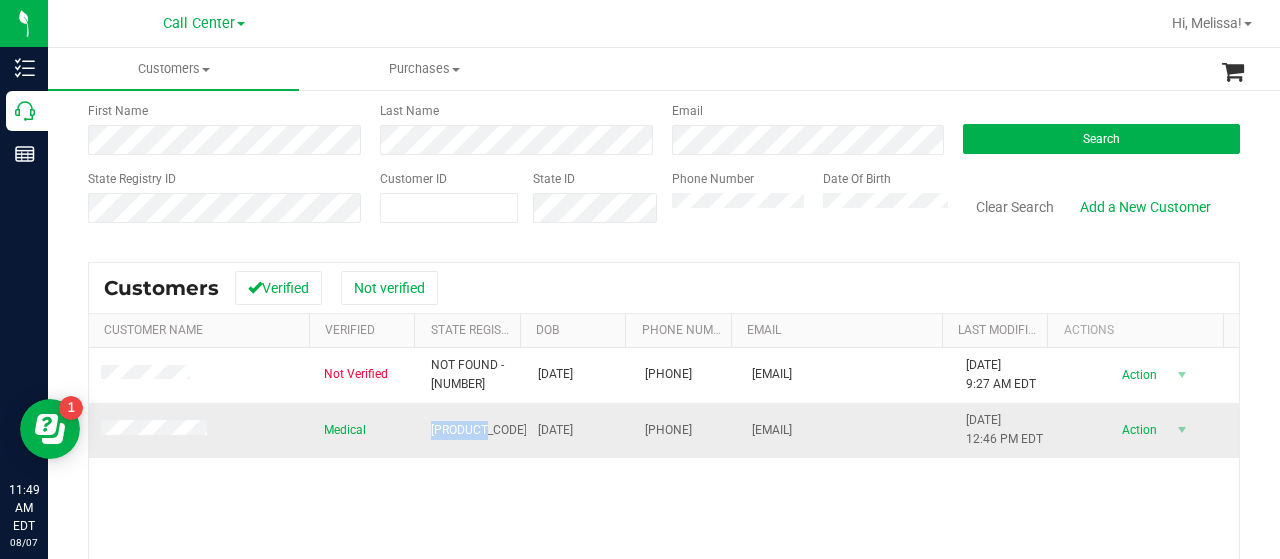 drag, startPoint x: 418, startPoint y: 434, endPoint x: 493, endPoint y: 433, distance: 75.00667 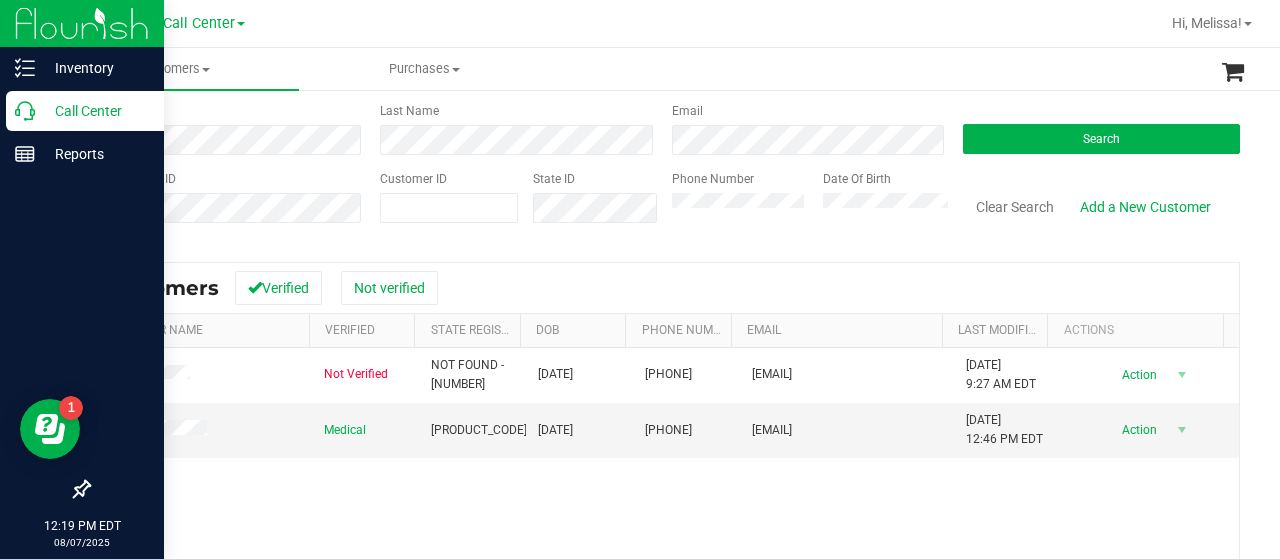 click on "Call Center" at bounding box center (85, 111) 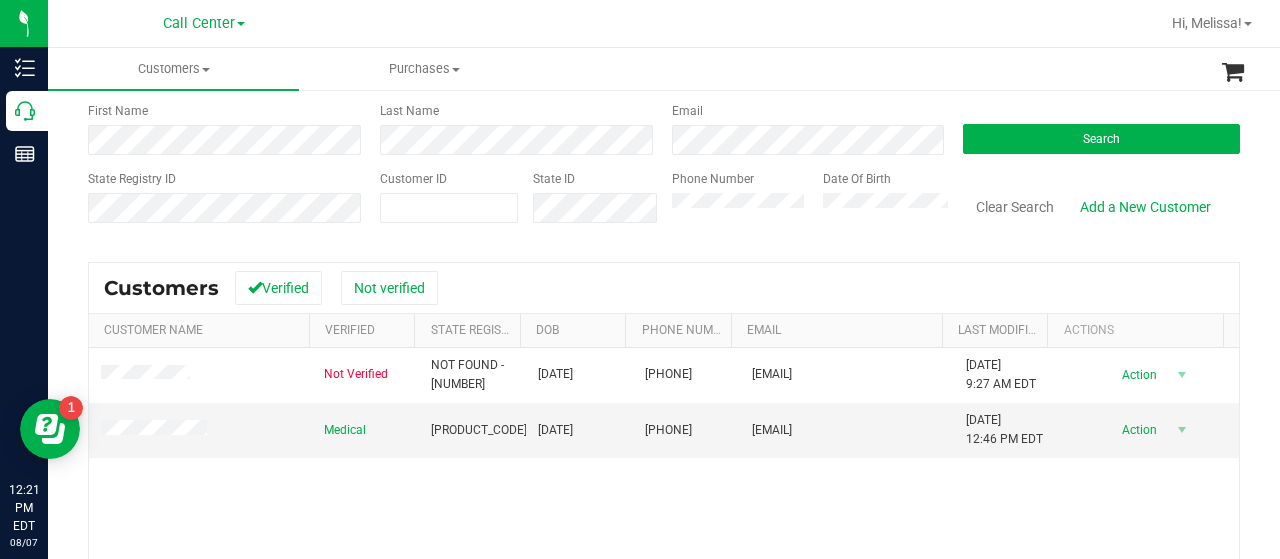 click on "Phone Number
Date Of Birth" at bounding box center (803, 205) 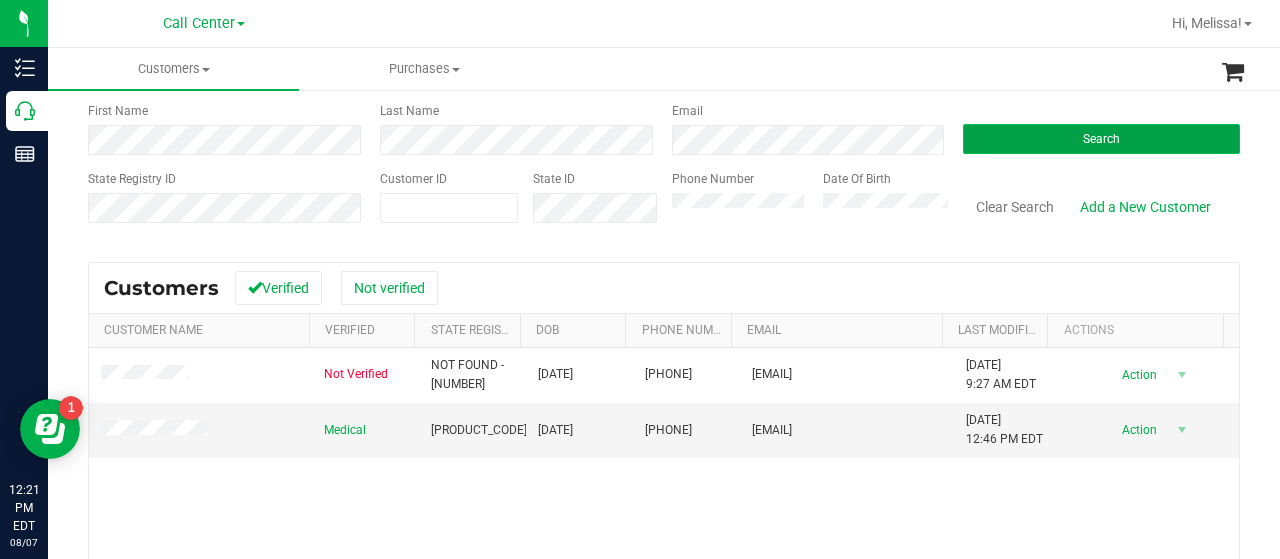 click on "Search" at bounding box center (1101, 139) 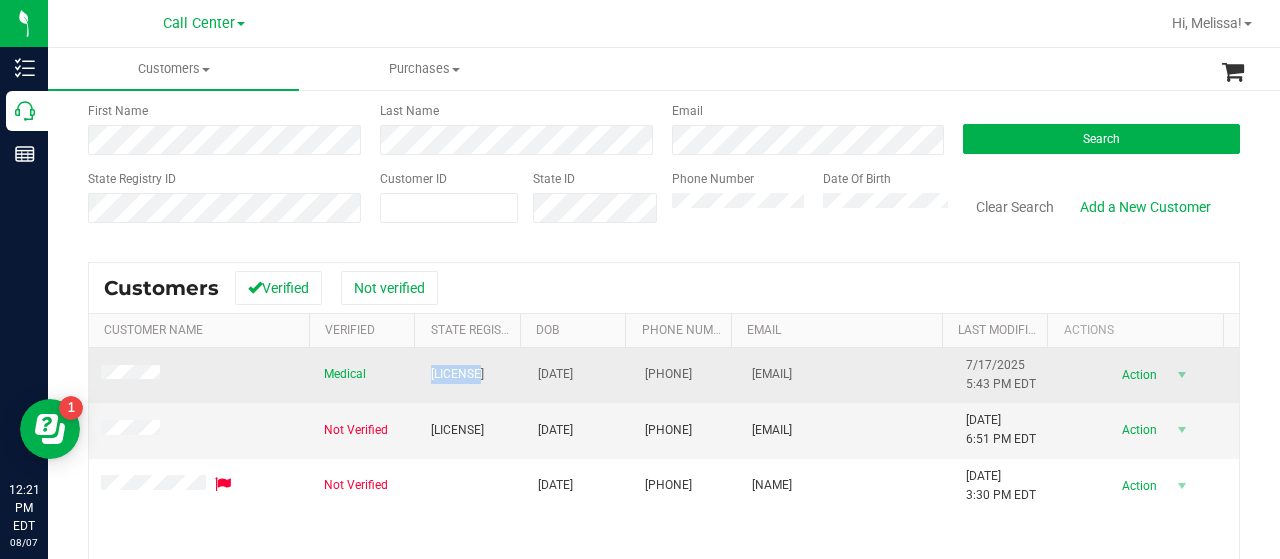 drag, startPoint x: 419, startPoint y: 376, endPoint x: 489, endPoint y: 385, distance: 70.5762 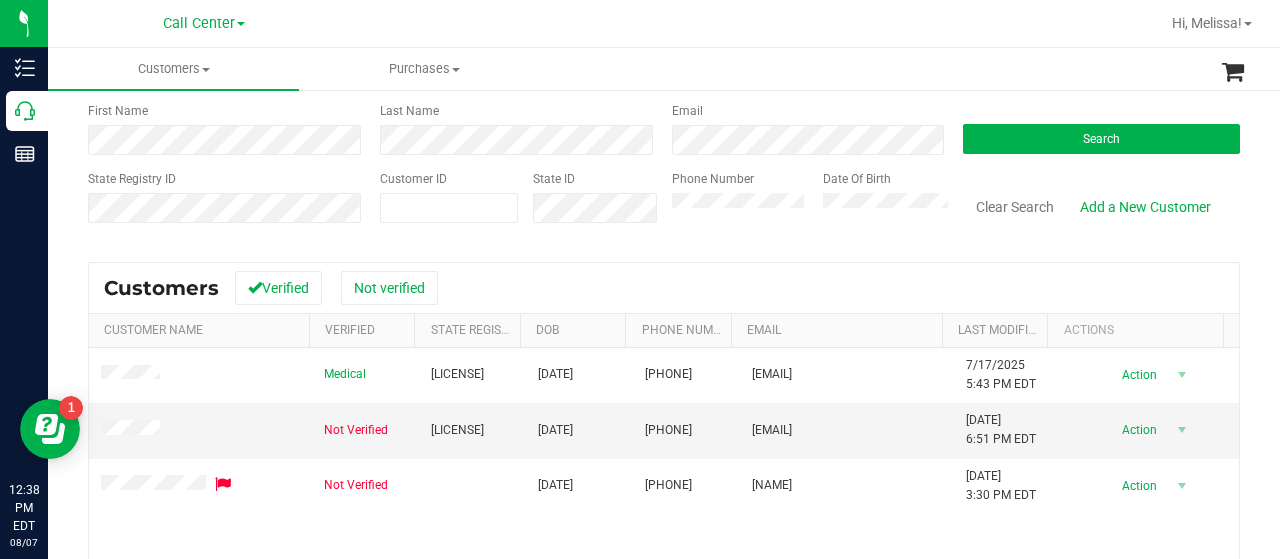 click on "State Registry ID
Customer ID
State ID
Phone Number
Date Of Birth
Clear Search
Add a New Customer" at bounding box center [664, 205] 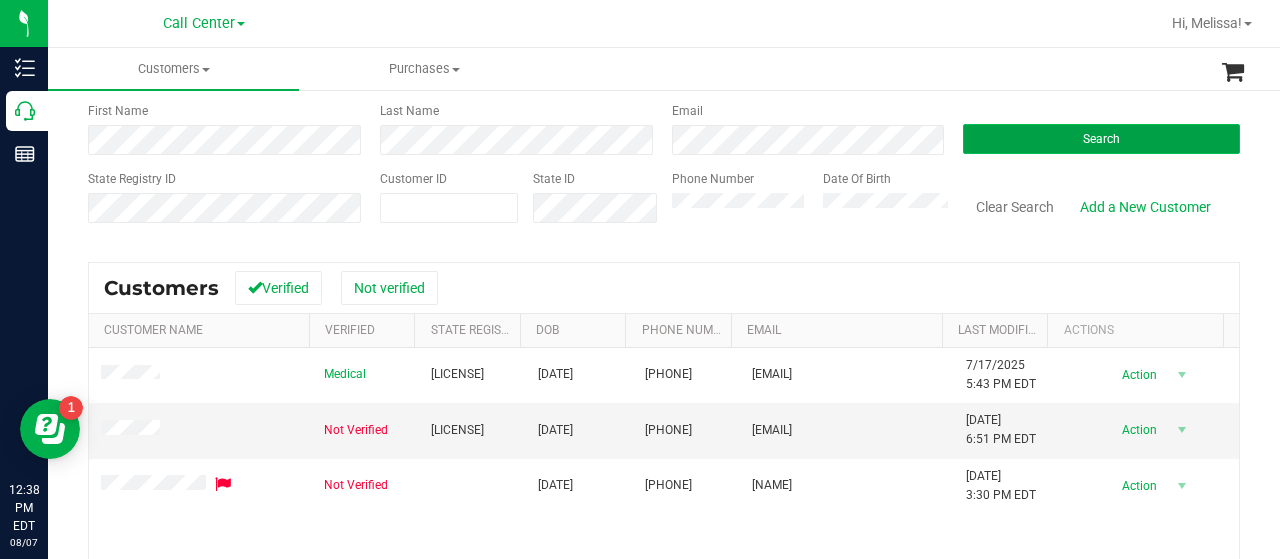 click on "Search" at bounding box center (1101, 139) 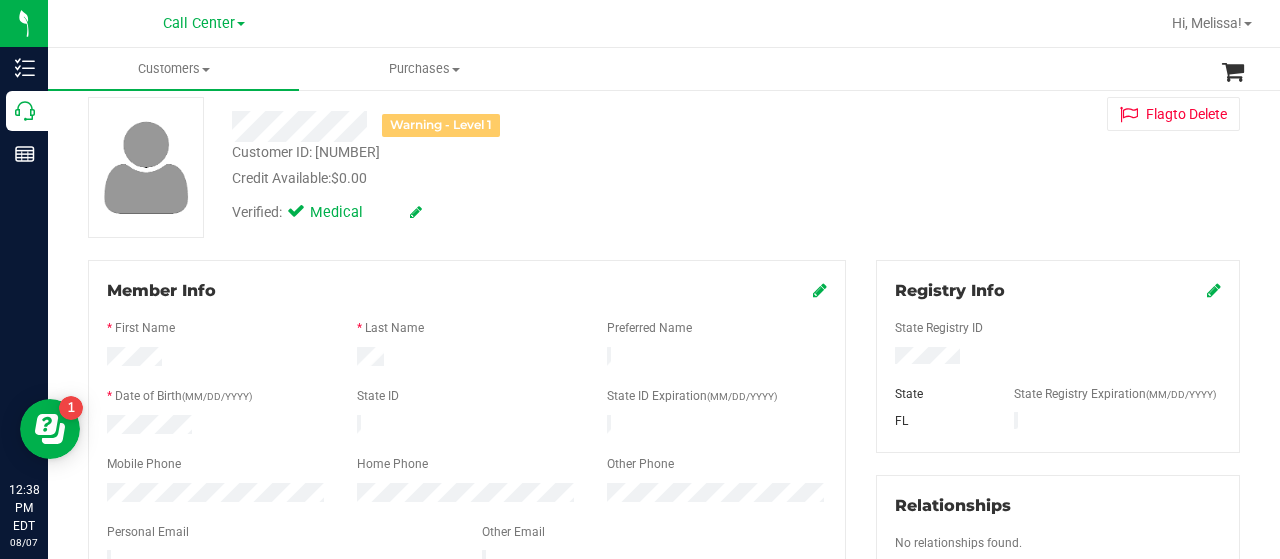 scroll, scrollTop: 0, scrollLeft: 0, axis: both 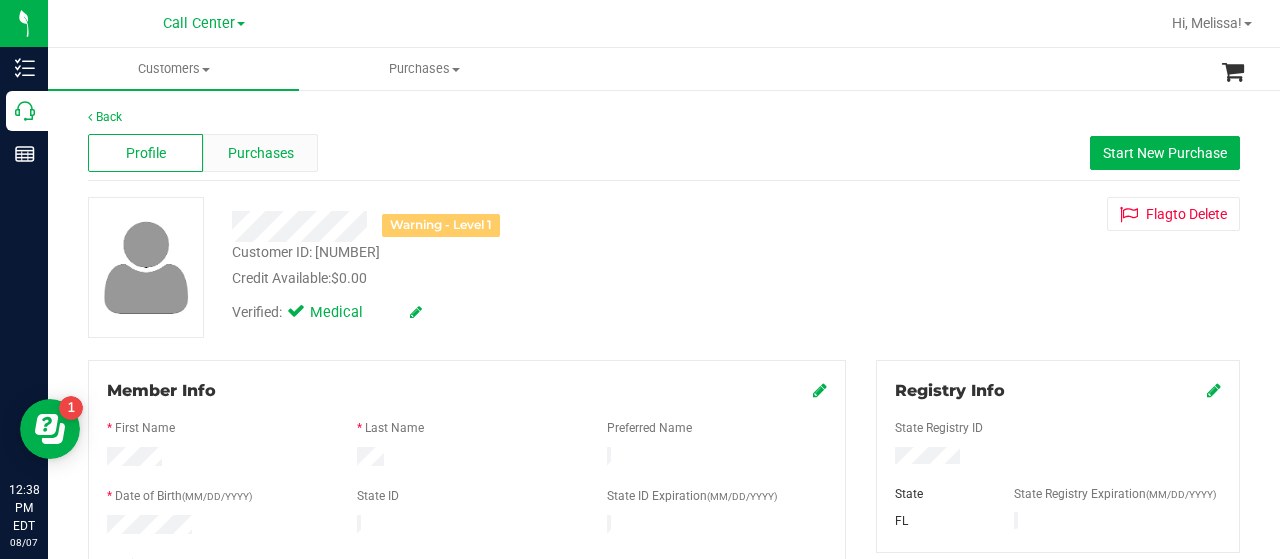 click on "Purchases" at bounding box center [261, 153] 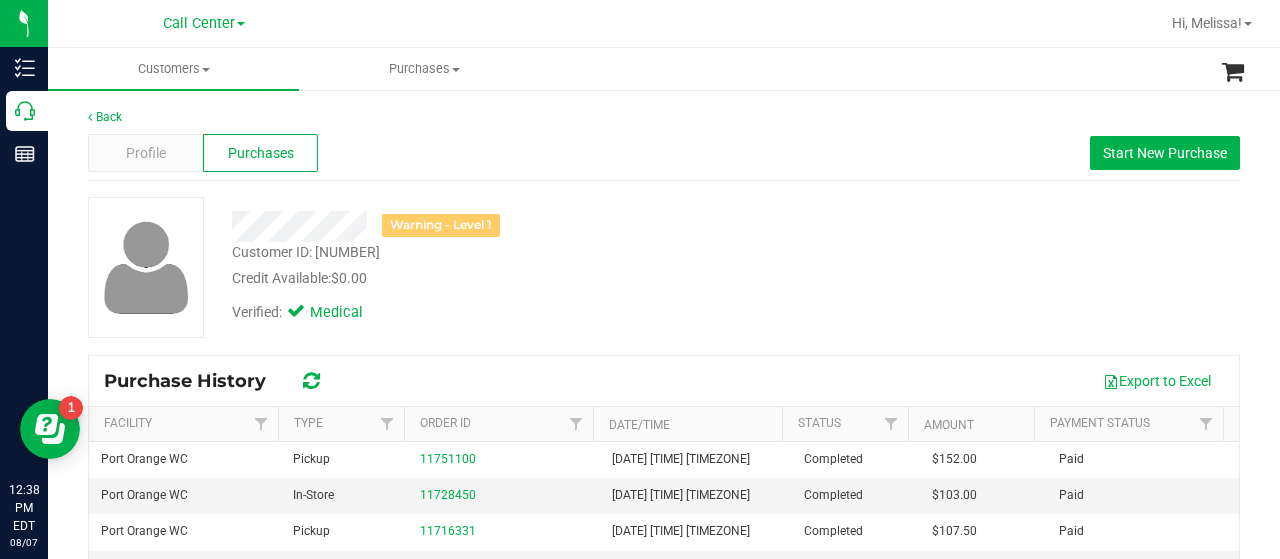 scroll, scrollTop: 100, scrollLeft: 0, axis: vertical 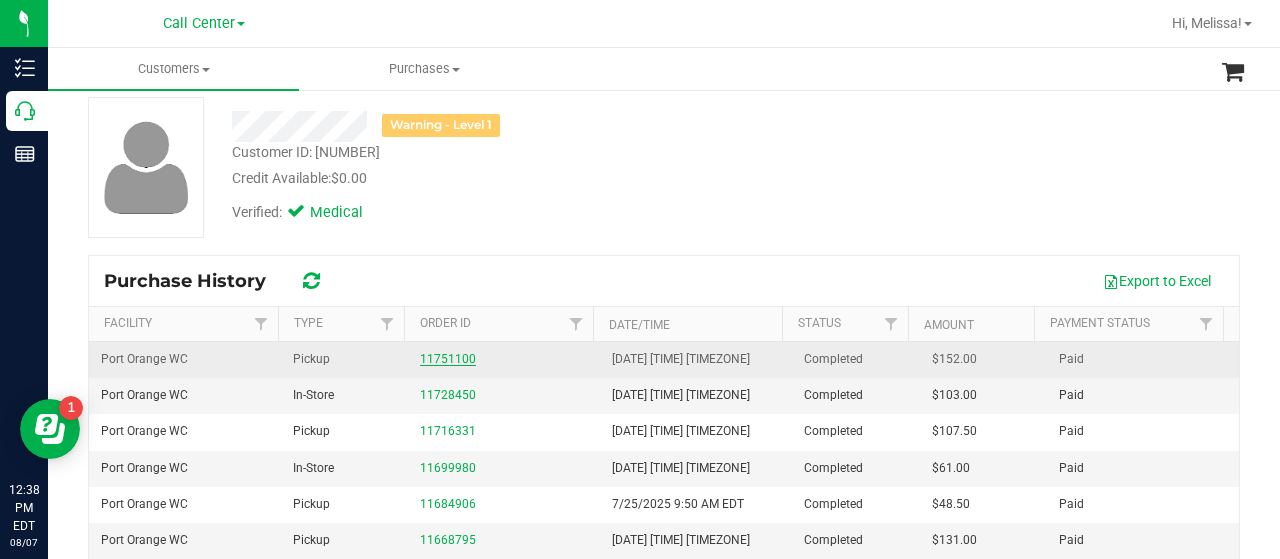 click on "11751100" at bounding box center (448, 359) 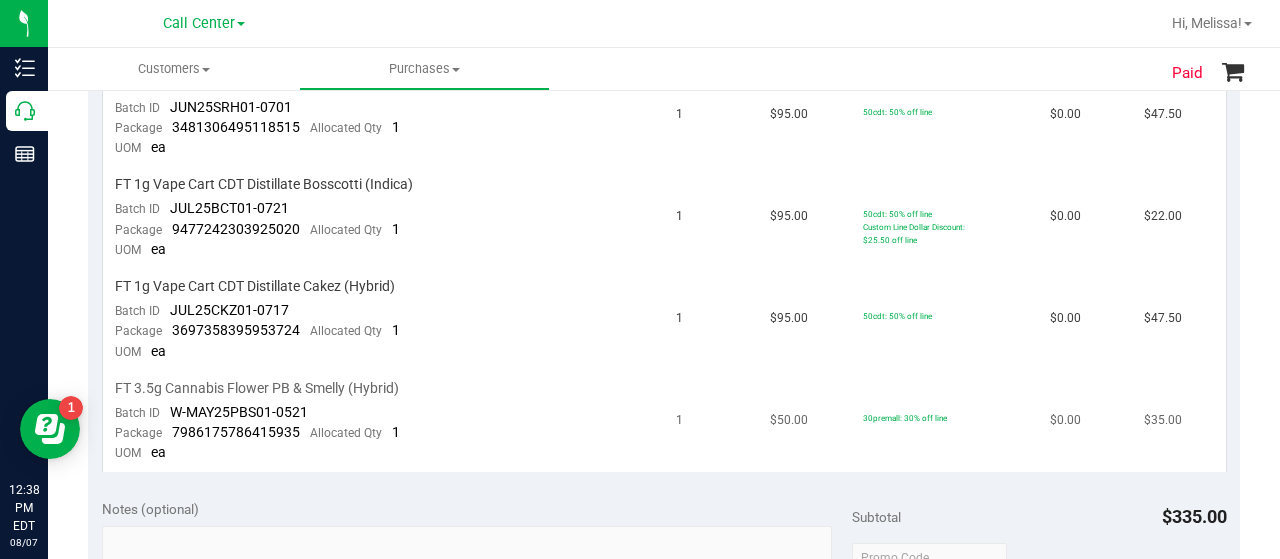 scroll, scrollTop: 0, scrollLeft: 0, axis: both 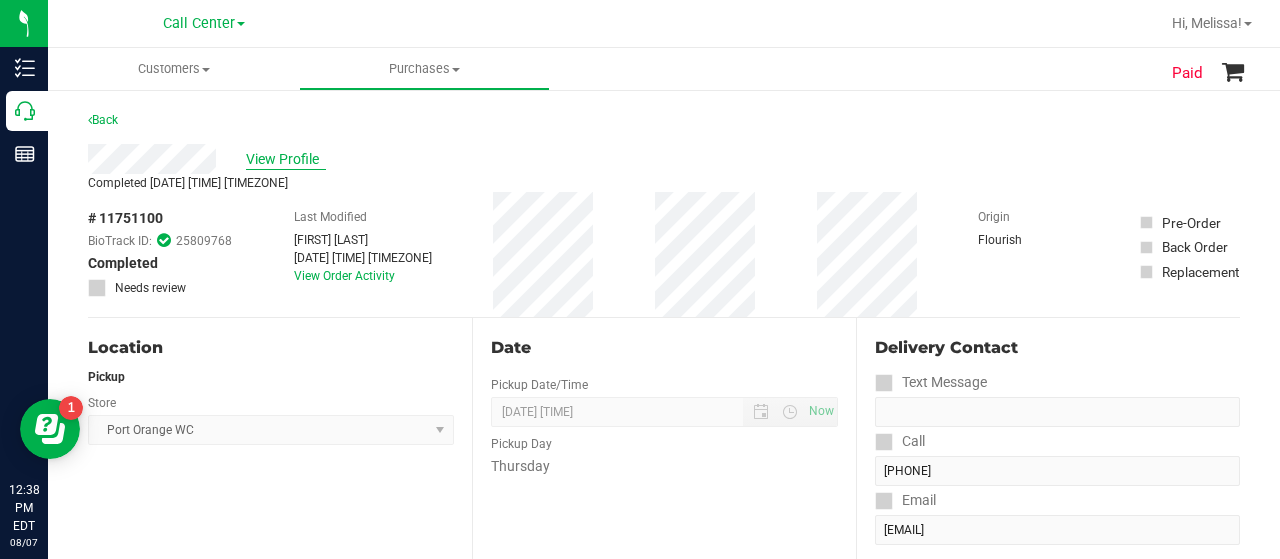 click on "View Profile" at bounding box center [286, 159] 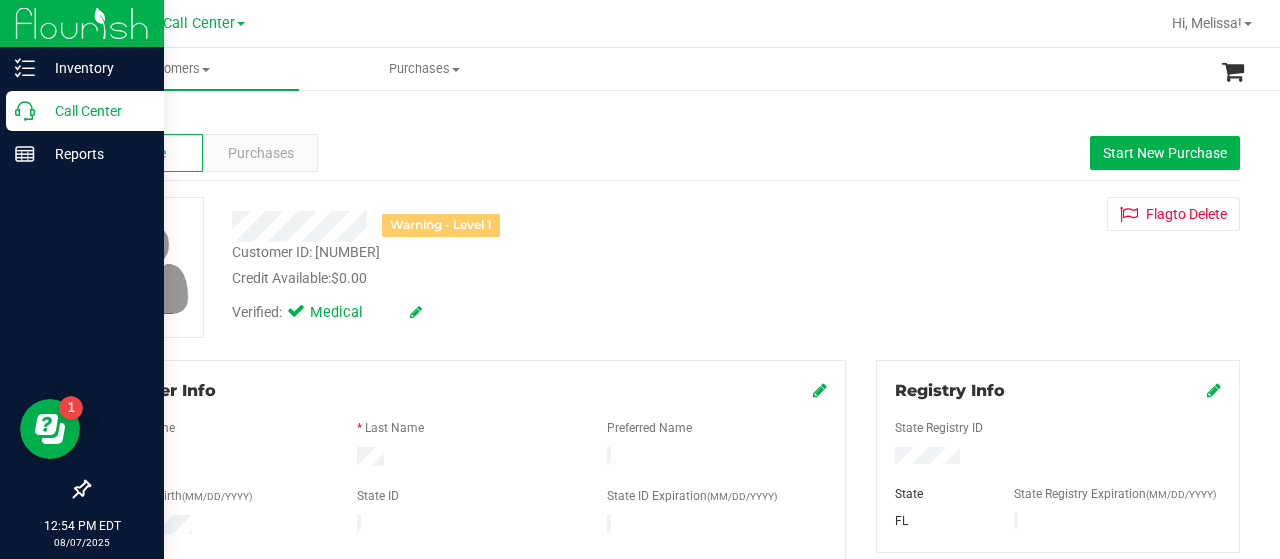 click 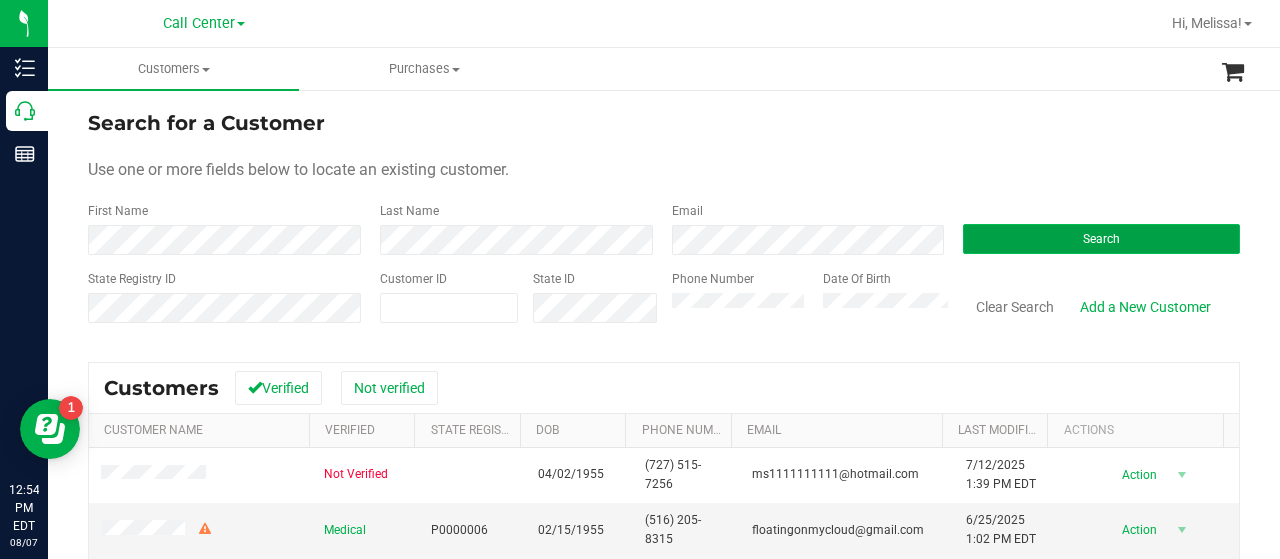 click on "Search" at bounding box center (1101, 239) 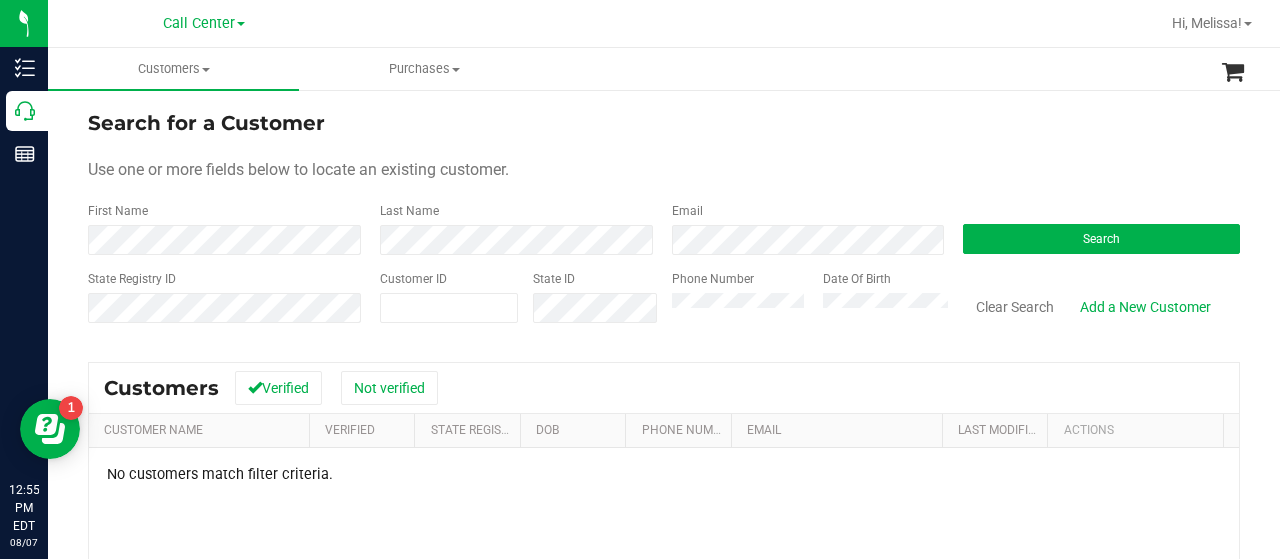 click on "Phone Number
Date Of Birth" at bounding box center [803, 305] 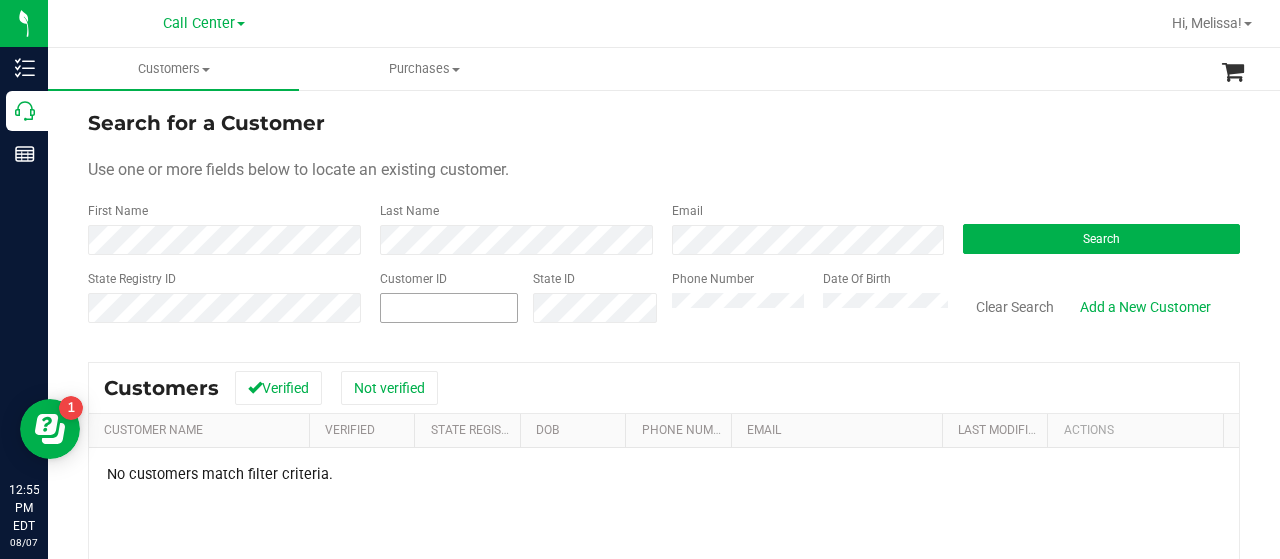 click at bounding box center [449, 308] 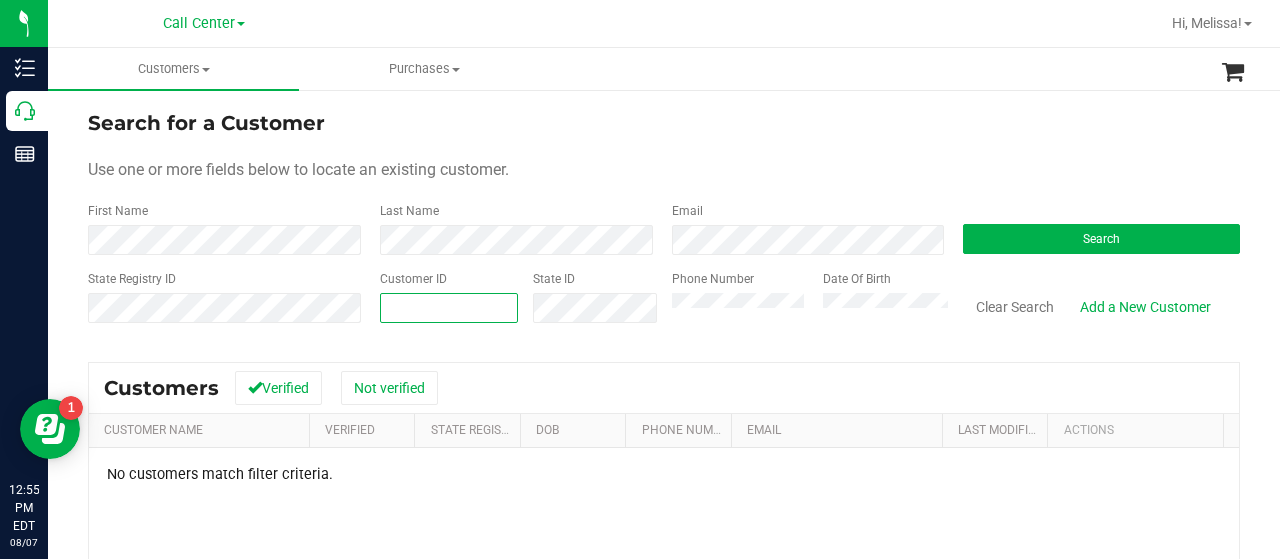 paste on "1461157" 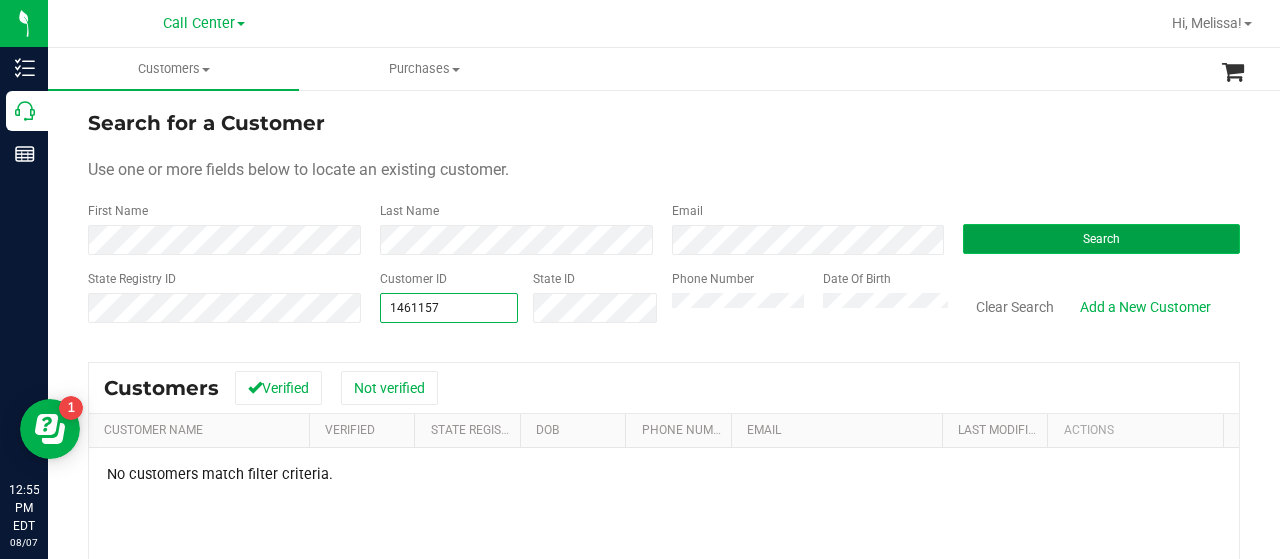 type on "1461157" 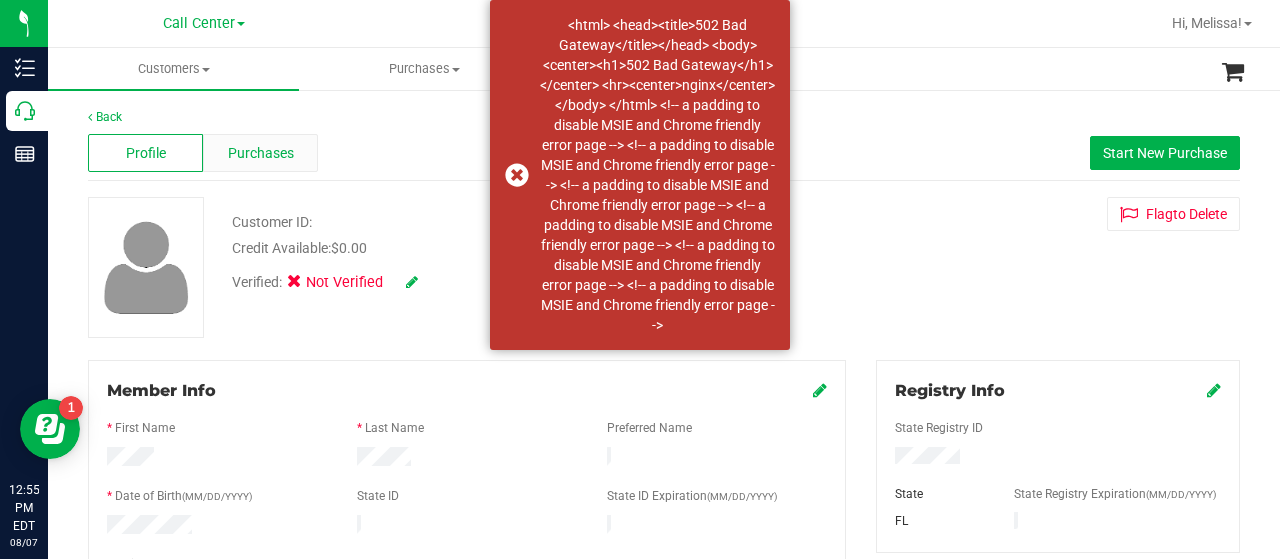 click on "Purchases" at bounding box center [260, 153] 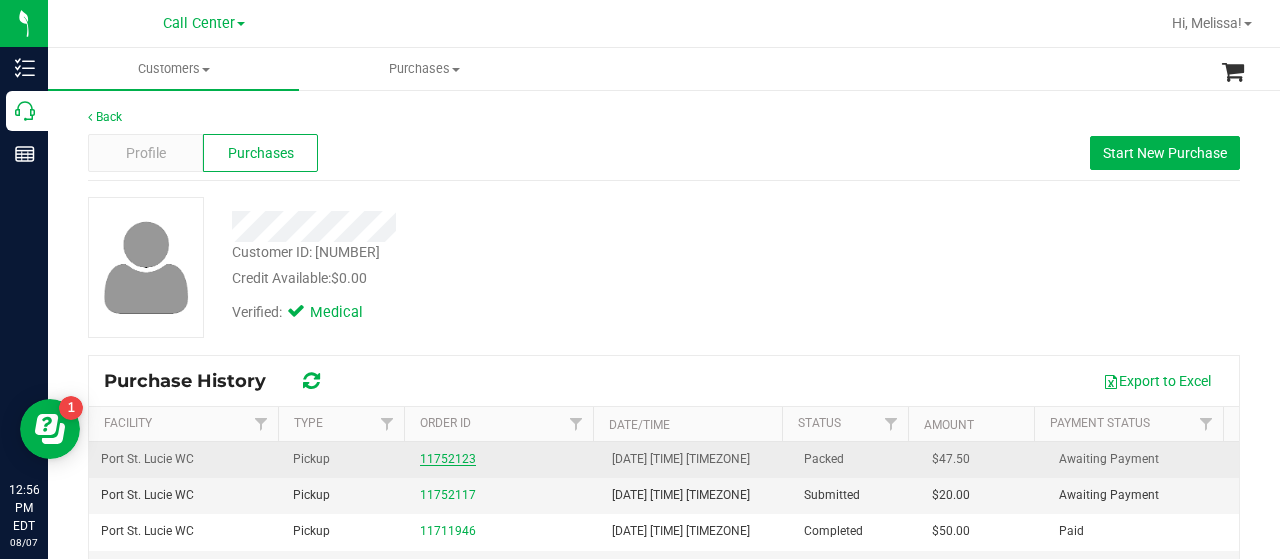 click on "11752123" at bounding box center [448, 459] 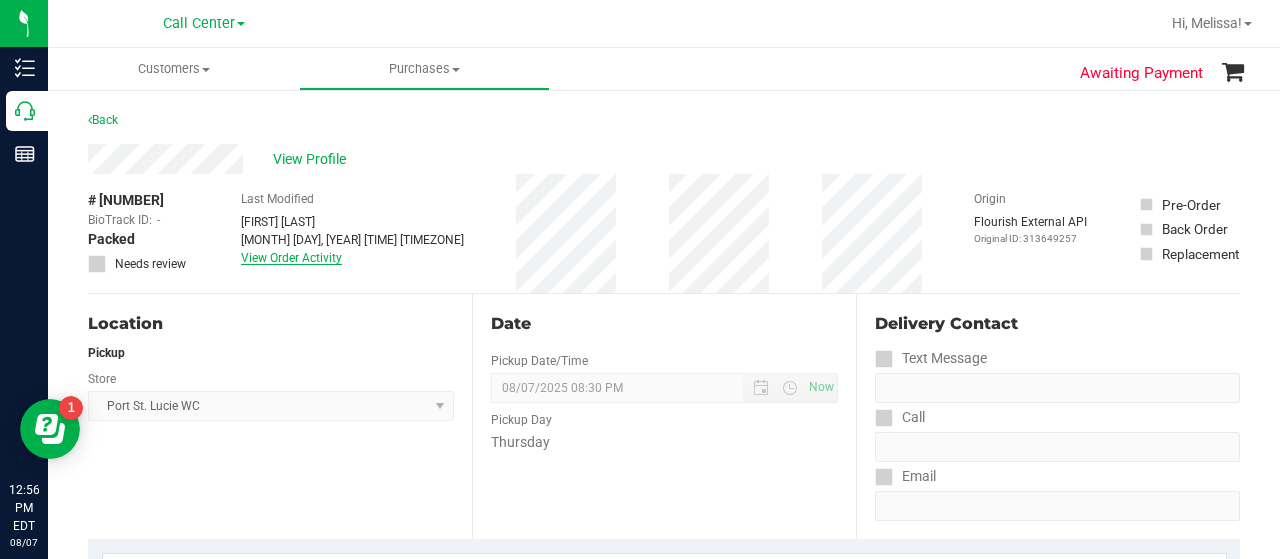 click on "View Order Activity" at bounding box center (291, 258) 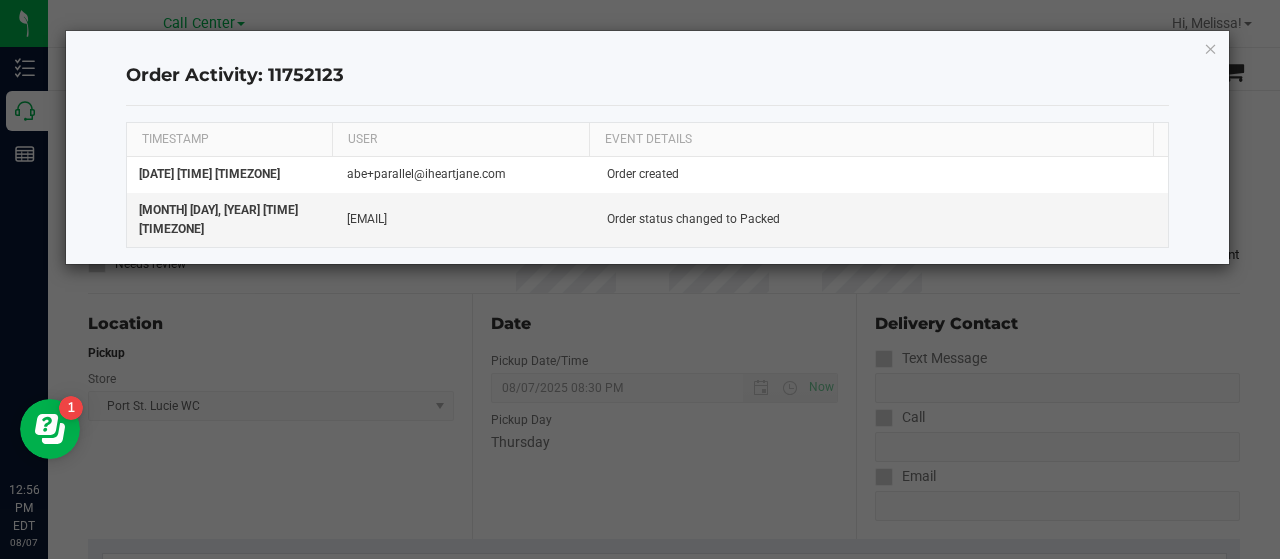 click on "Order Activity: 11752123  TIMESTAMP USER EVENT DETAILS  [DATE] [TIME] [TIMEZONE]   [EMAIL]   Order created   [DATE] [TIME] [TIMEZONE]   [EMAIL]   Order status changed to Packed" 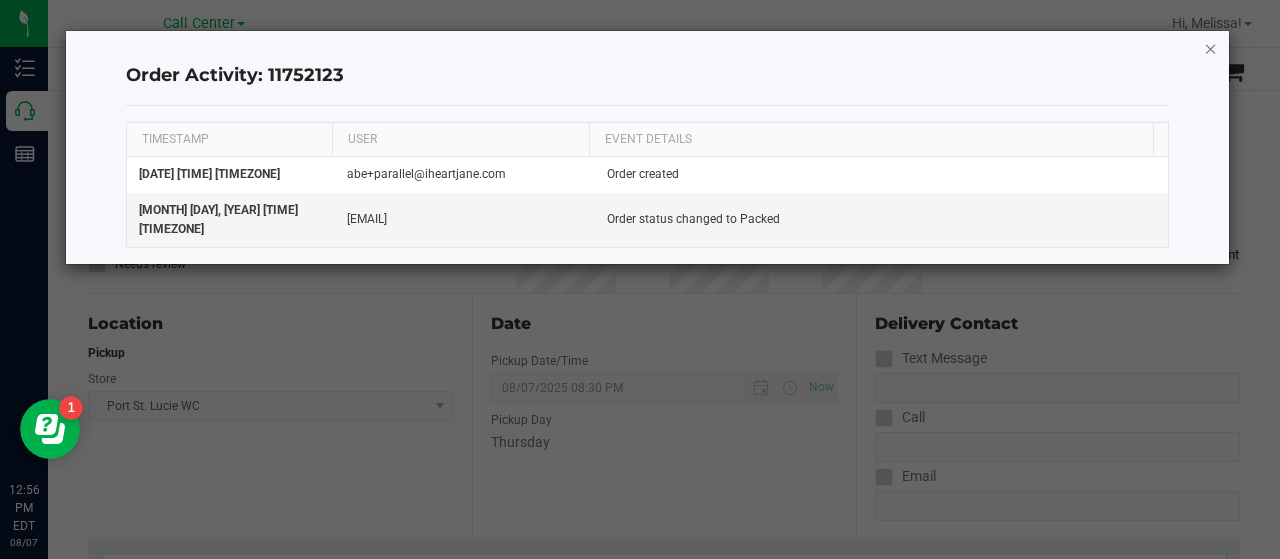 click 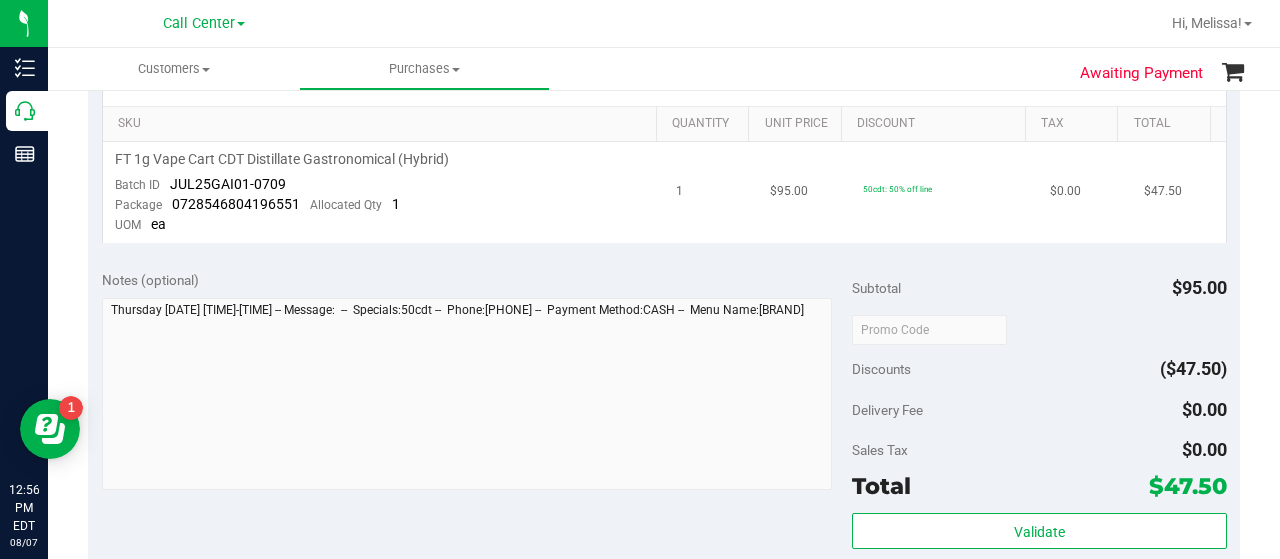 scroll, scrollTop: 400, scrollLeft: 0, axis: vertical 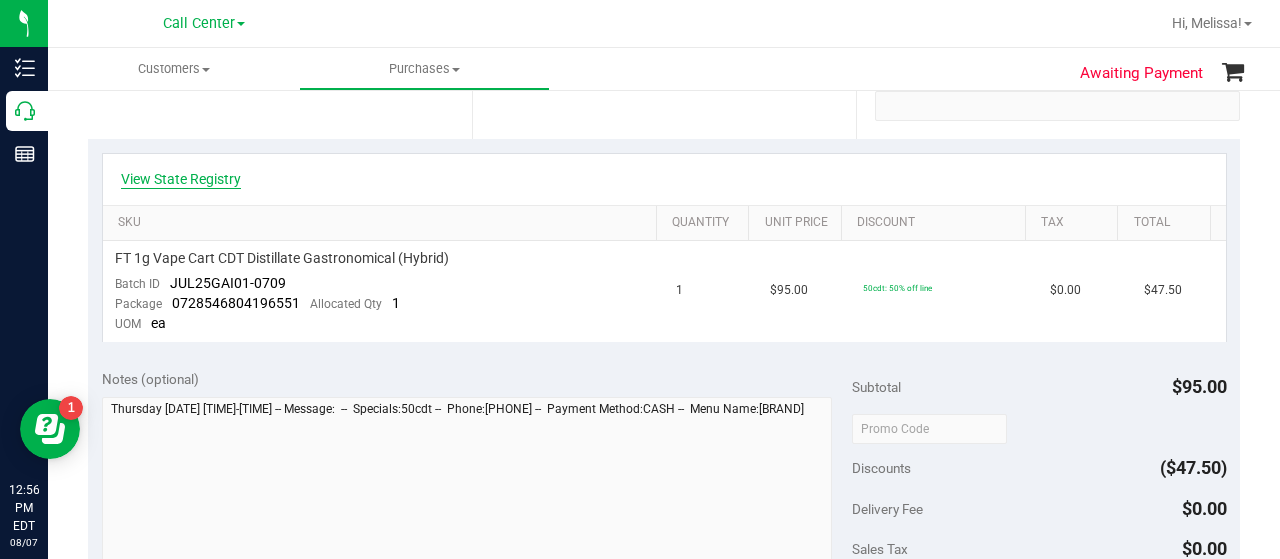 click on "View State Registry" at bounding box center (181, 179) 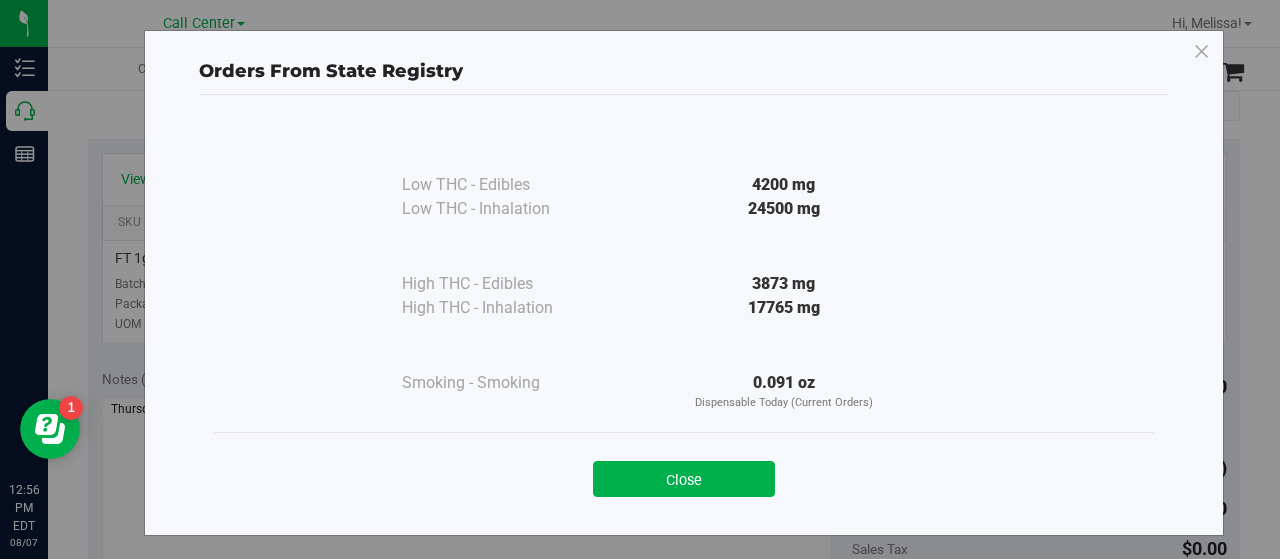 click on "Close" at bounding box center [684, 479] 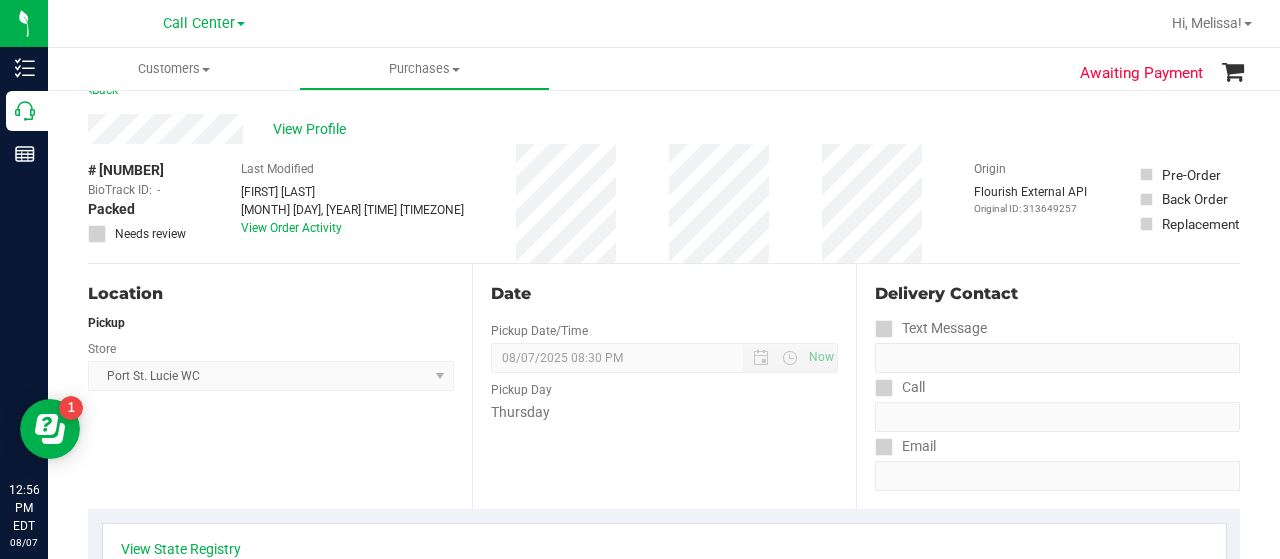 scroll, scrollTop: 0, scrollLeft: 0, axis: both 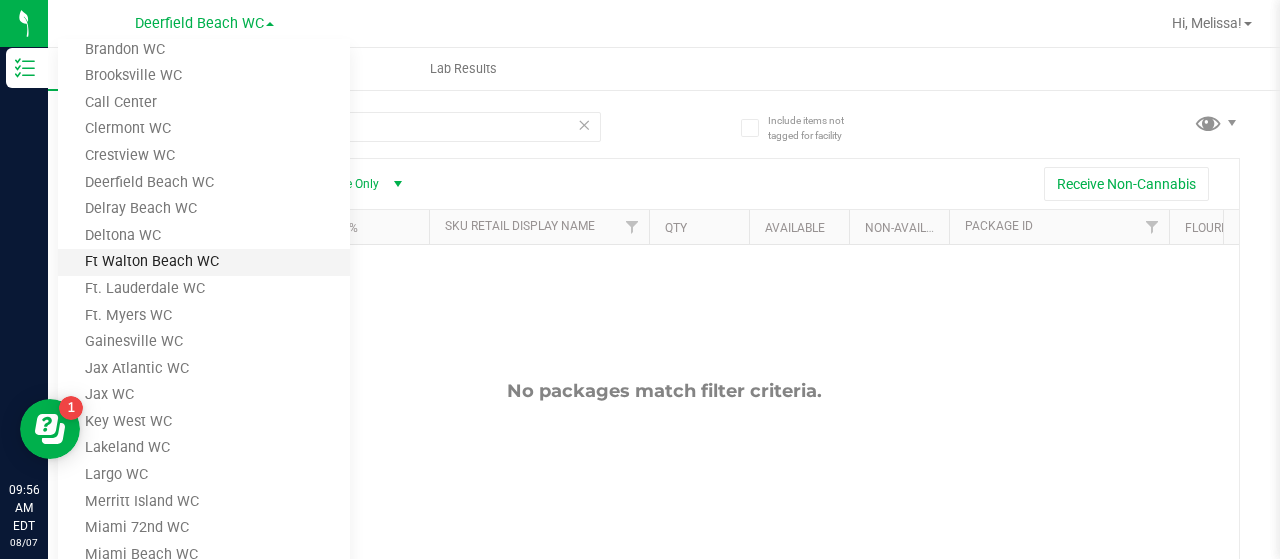 click on "Ft Walton Beach WC" at bounding box center [204, 262] 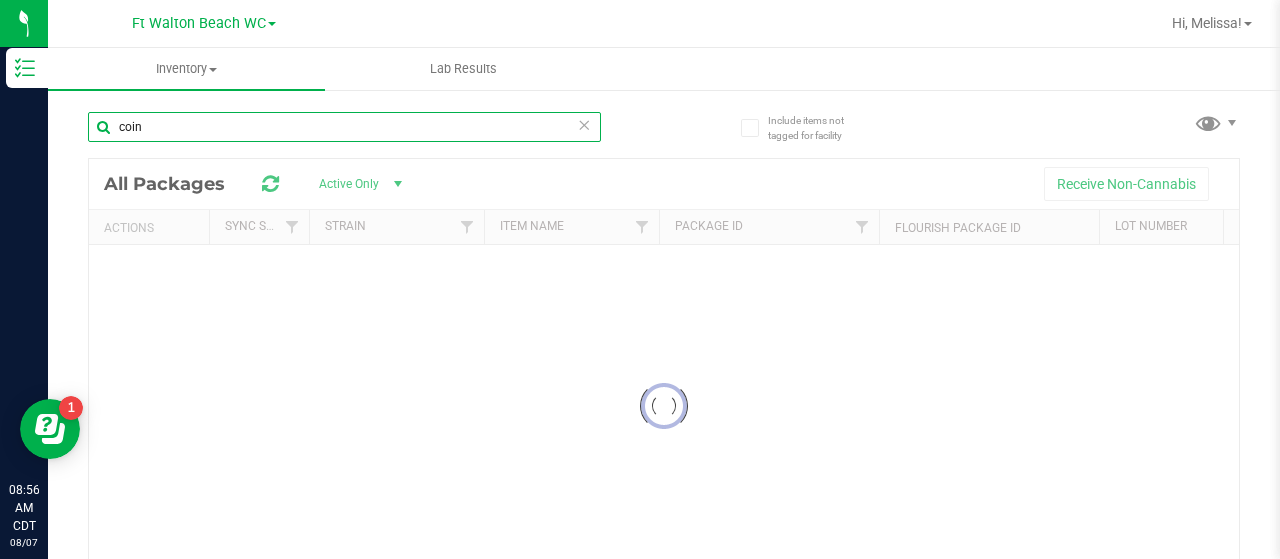 click on "coin" at bounding box center [344, 127] 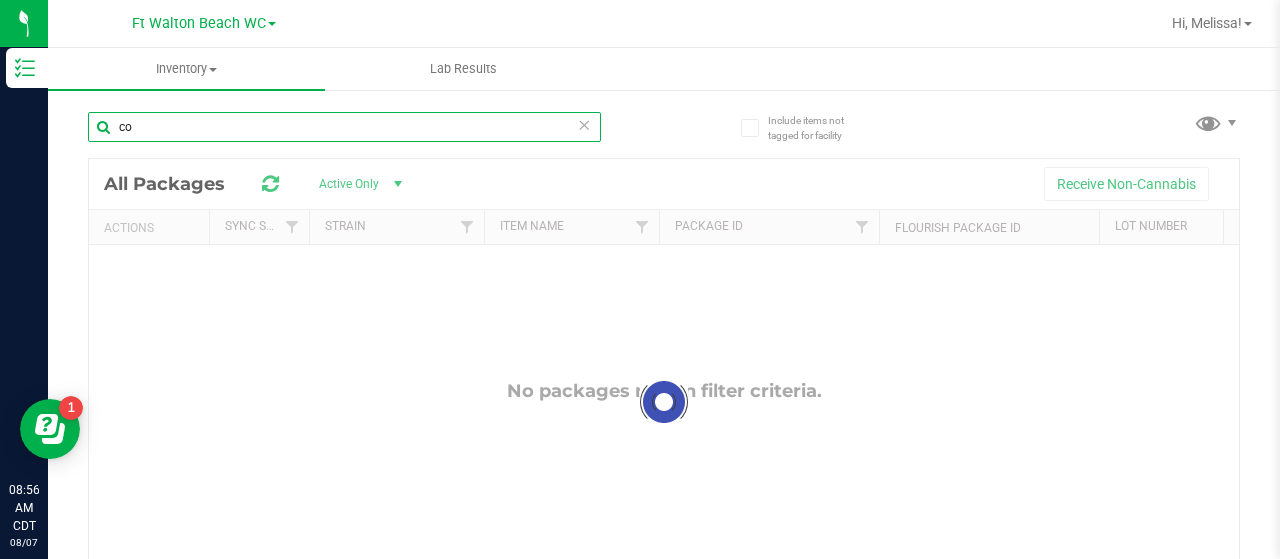 type on "c" 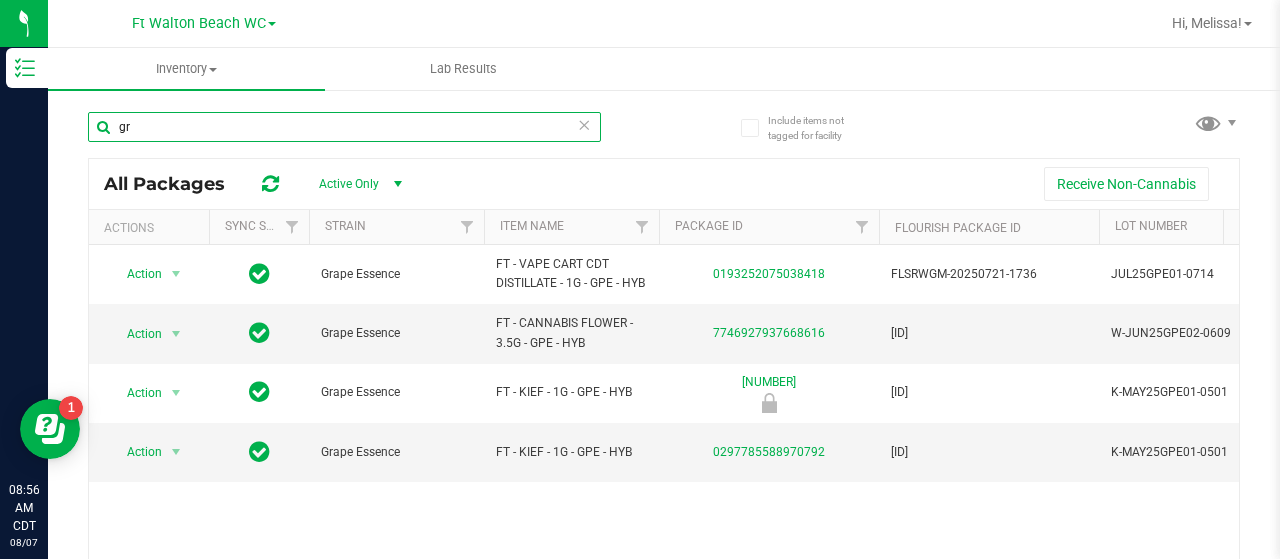 type on "g" 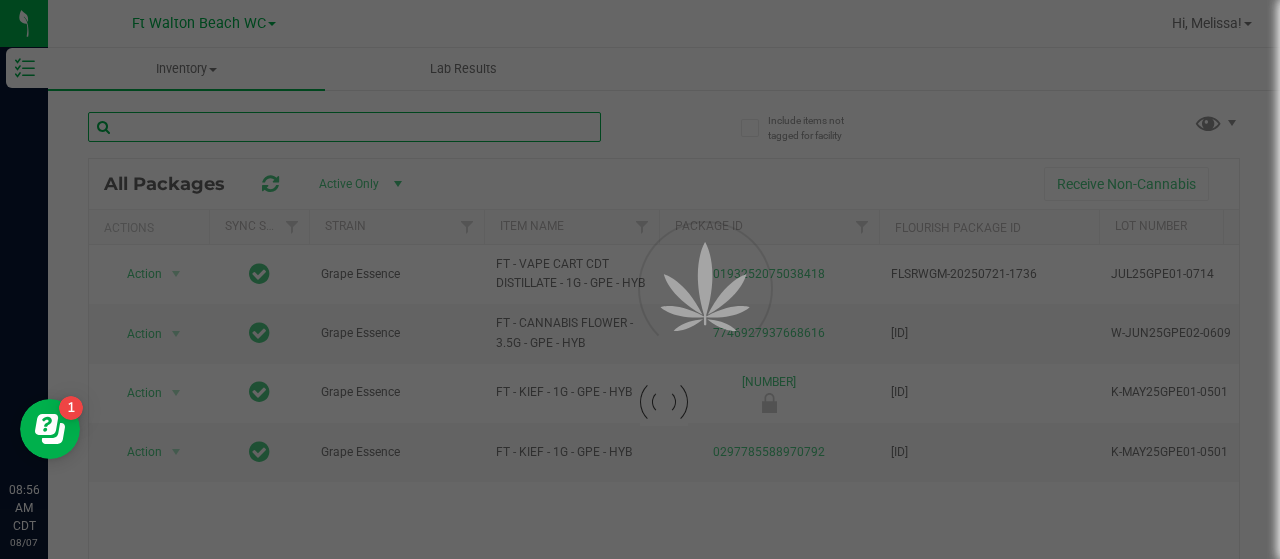 type 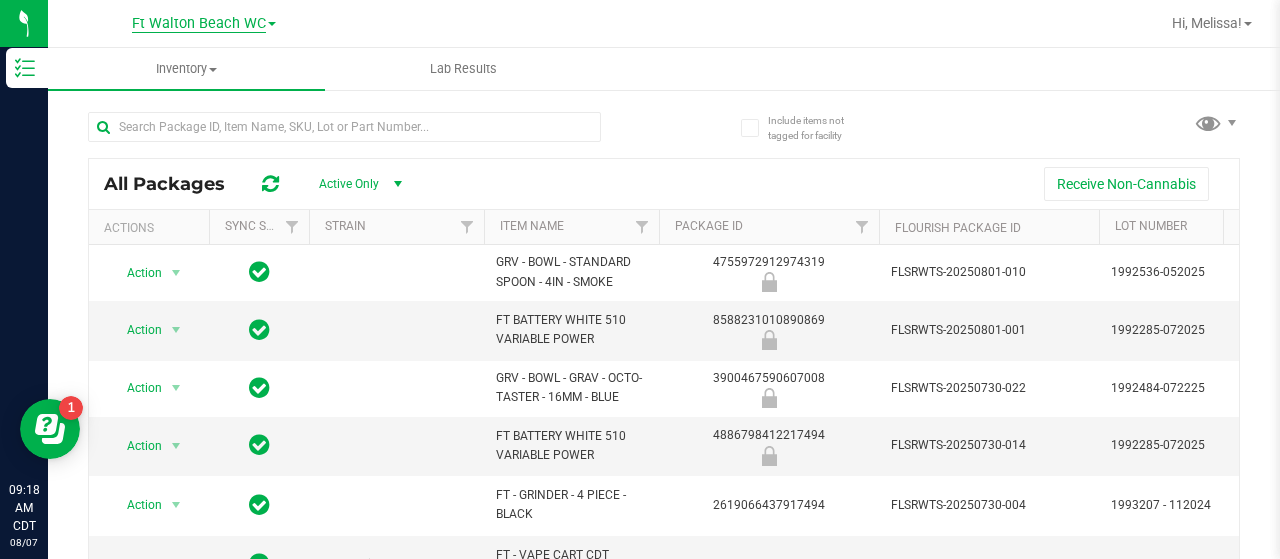 click on "Ft Walton Beach WC" at bounding box center [199, 24] 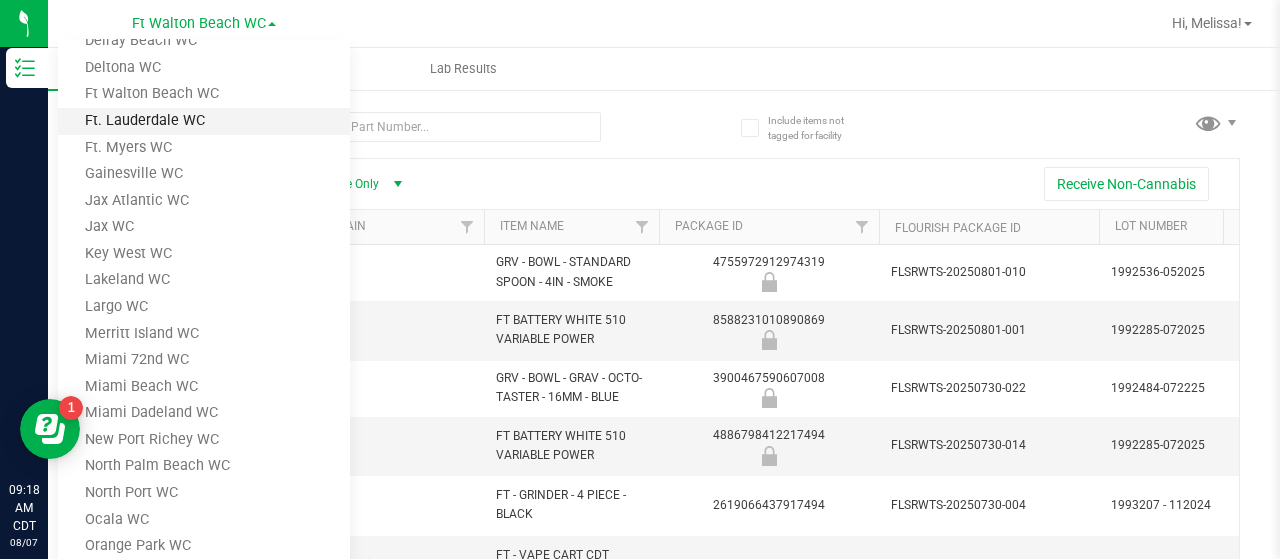 scroll, scrollTop: 300, scrollLeft: 0, axis: vertical 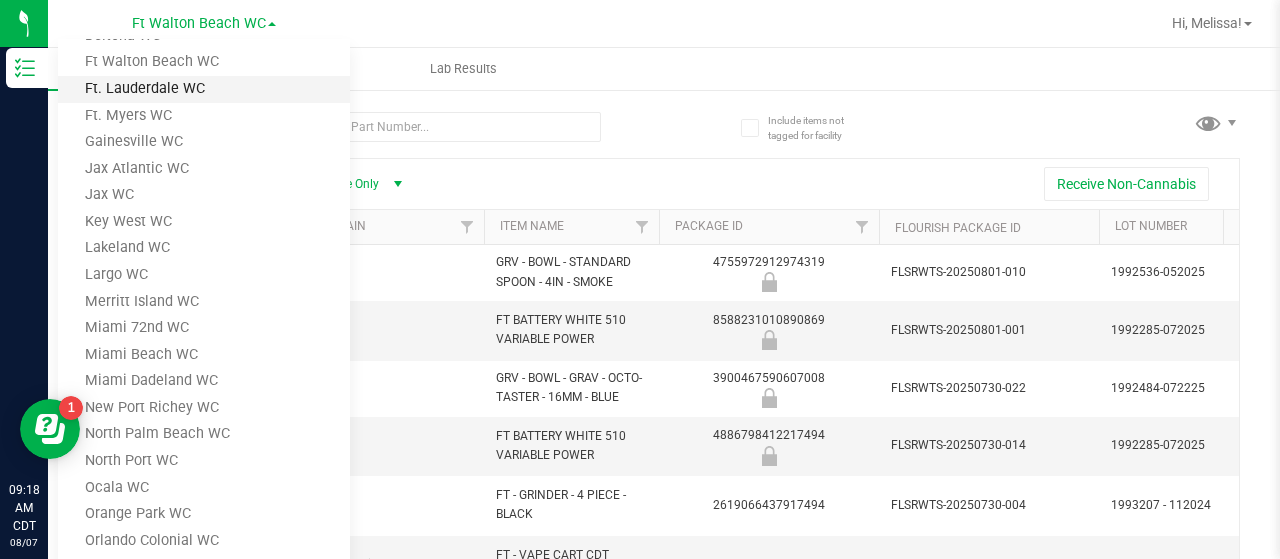 click on "Ft. Lauderdale WC" at bounding box center [204, 89] 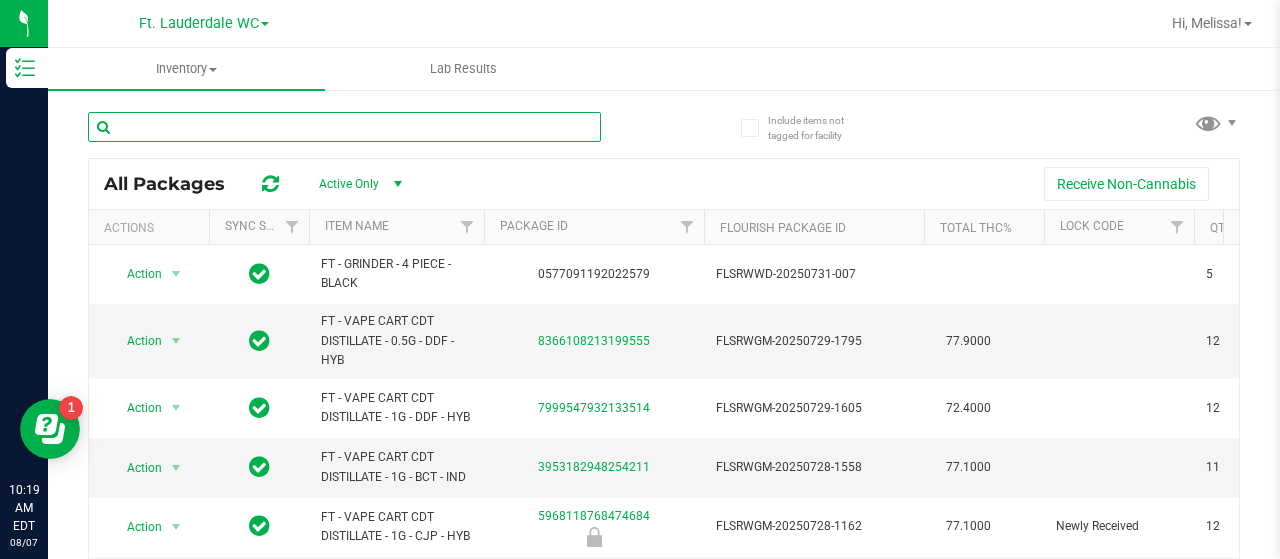 click at bounding box center (344, 127) 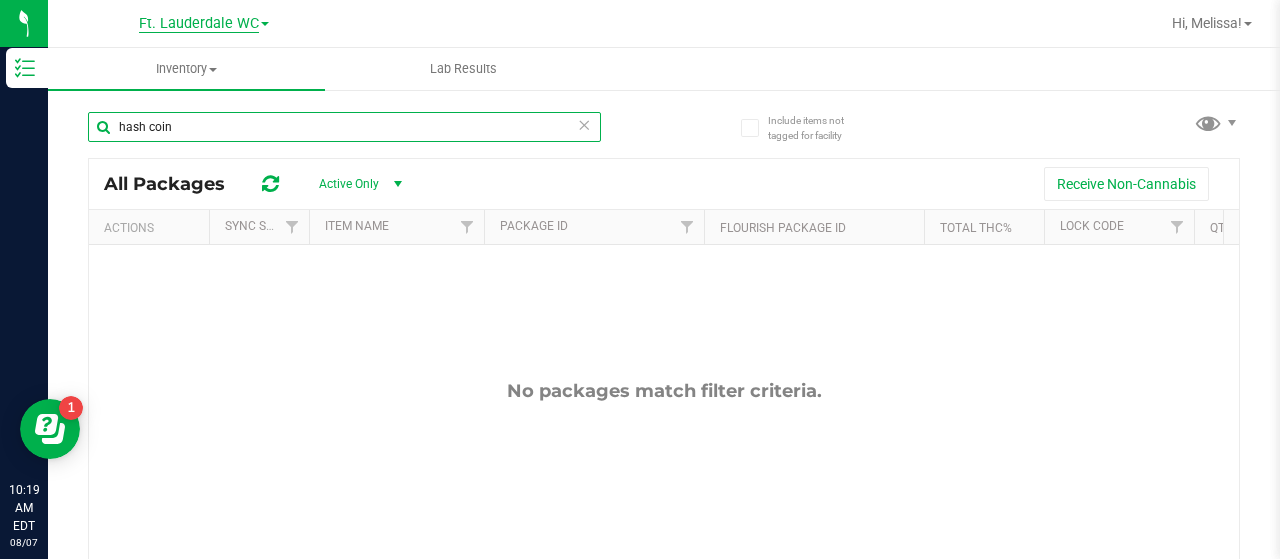 type on "hash coin" 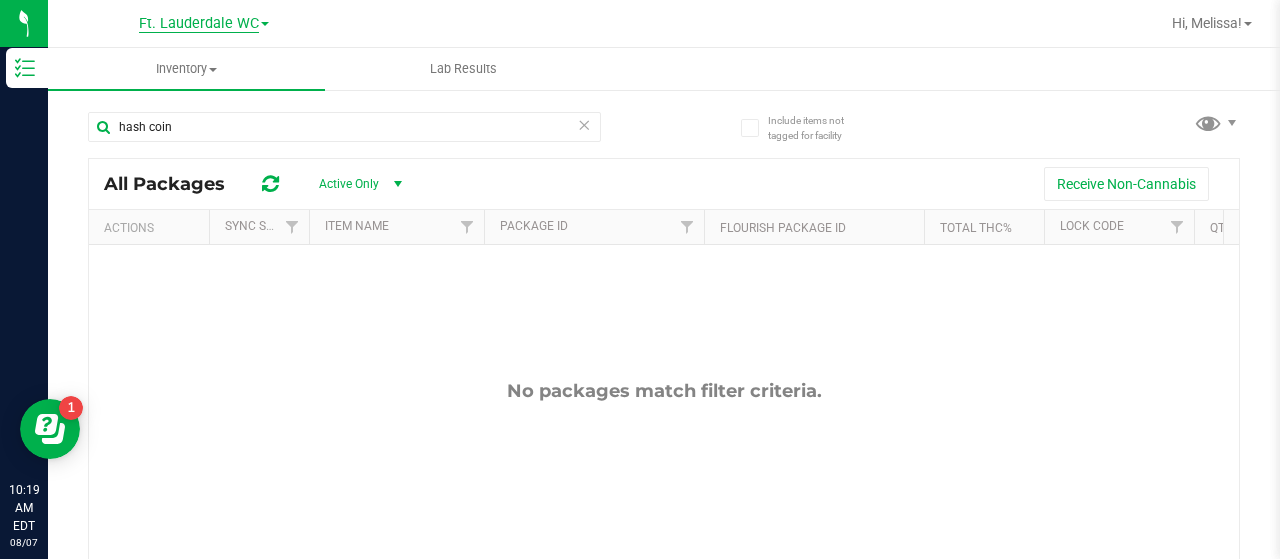 click on "Ft. Lauderdale WC" at bounding box center [199, 24] 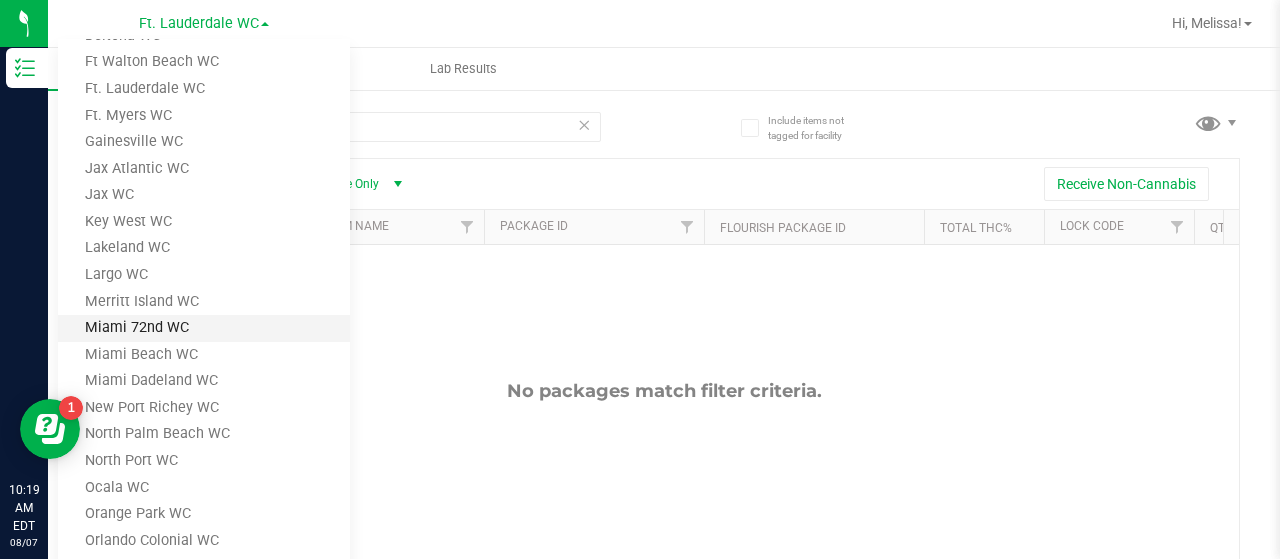 click on "Miami 72nd WC" at bounding box center [204, 328] 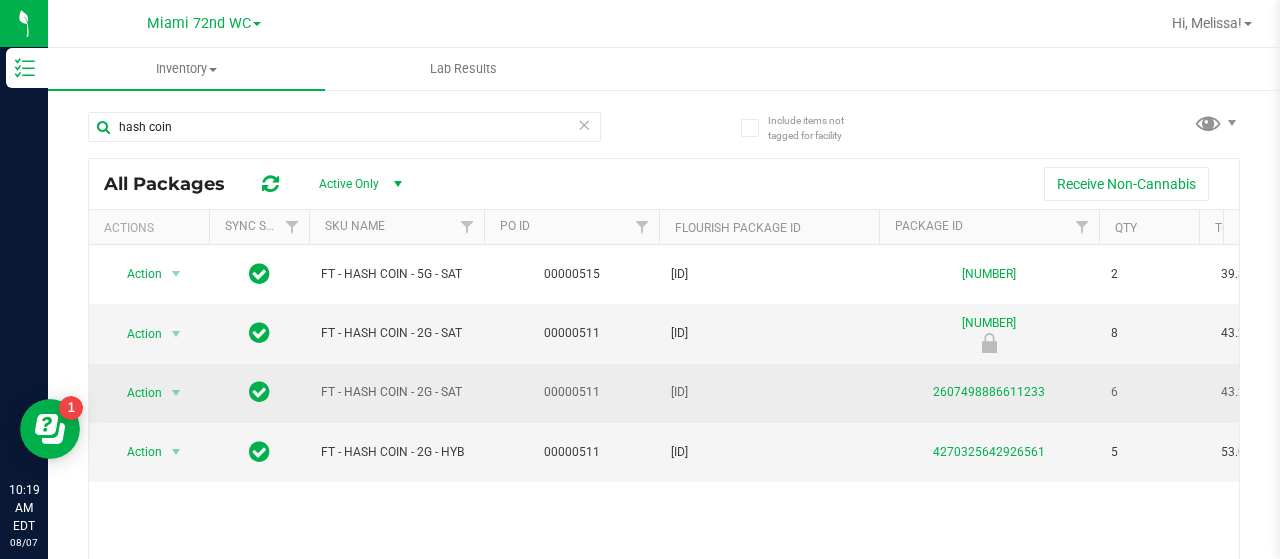 scroll, scrollTop: 138, scrollLeft: 0, axis: vertical 